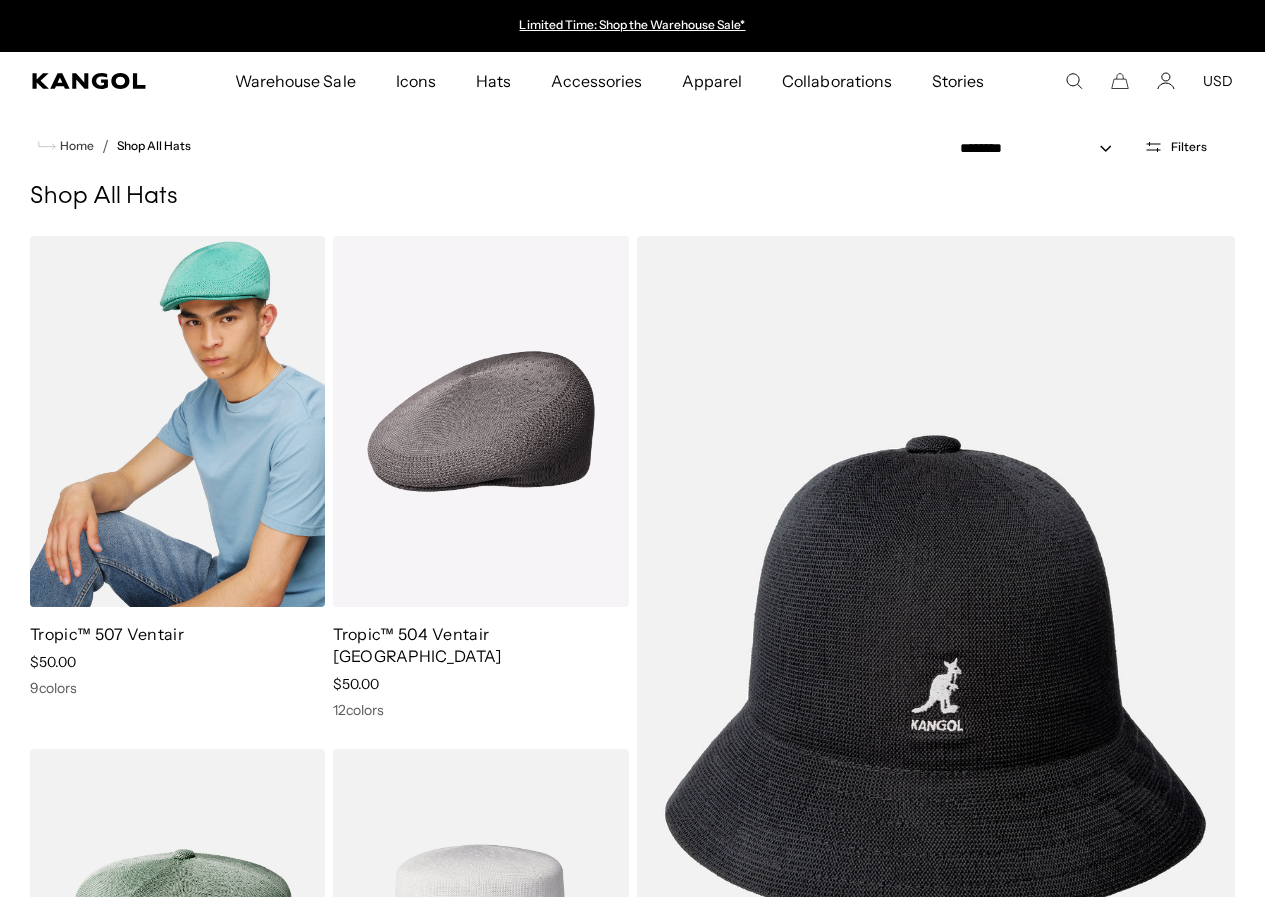 scroll, scrollTop: 0, scrollLeft: 0, axis: both 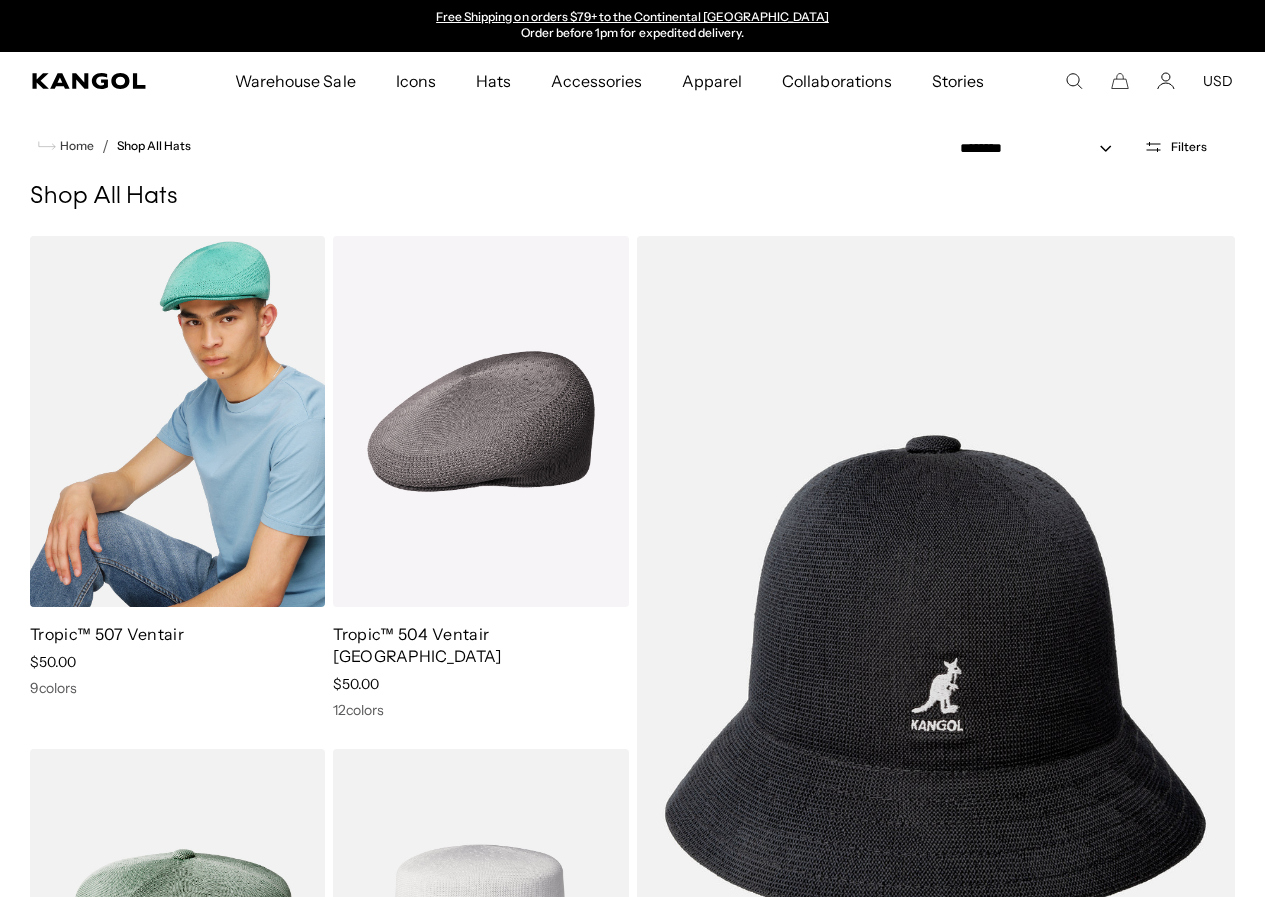 click at bounding box center (177, 421) 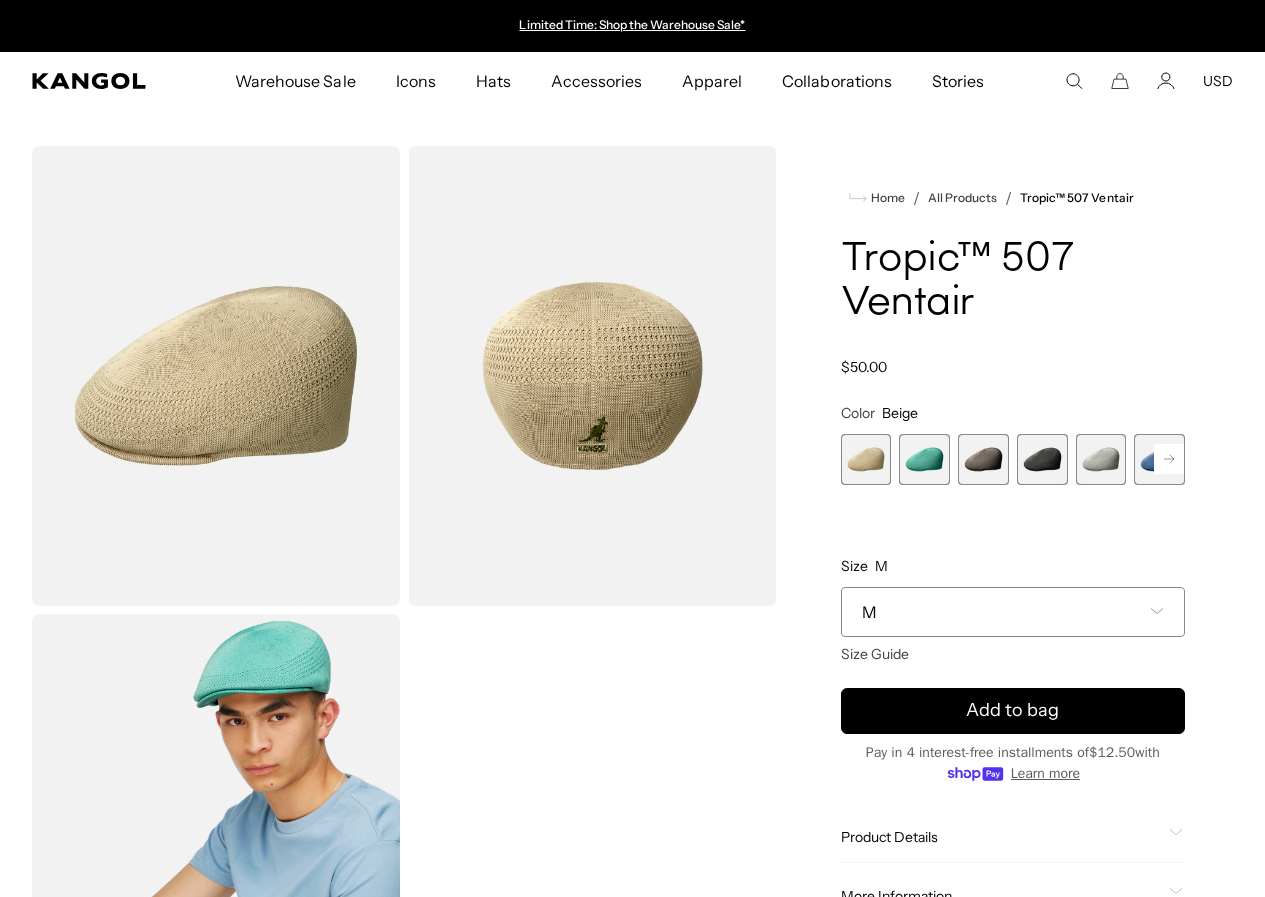scroll, scrollTop: 0, scrollLeft: 0, axis: both 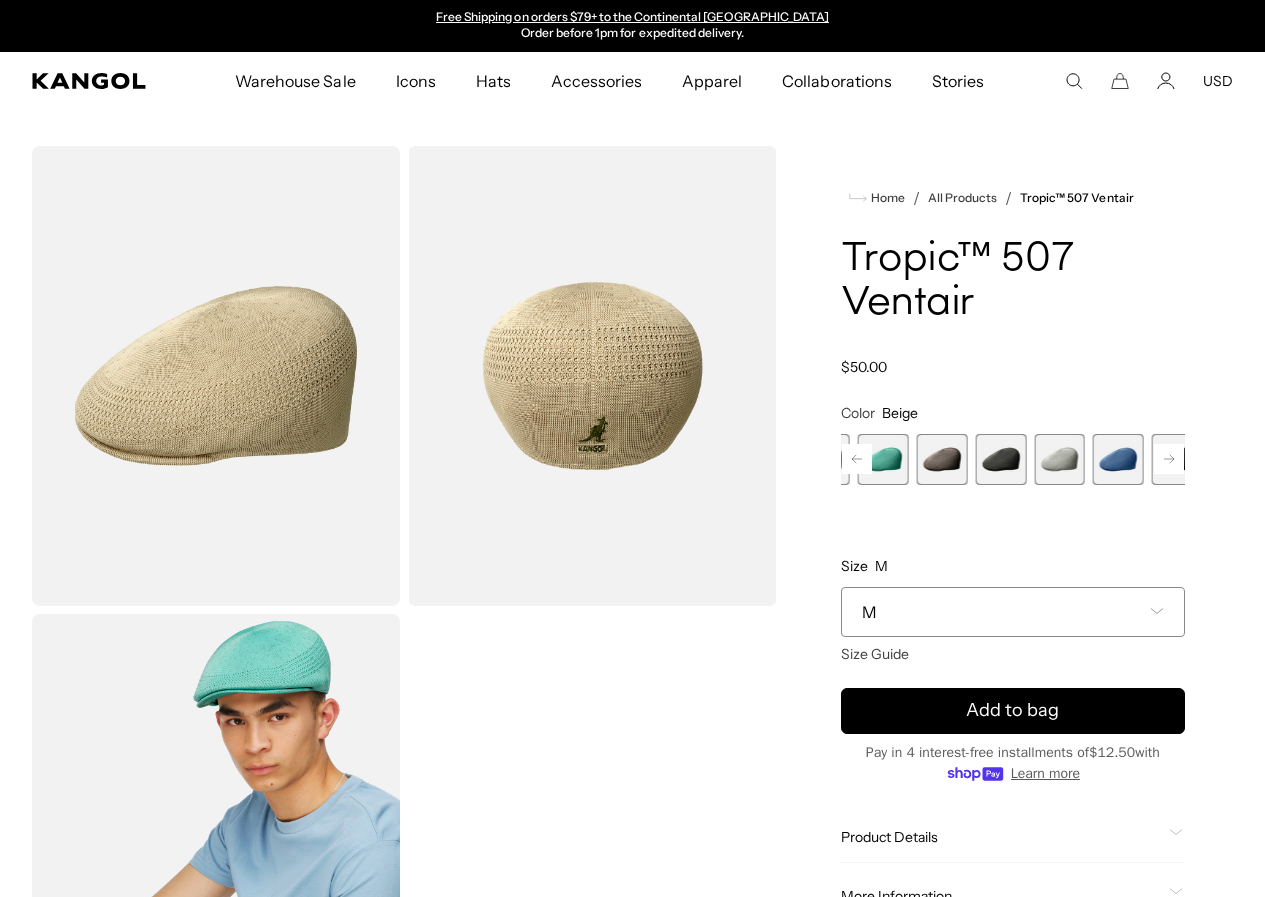 click 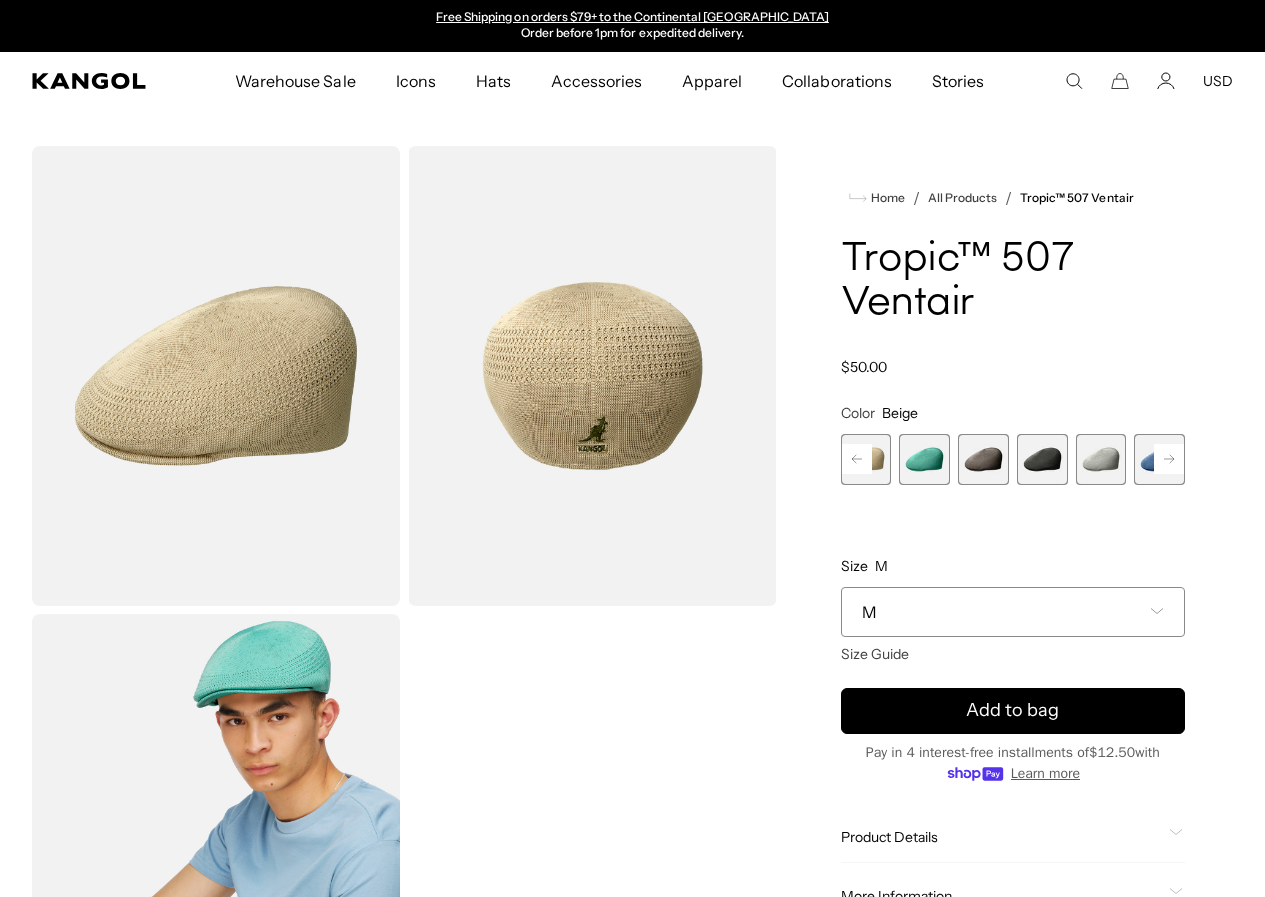 click on "Previous
Next
Beige
Variant sold out or unavailable
AQUATIC
Variant sold out or unavailable
WARM GREY
Variant sold out or unavailable
Cliff
Variant sold out or unavailable
Moonstruck
Variant sold out or unavailable
DENIM BLUE
Variant sold out or unavailable
Black" at bounding box center [1013, 459] 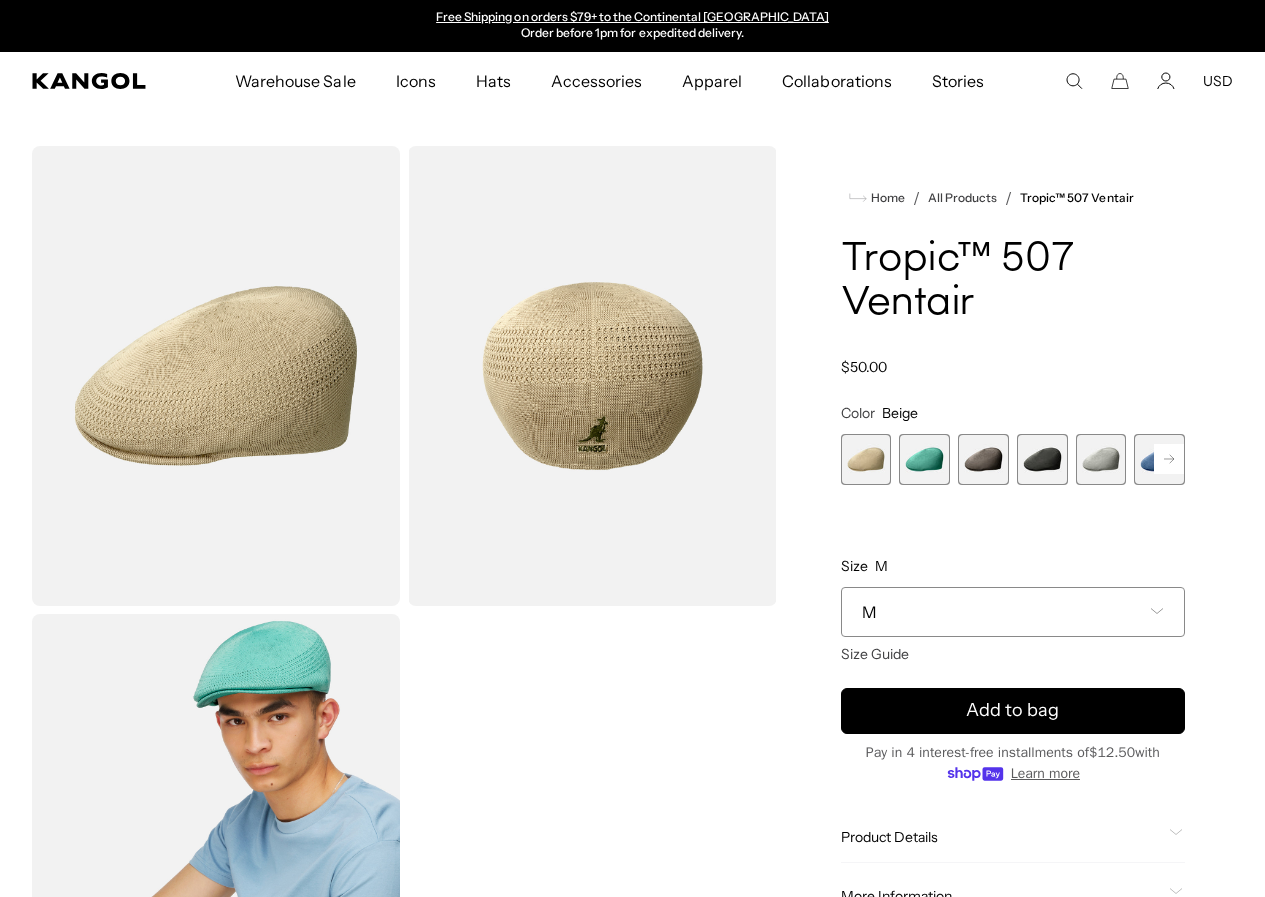 click at bounding box center [866, 459] 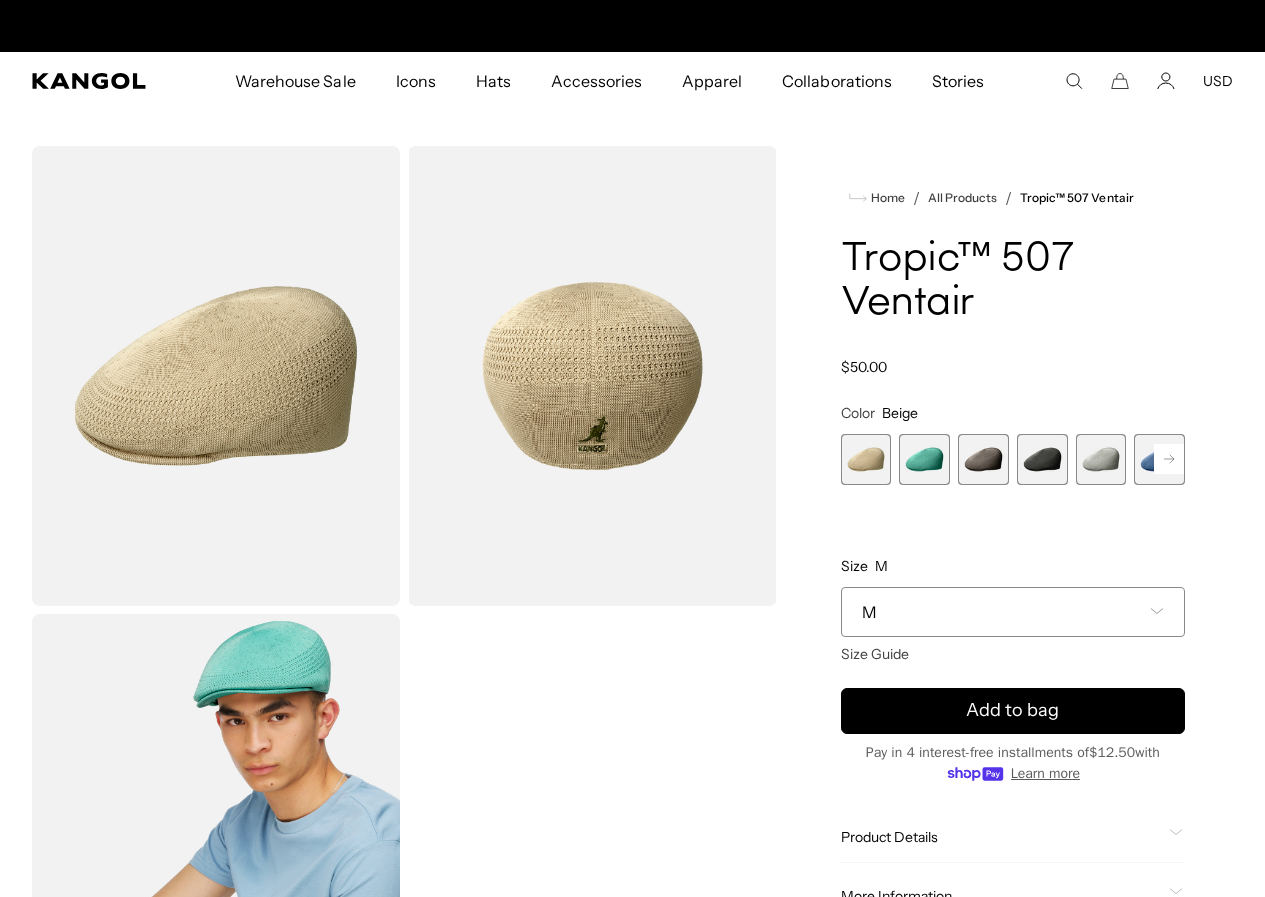scroll, scrollTop: 0, scrollLeft: 0, axis: both 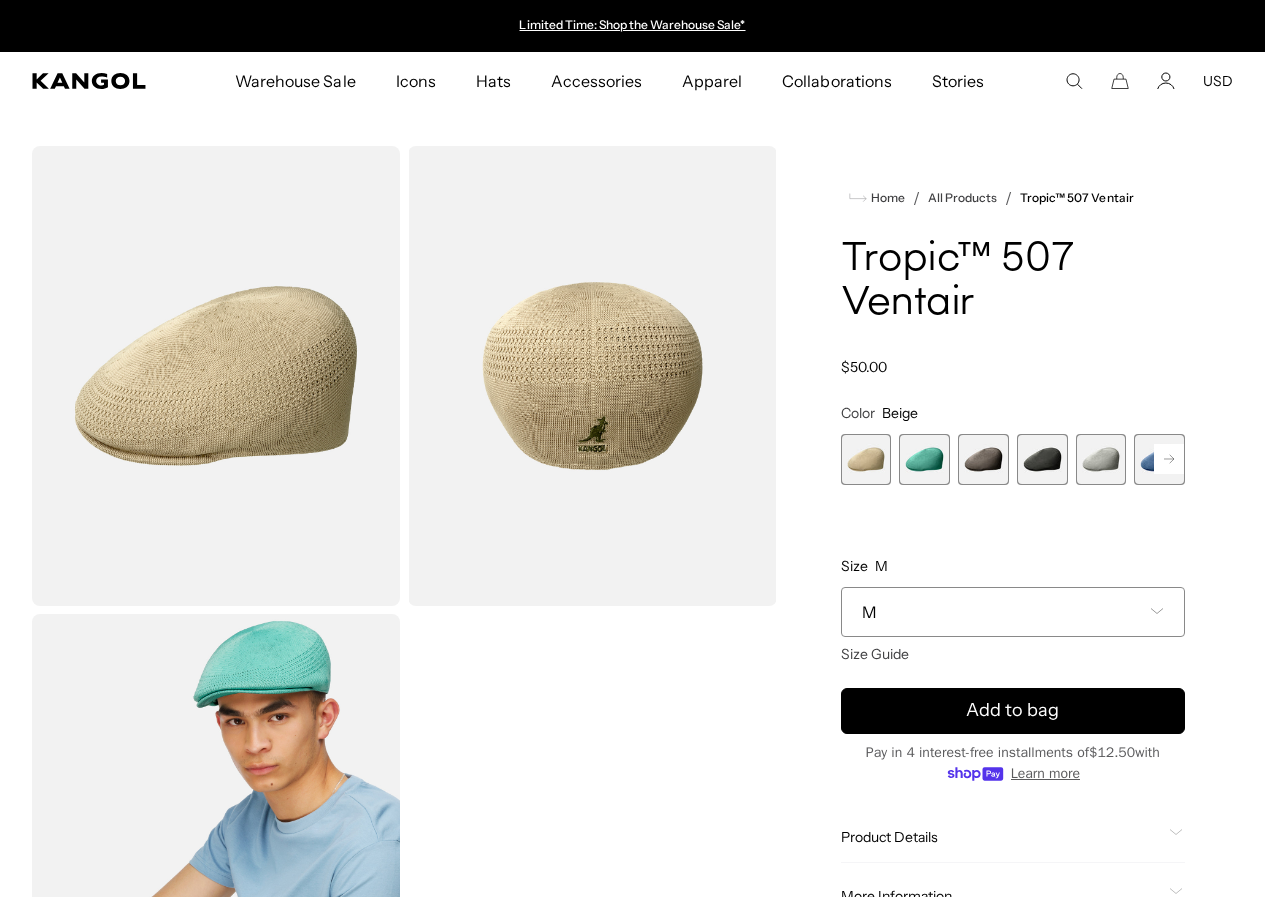 click at bounding box center (924, 459) 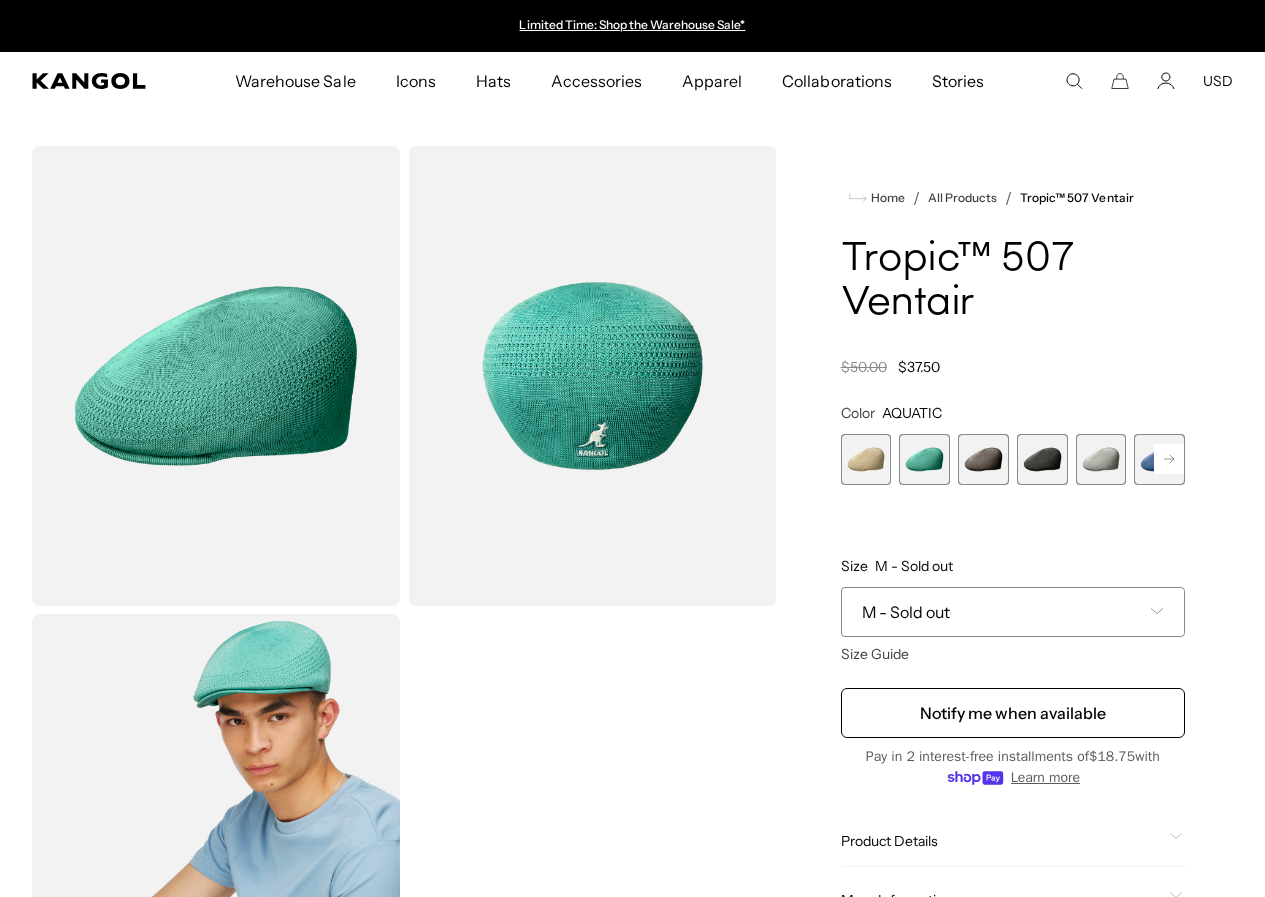click on "M - Sold out" at bounding box center [1013, 612] 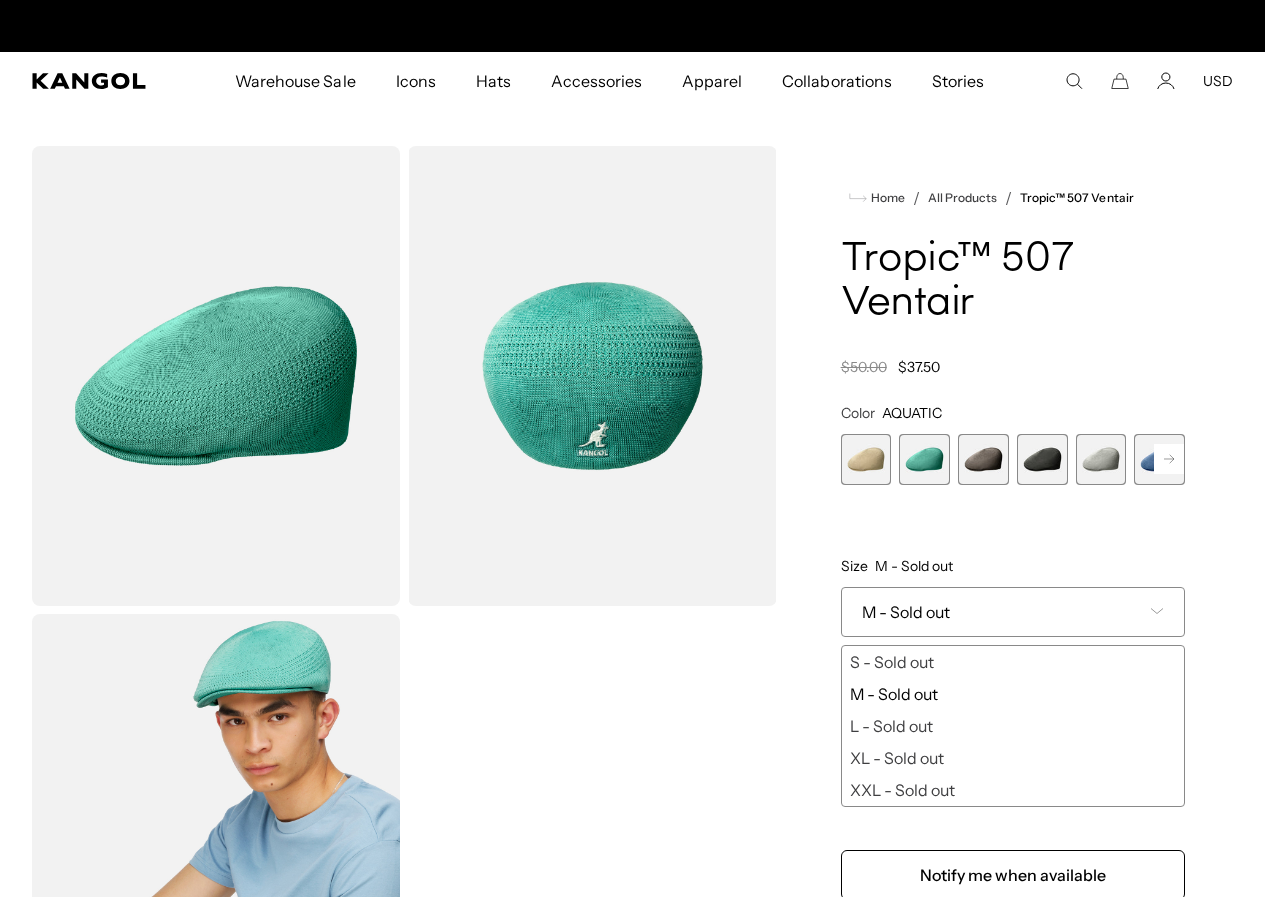 click on "XL - Sold out" at bounding box center [1013, 758] 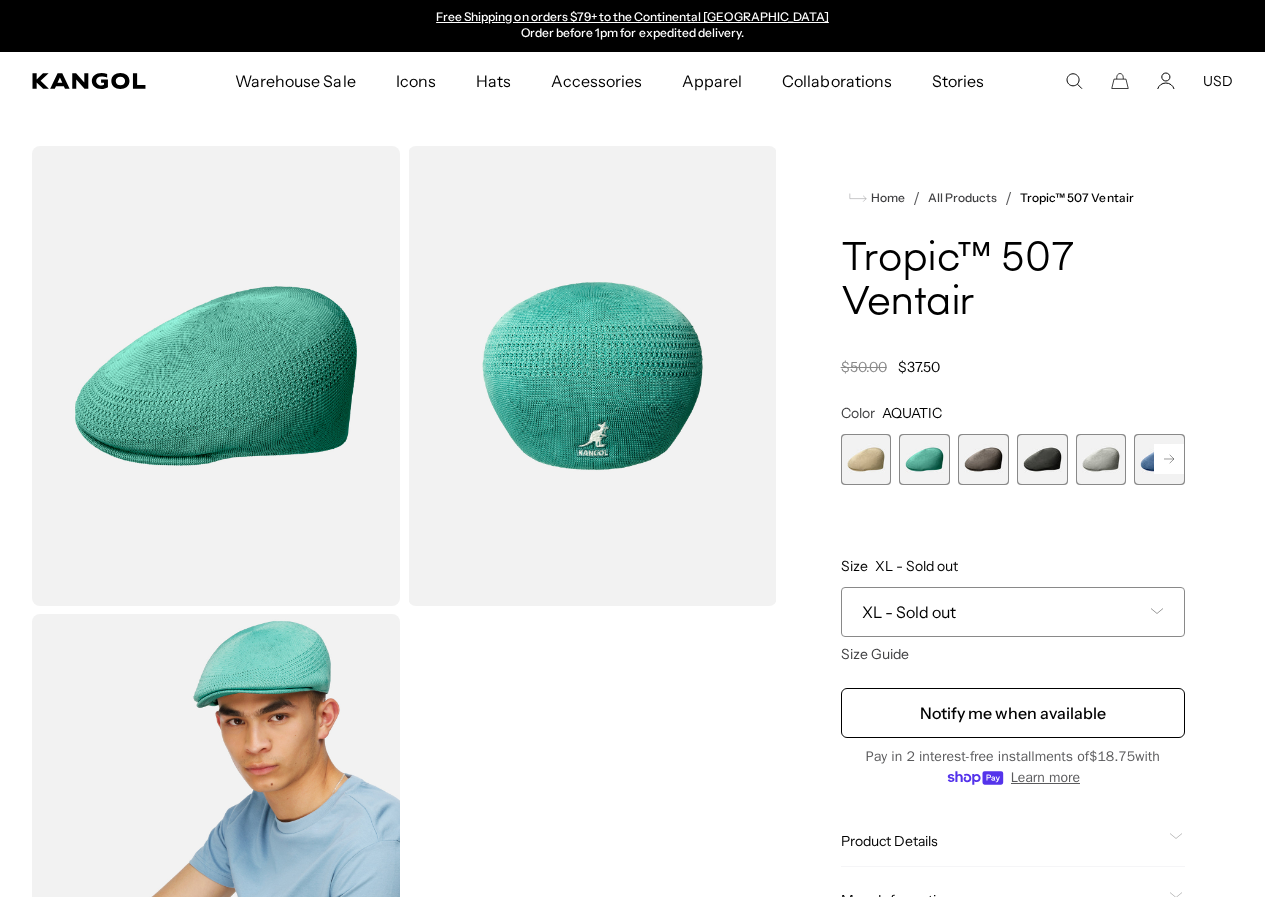 click at bounding box center (1042, 459) 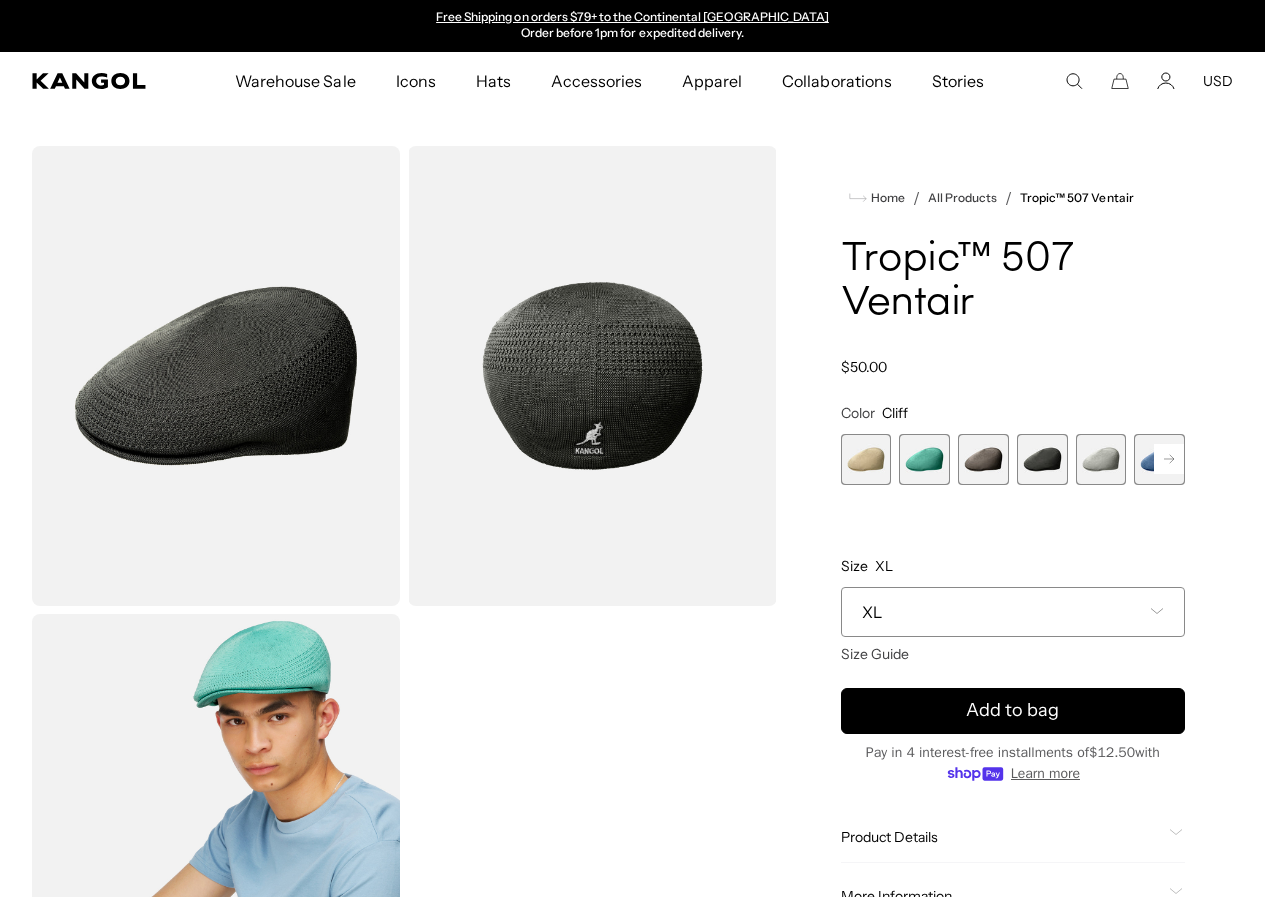 click at bounding box center (983, 459) 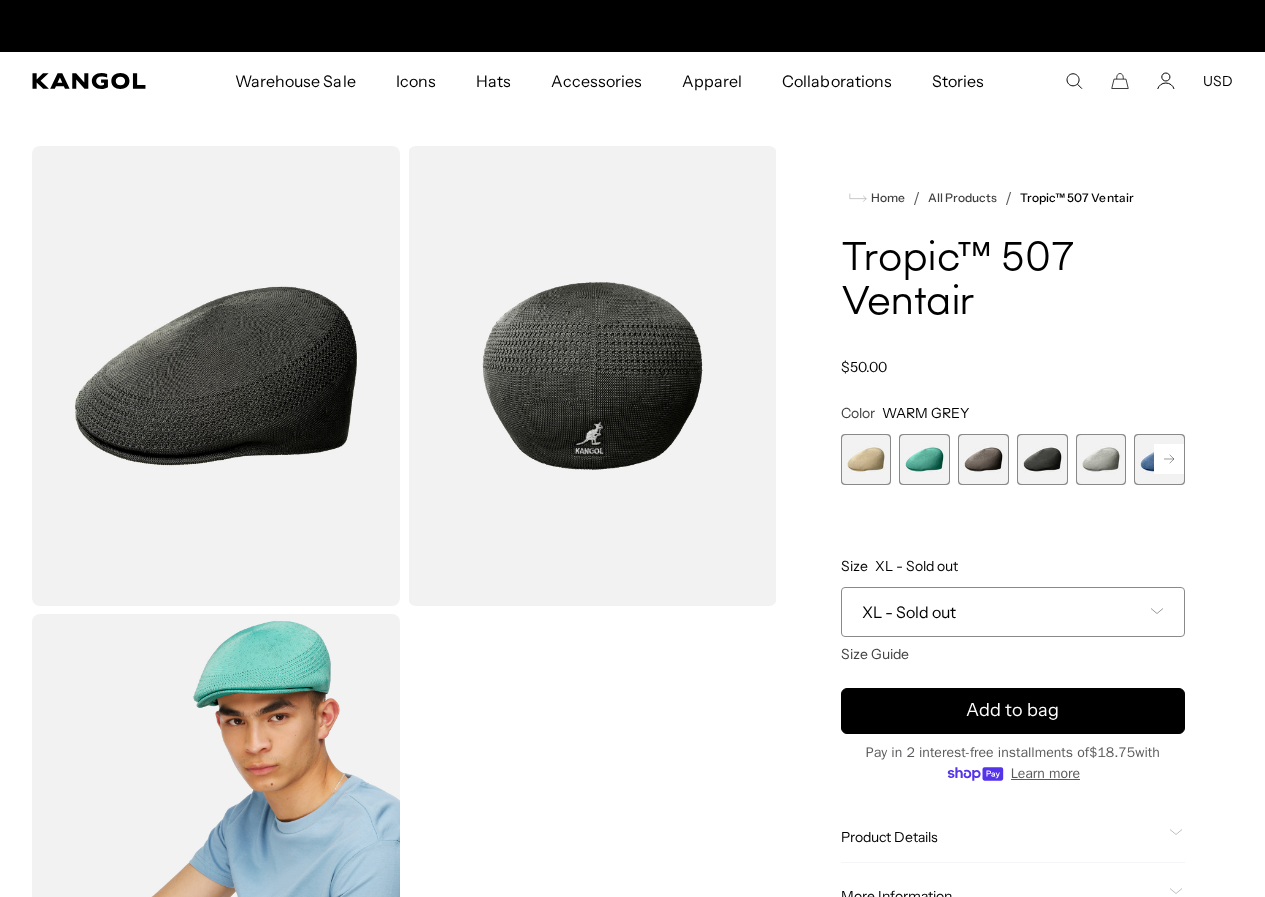 scroll, scrollTop: 0, scrollLeft: 0, axis: both 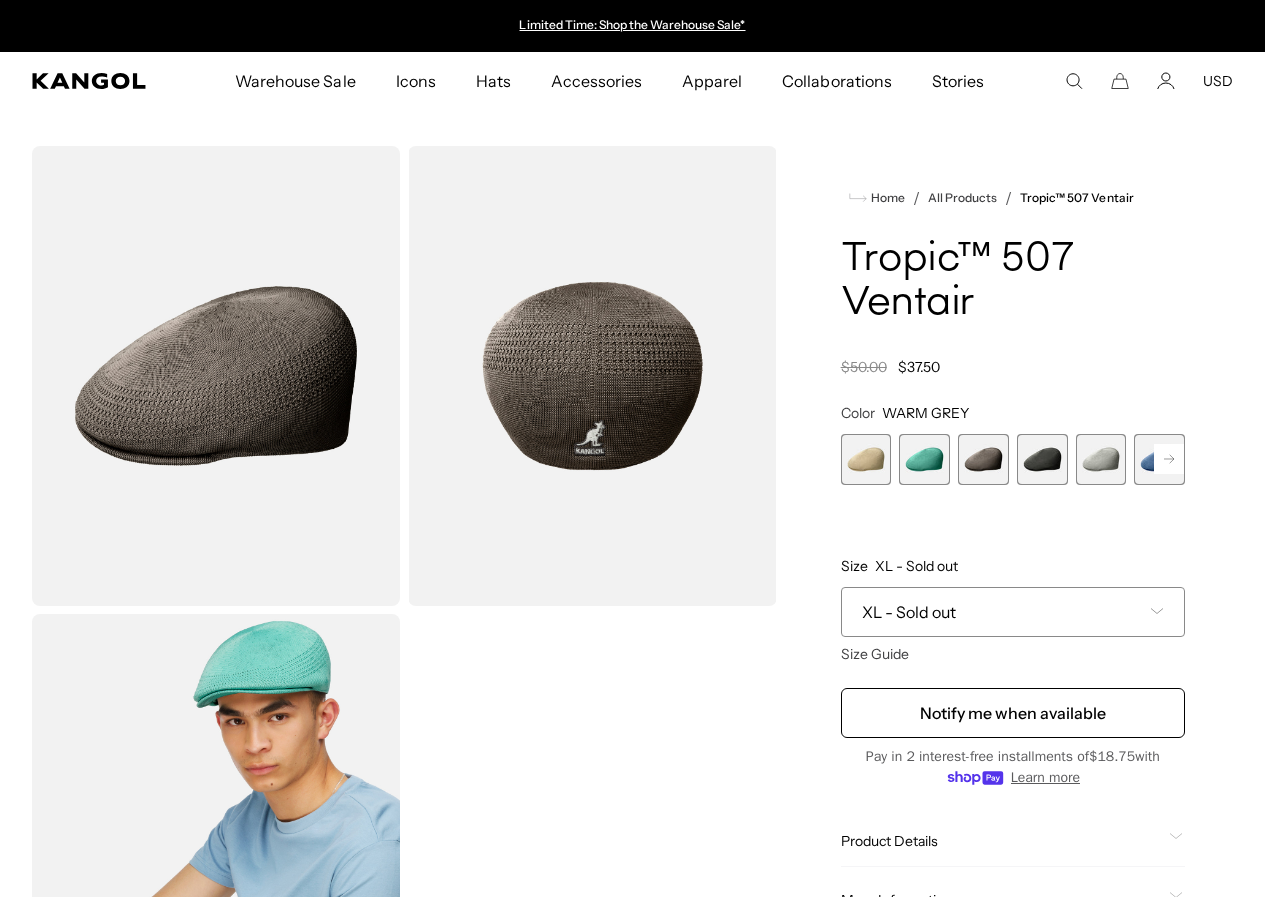 click at bounding box center (1042, 459) 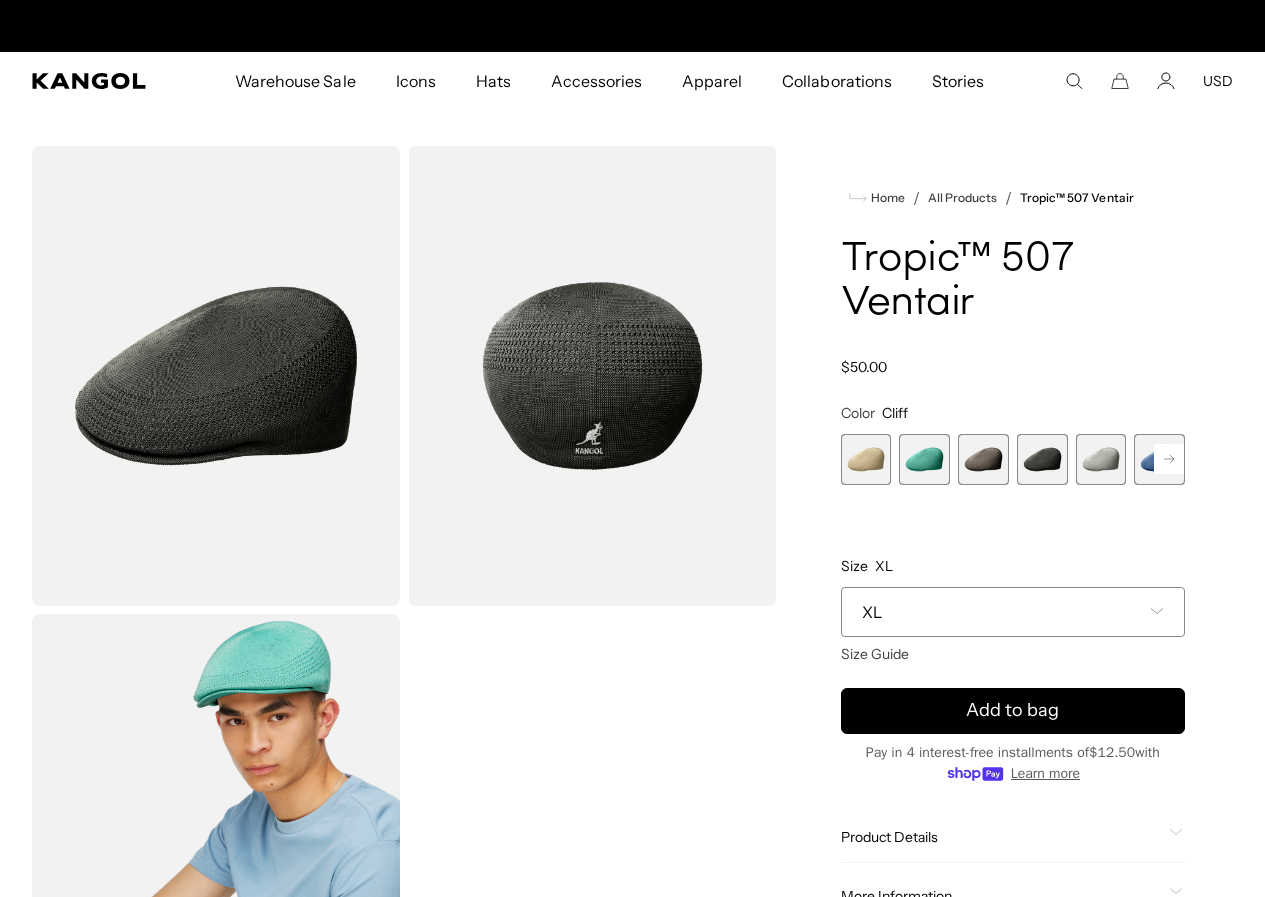 scroll, scrollTop: 0, scrollLeft: 412, axis: horizontal 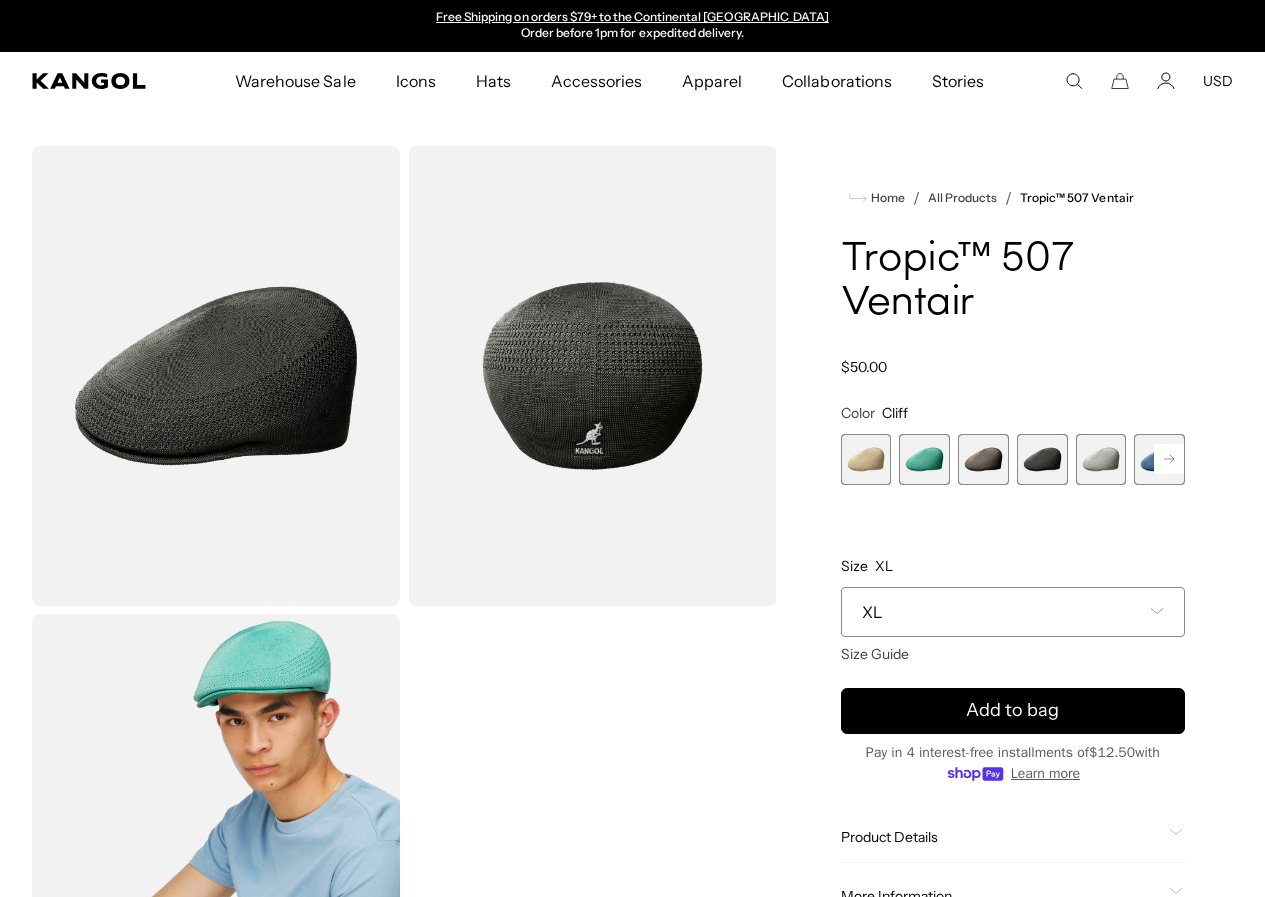 click 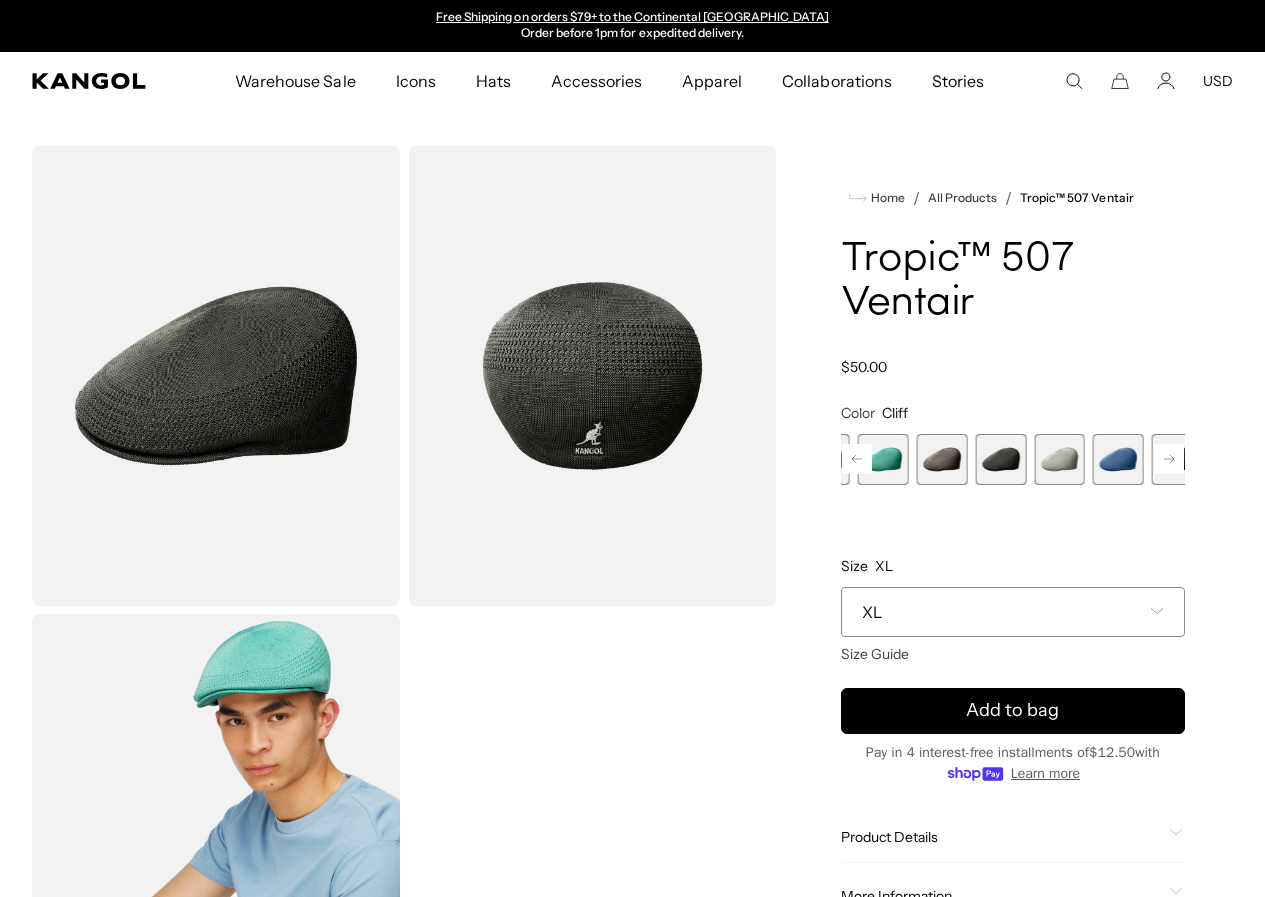 click 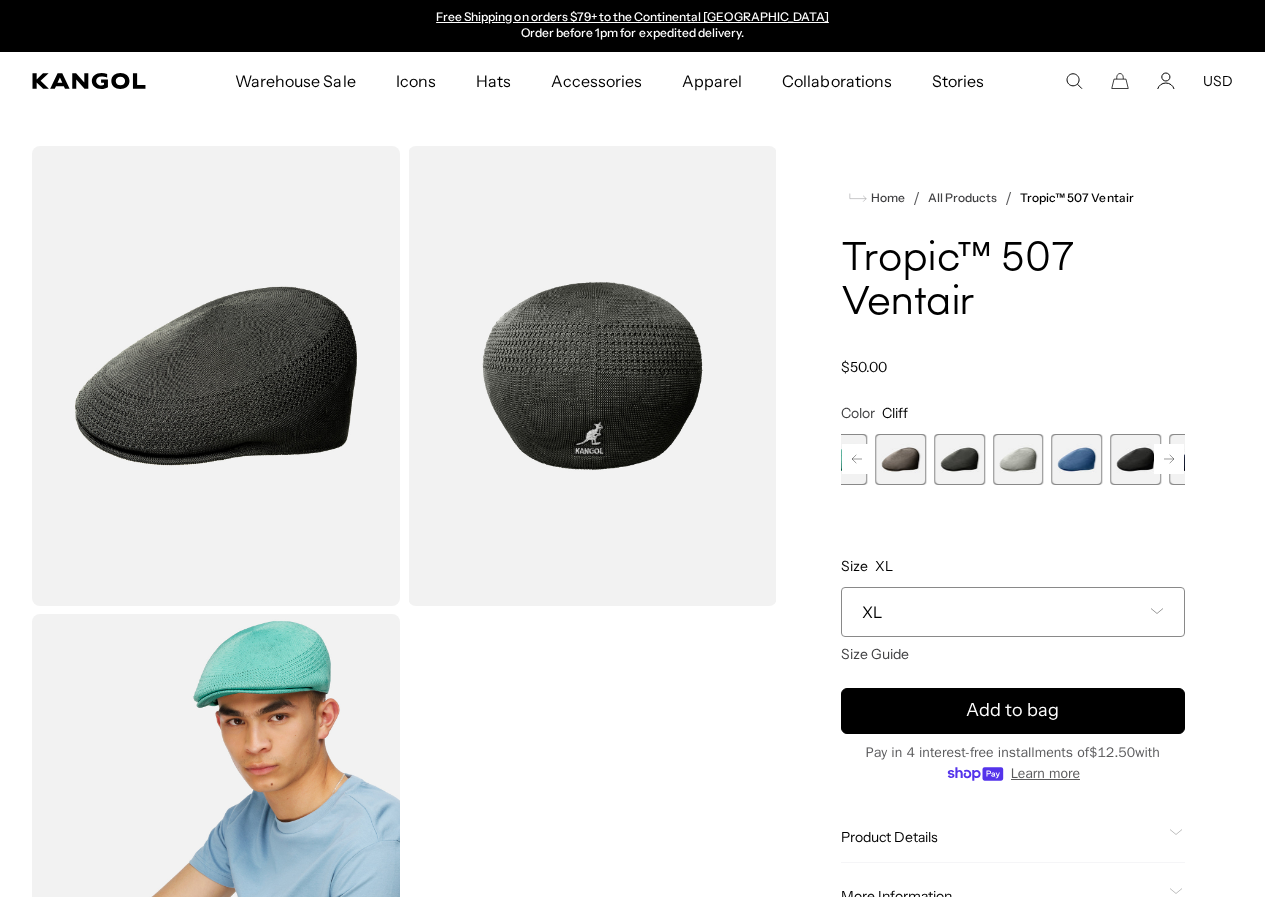 click 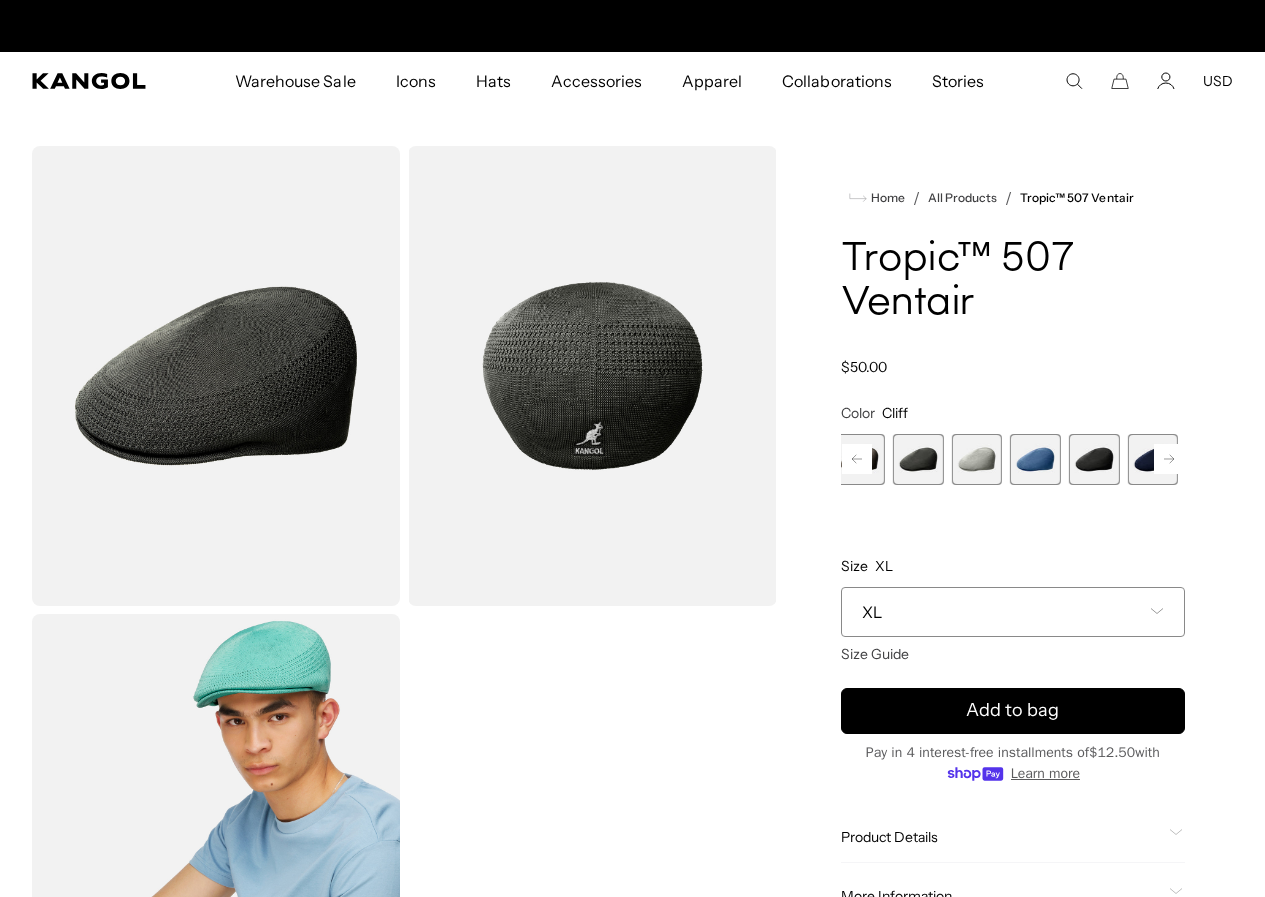 click at bounding box center (1094, 459) 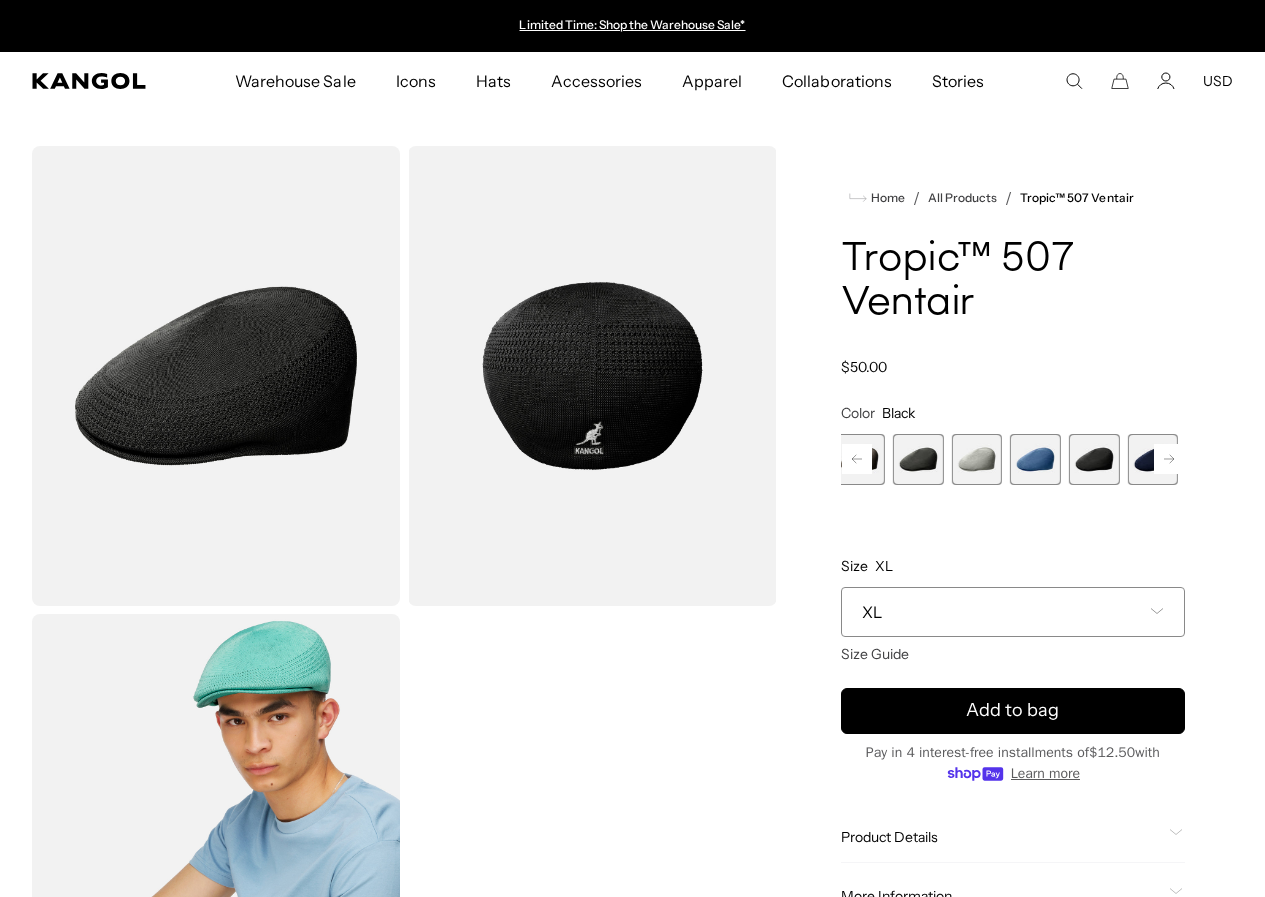 click at bounding box center [1152, 459] 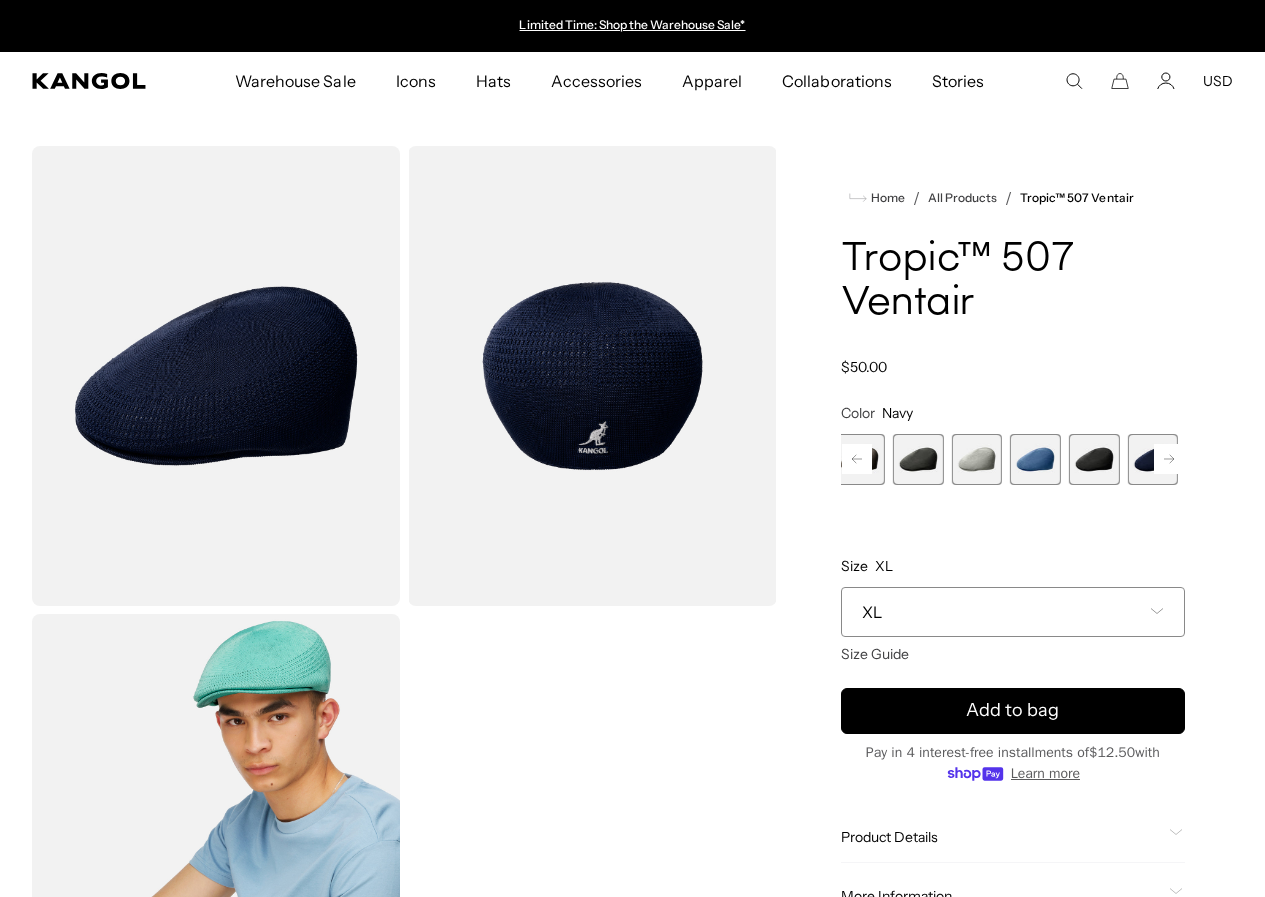 click 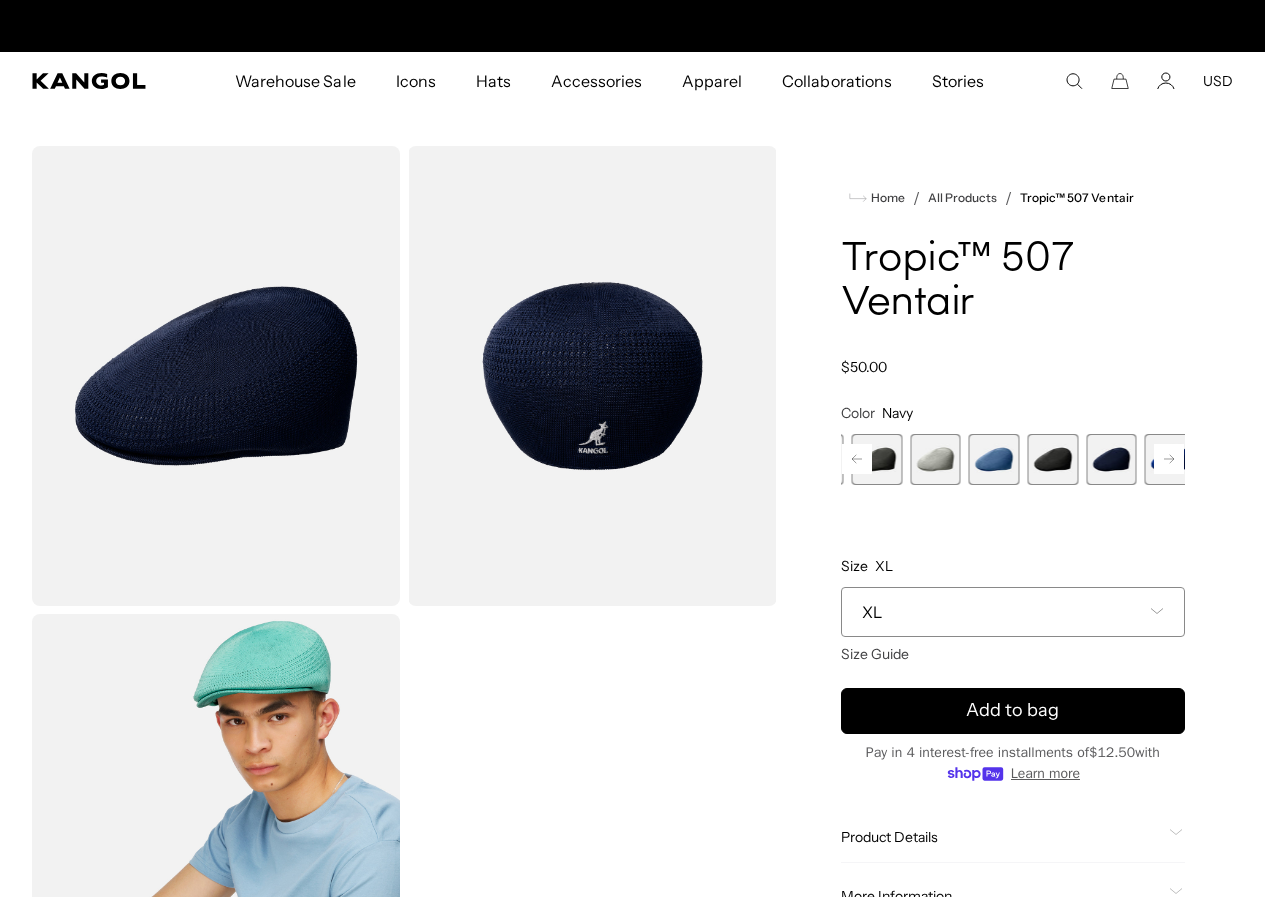 scroll, scrollTop: 0, scrollLeft: 412, axis: horizontal 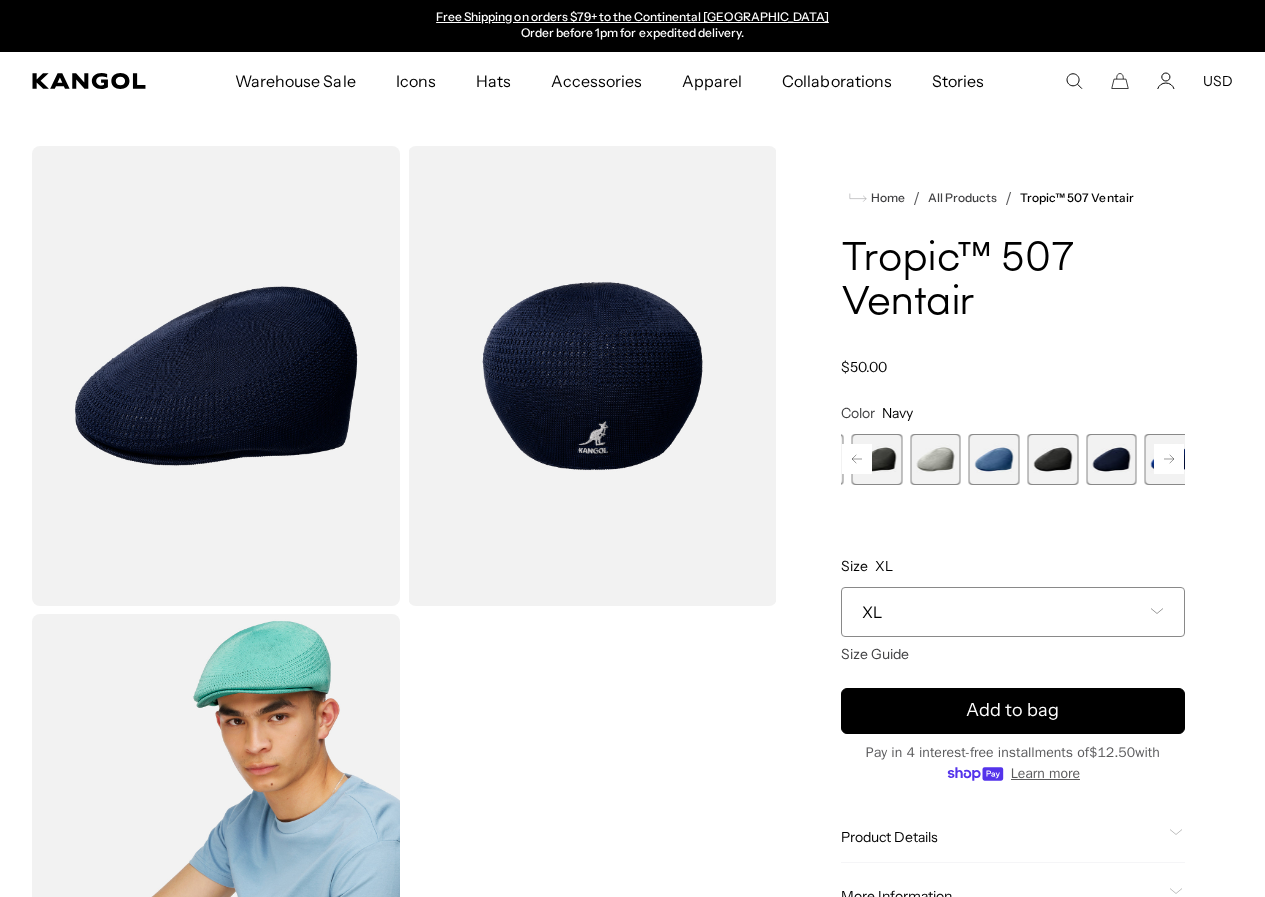 click 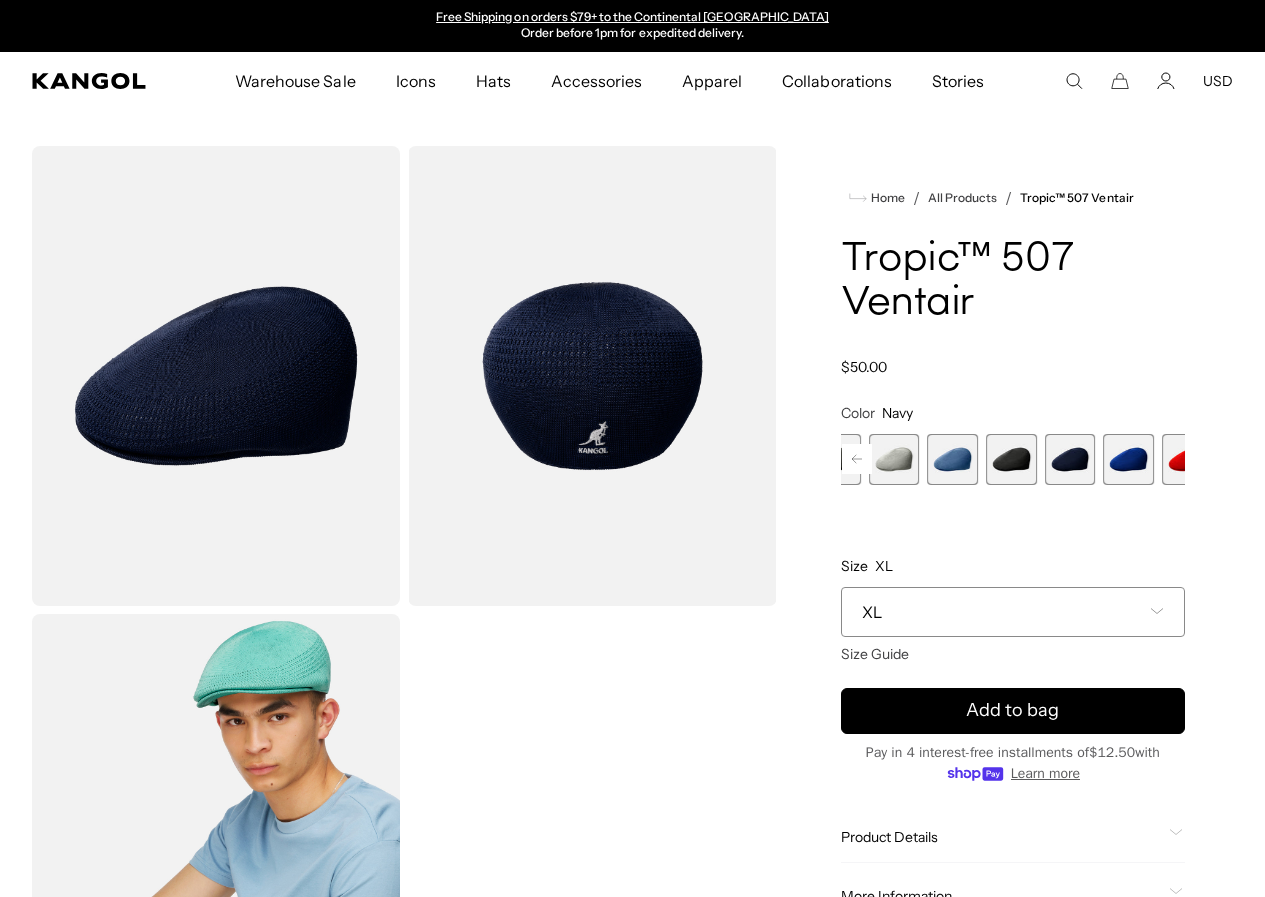 click at bounding box center (1128, 459) 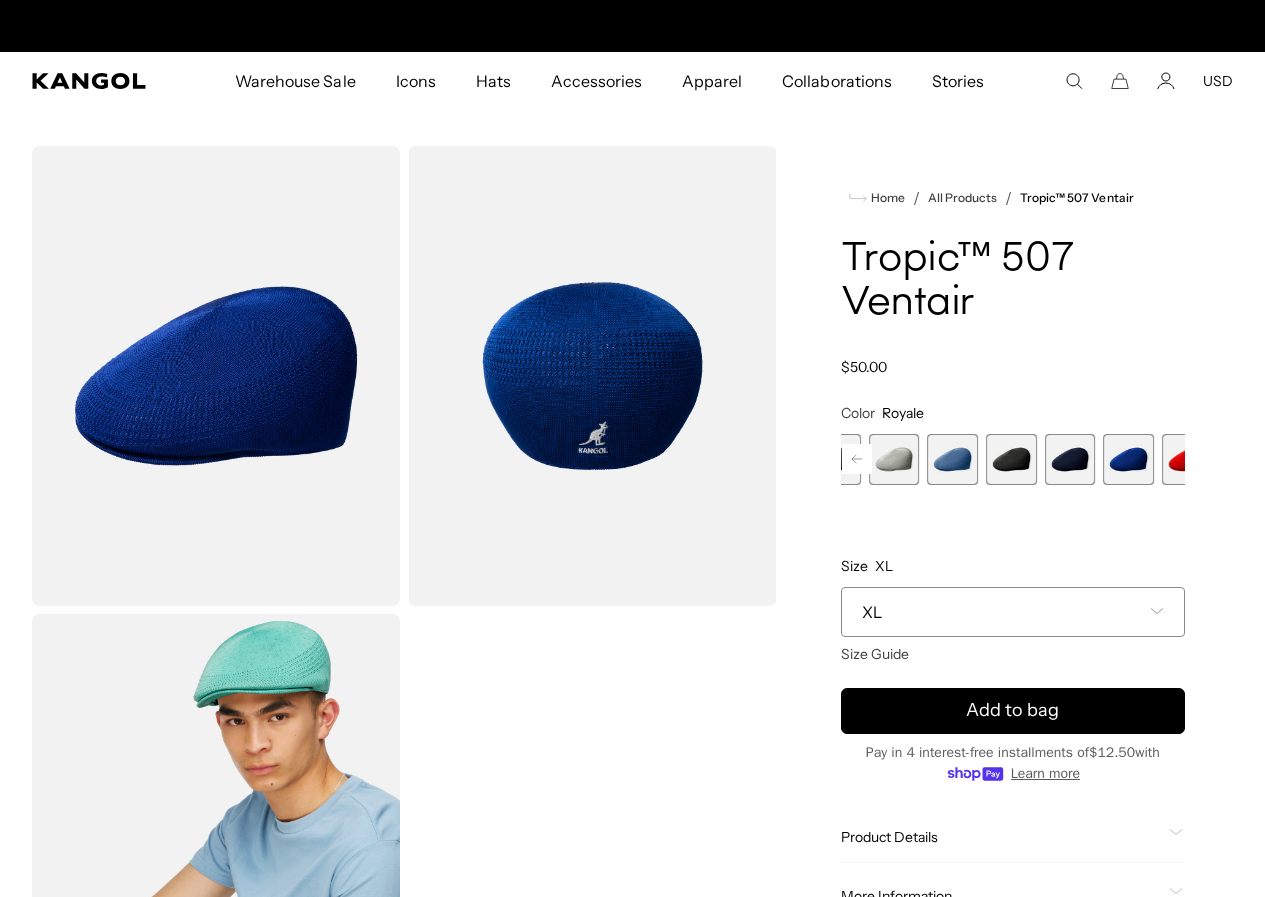 scroll, scrollTop: 0, scrollLeft: 412, axis: horizontal 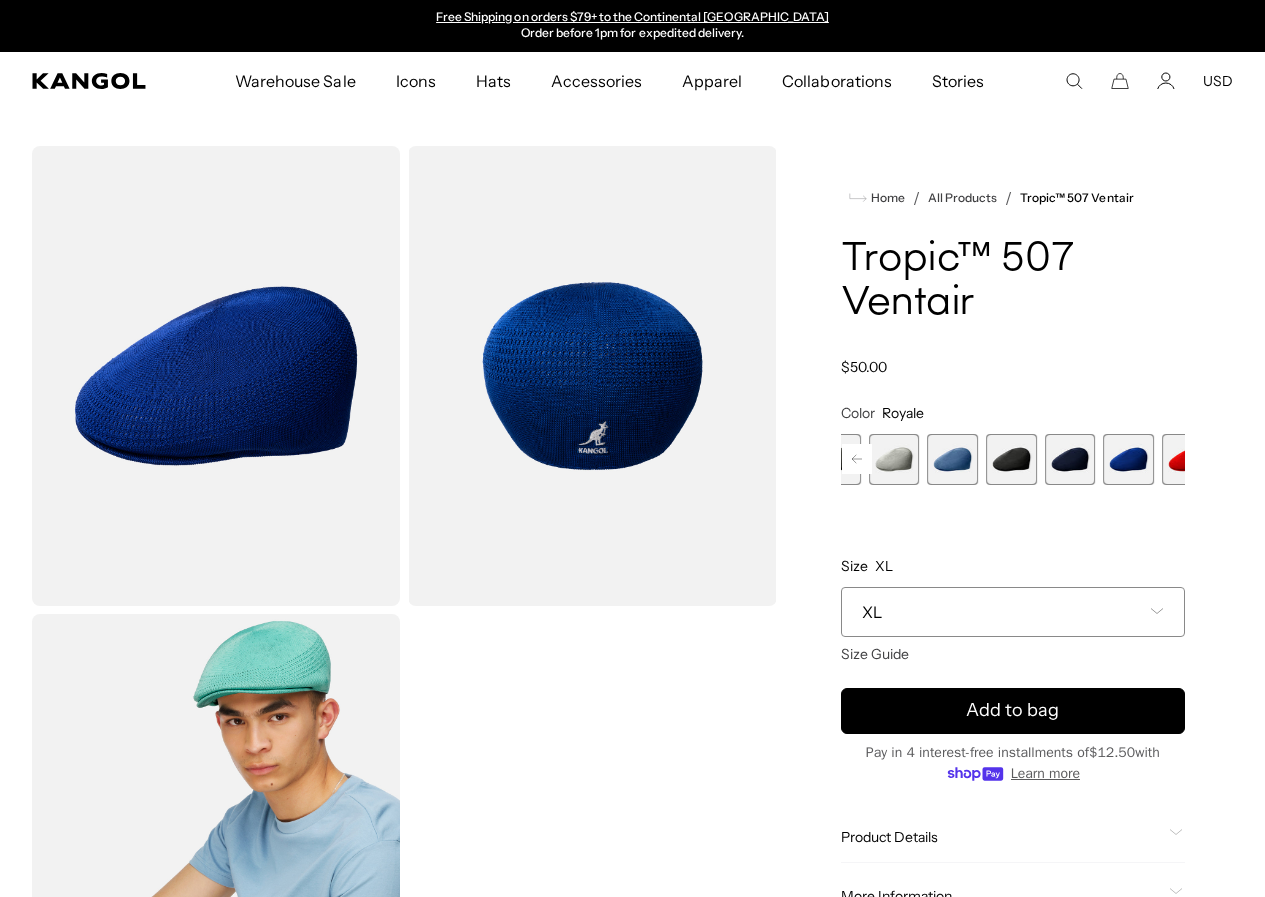 click at bounding box center (1187, 459) 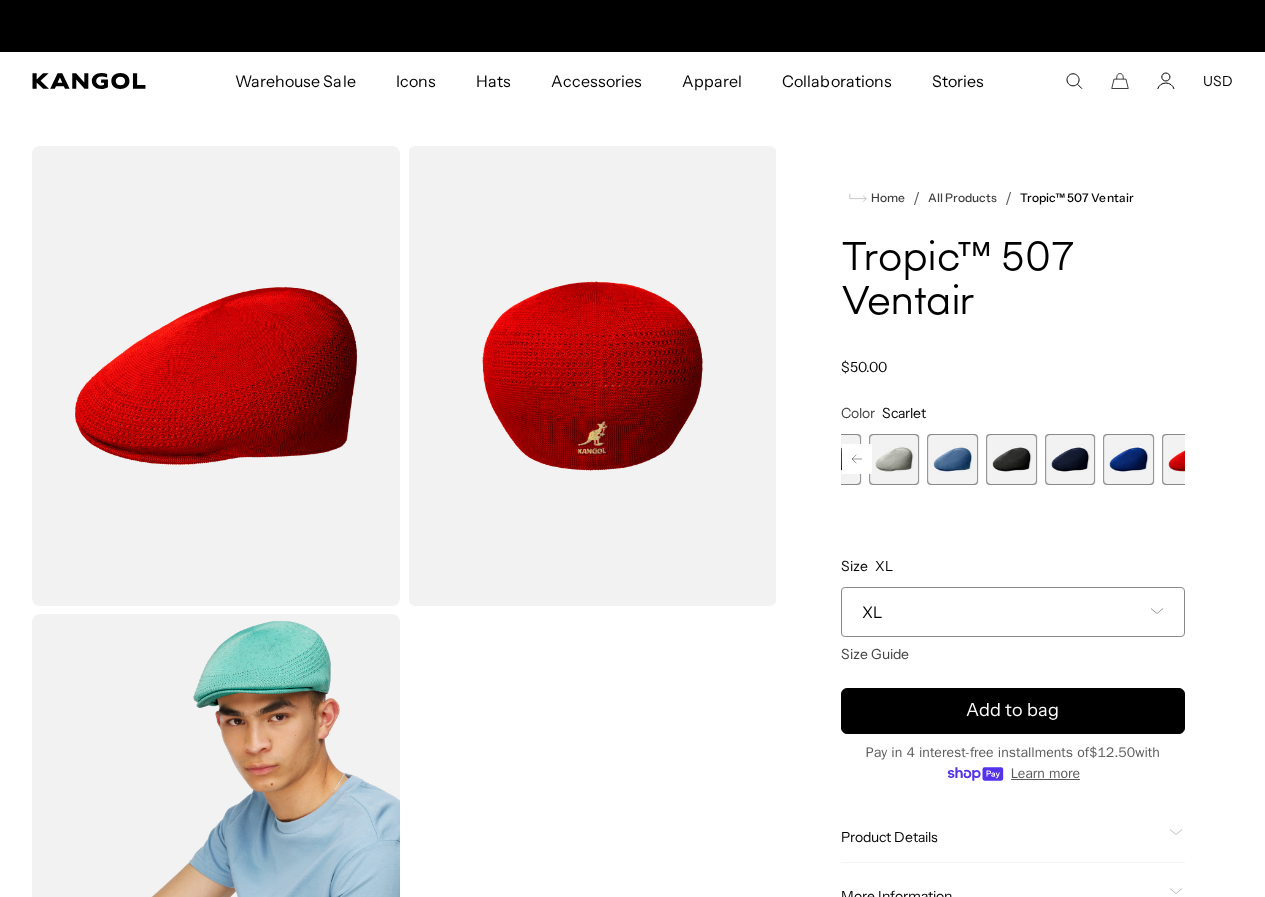 scroll, scrollTop: 0, scrollLeft: 0, axis: both 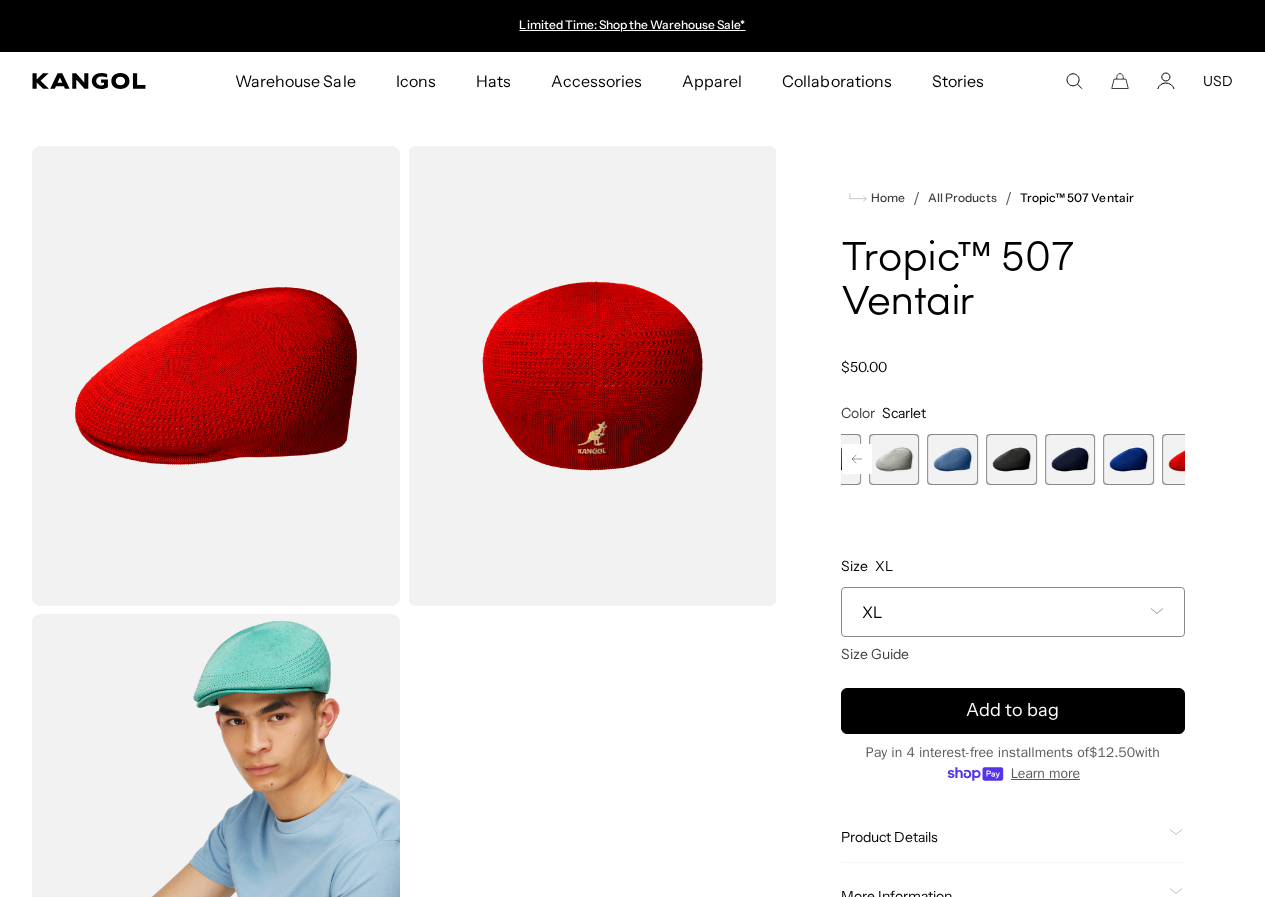 click at bounding box center [1246, 459] 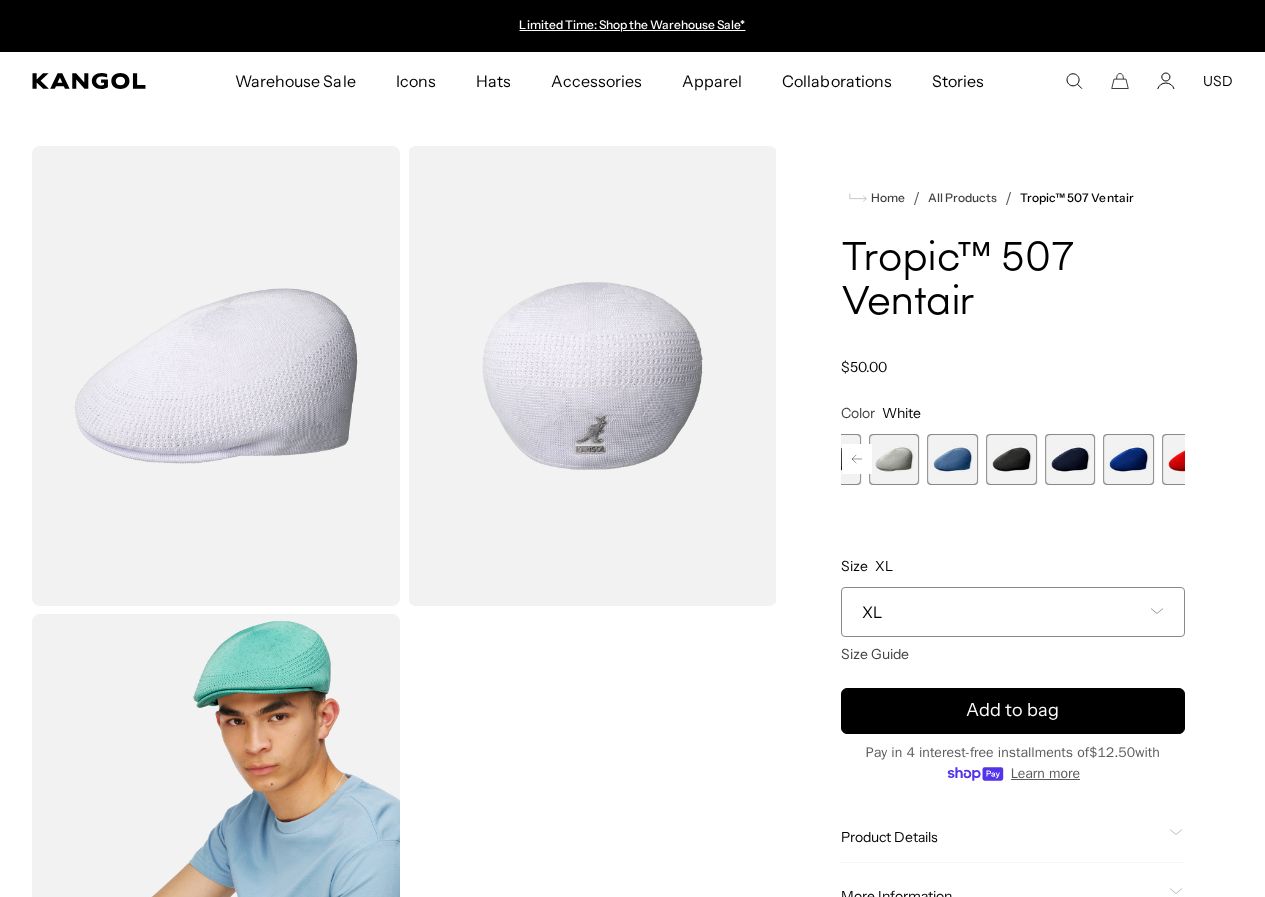 click at bounding box center (1187, 459) 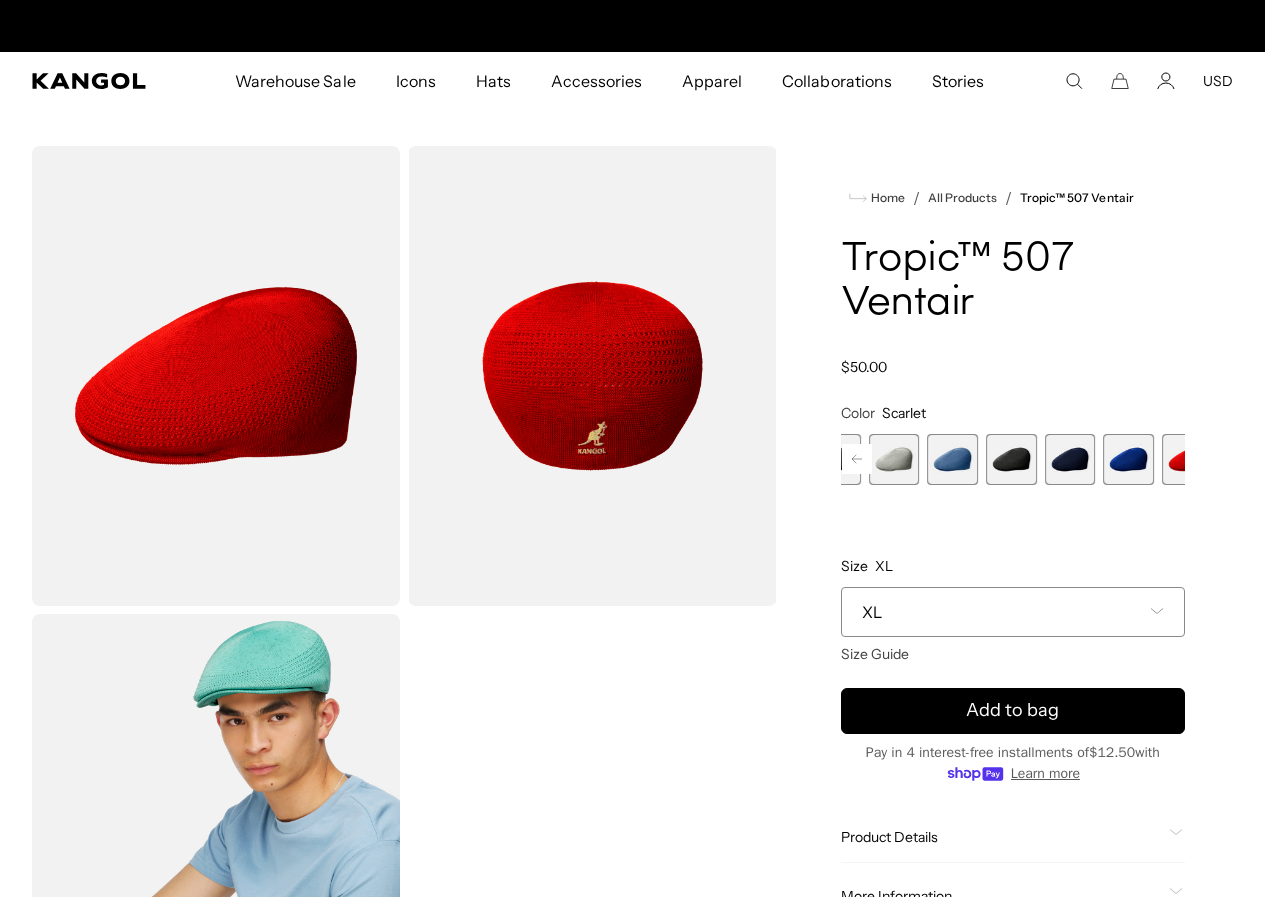 scroll, scrollTop: 0, scrollLeft: 412, axis: horizontal 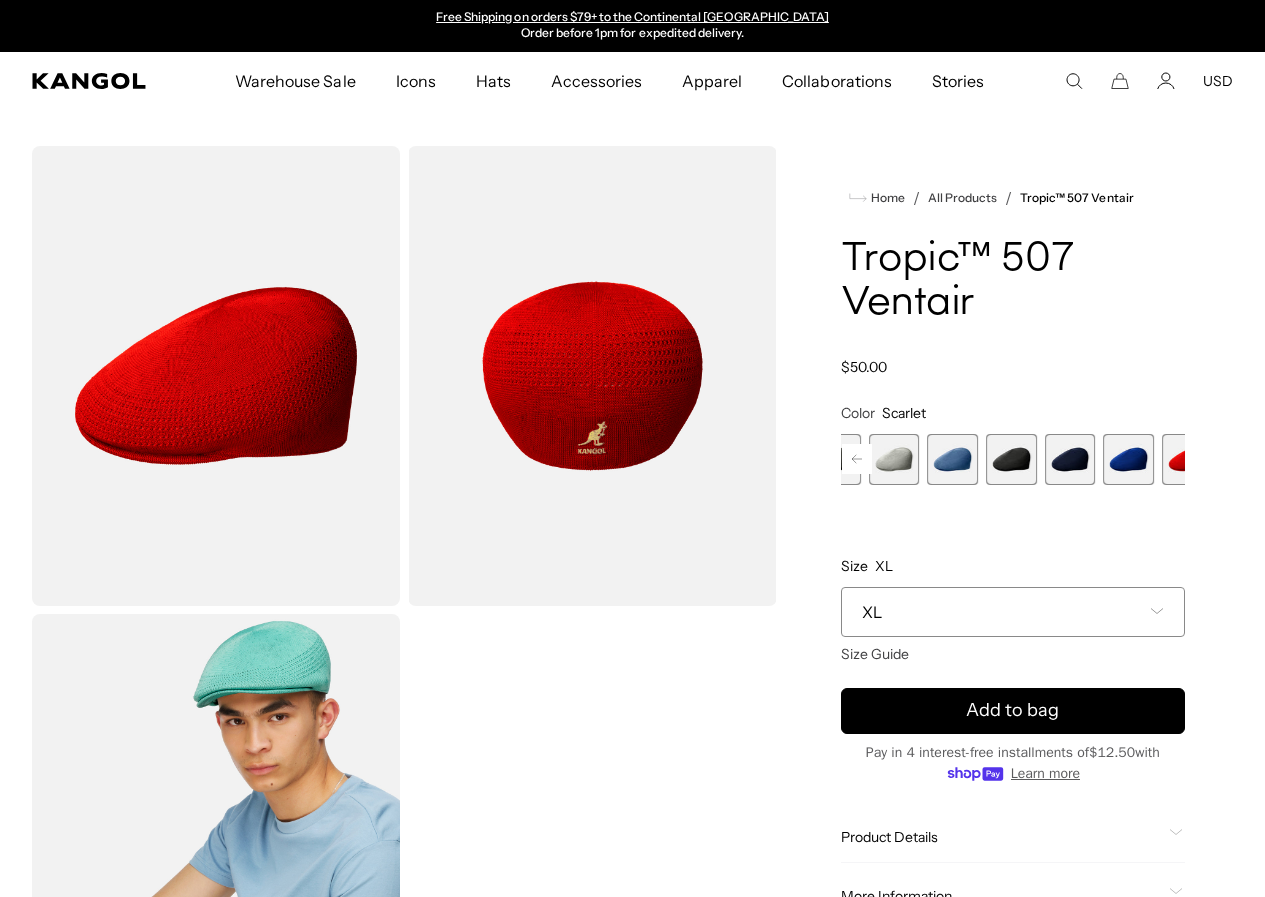 click at bounding box center [1128, 459] 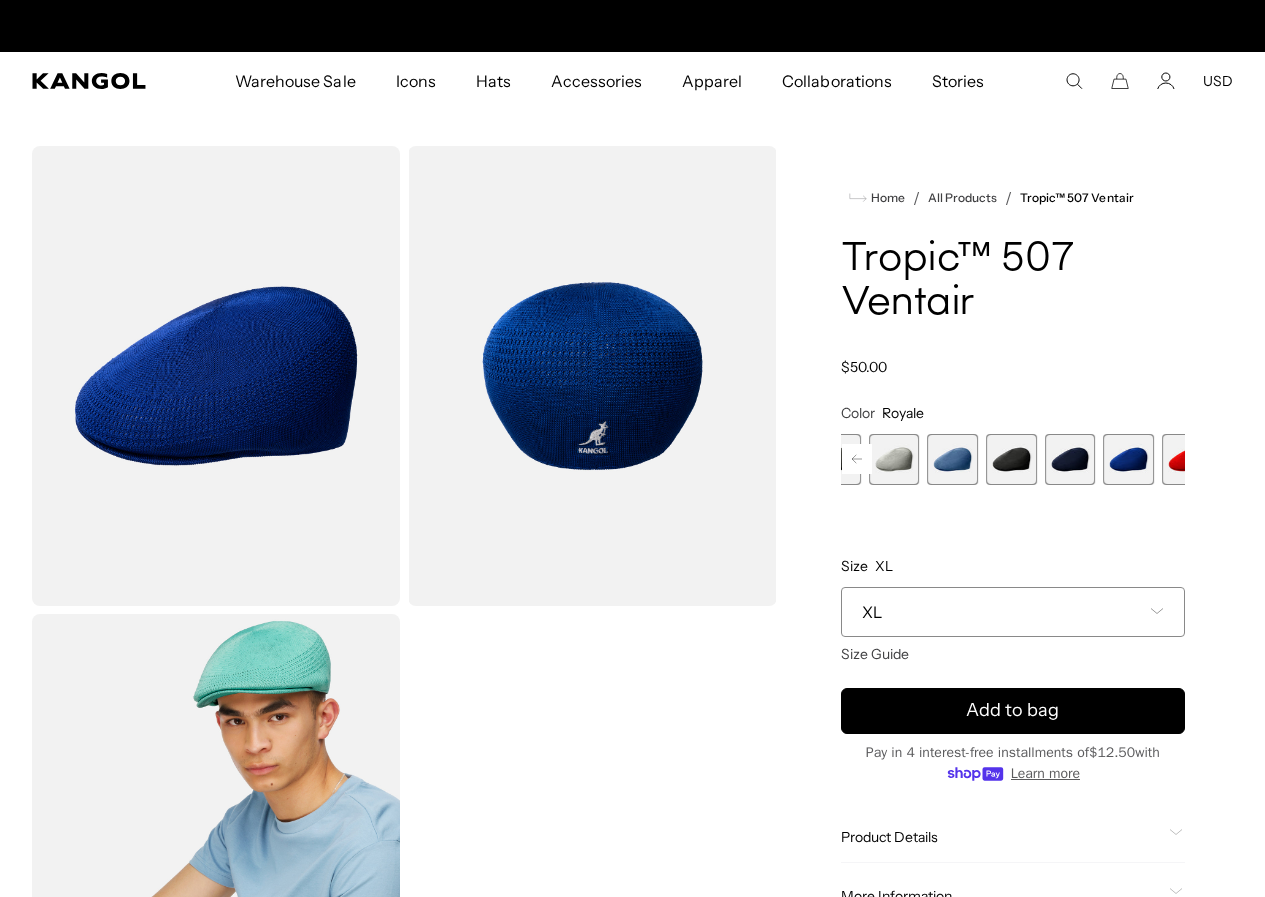 scroll, scrollTop: 0, scrollLeft: 412, axis: horizontal 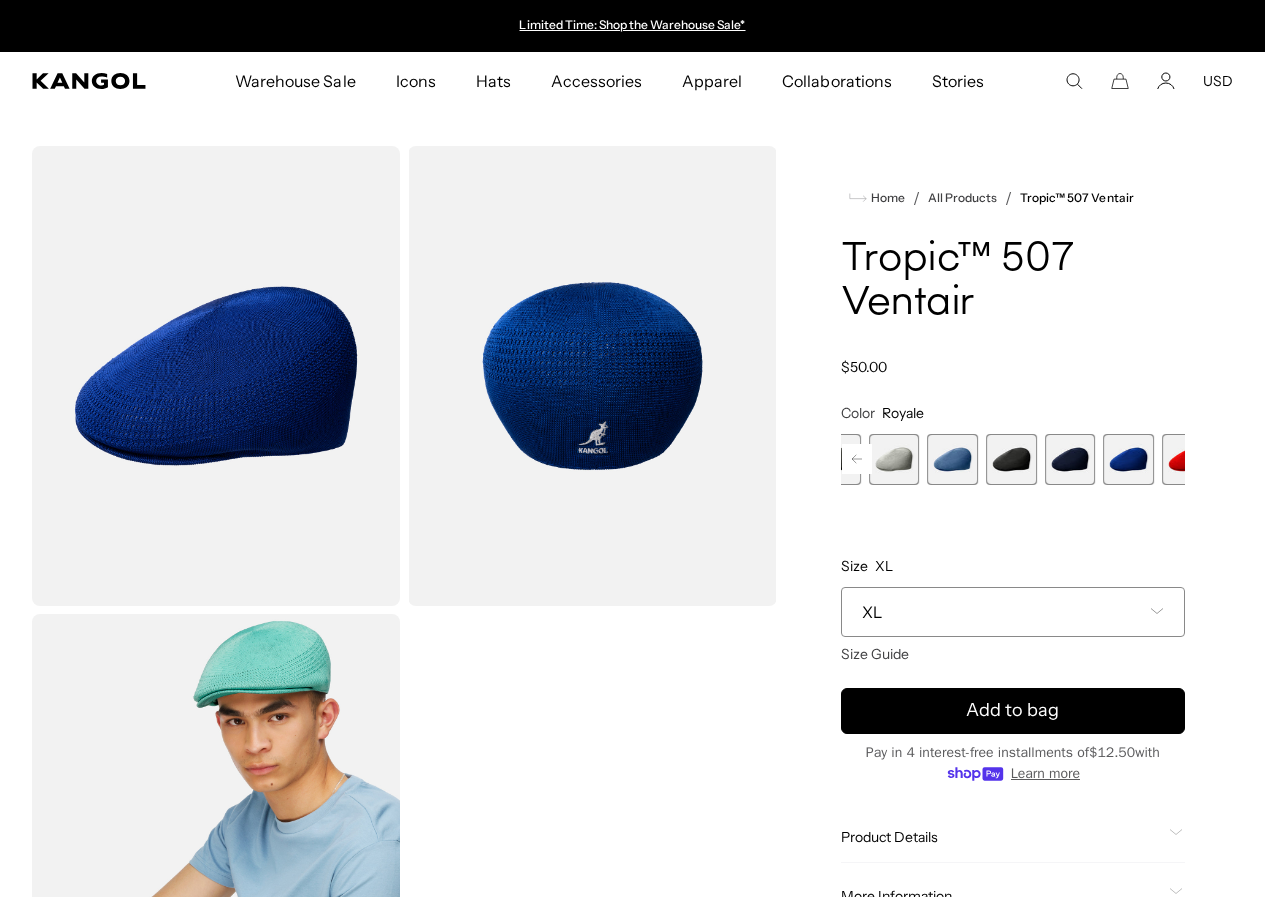 click on "Color
Royale
Previous
Next
Beige
Variant sold out or unavailable
AQUATIC
Variant sold out or unavailable
WARM GREY
Variant sold out or unavailable
Cliff
Variant sold out or unavailable
Moonstruck
Variant sold out or unavailable
DENIM BLUE
Variant sold out or unavailable" at bounding box center [1013, 444] 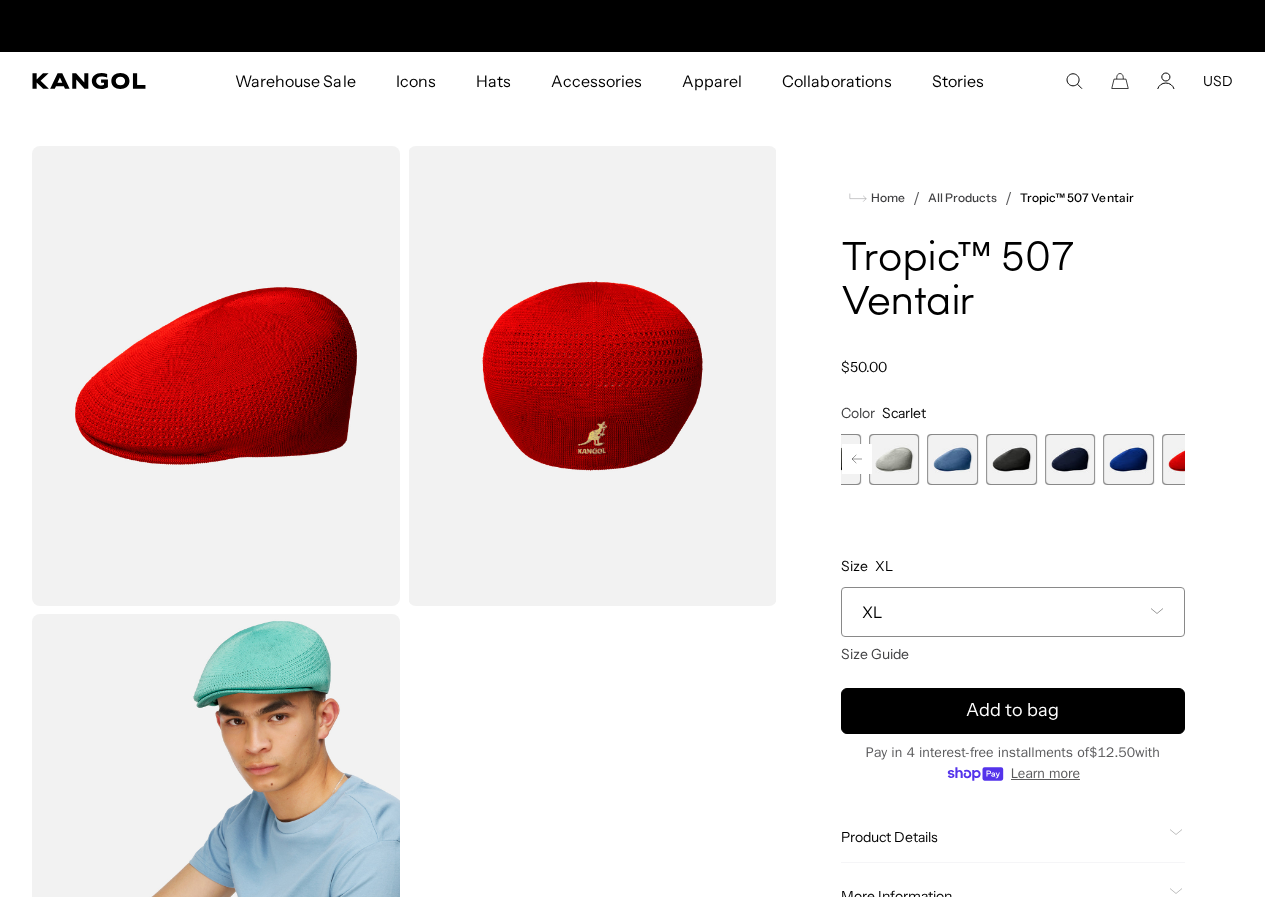 scroll, scrollTop: 0, scrollLeft: 412, axis: horizontal 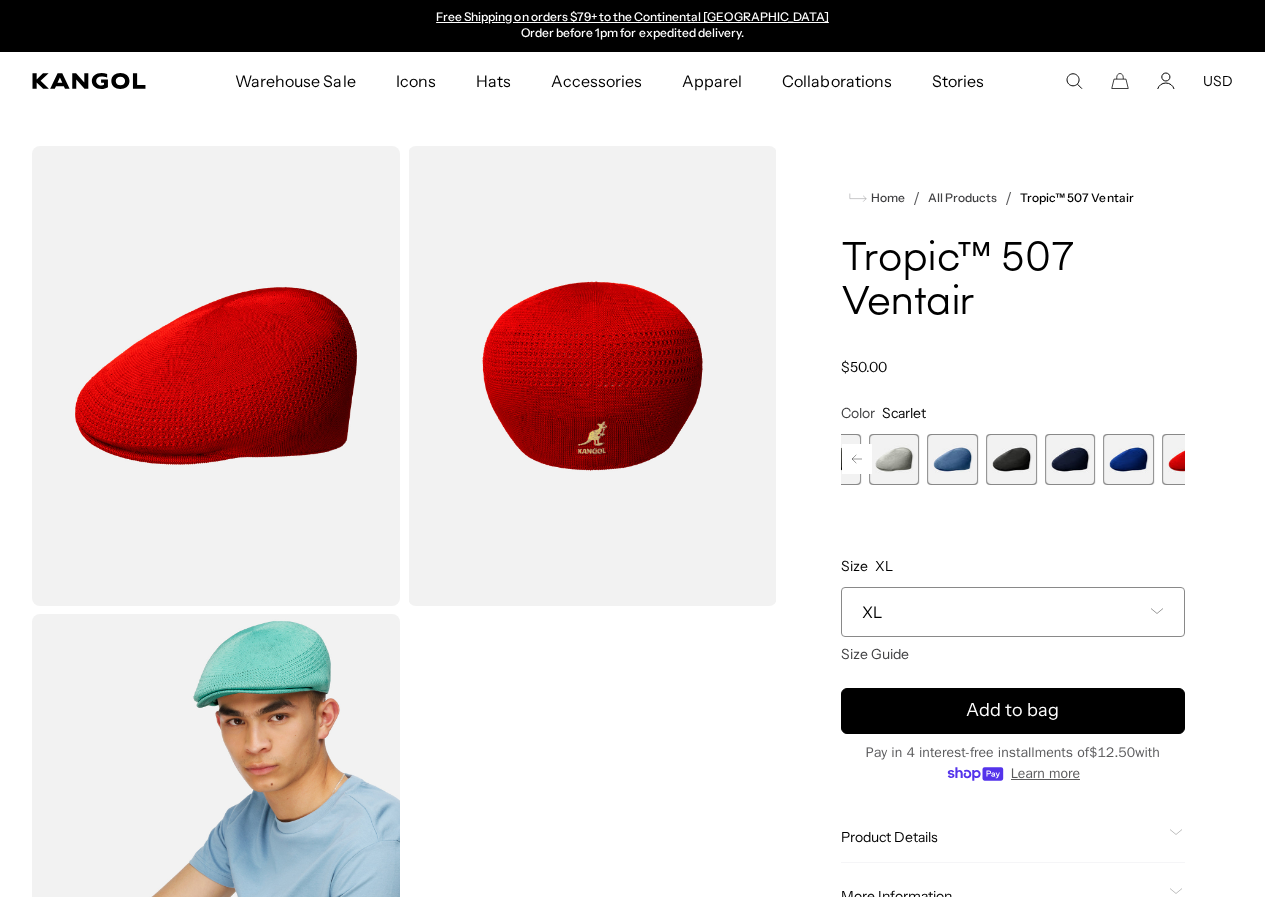 click at bounding box center [1070, 459] 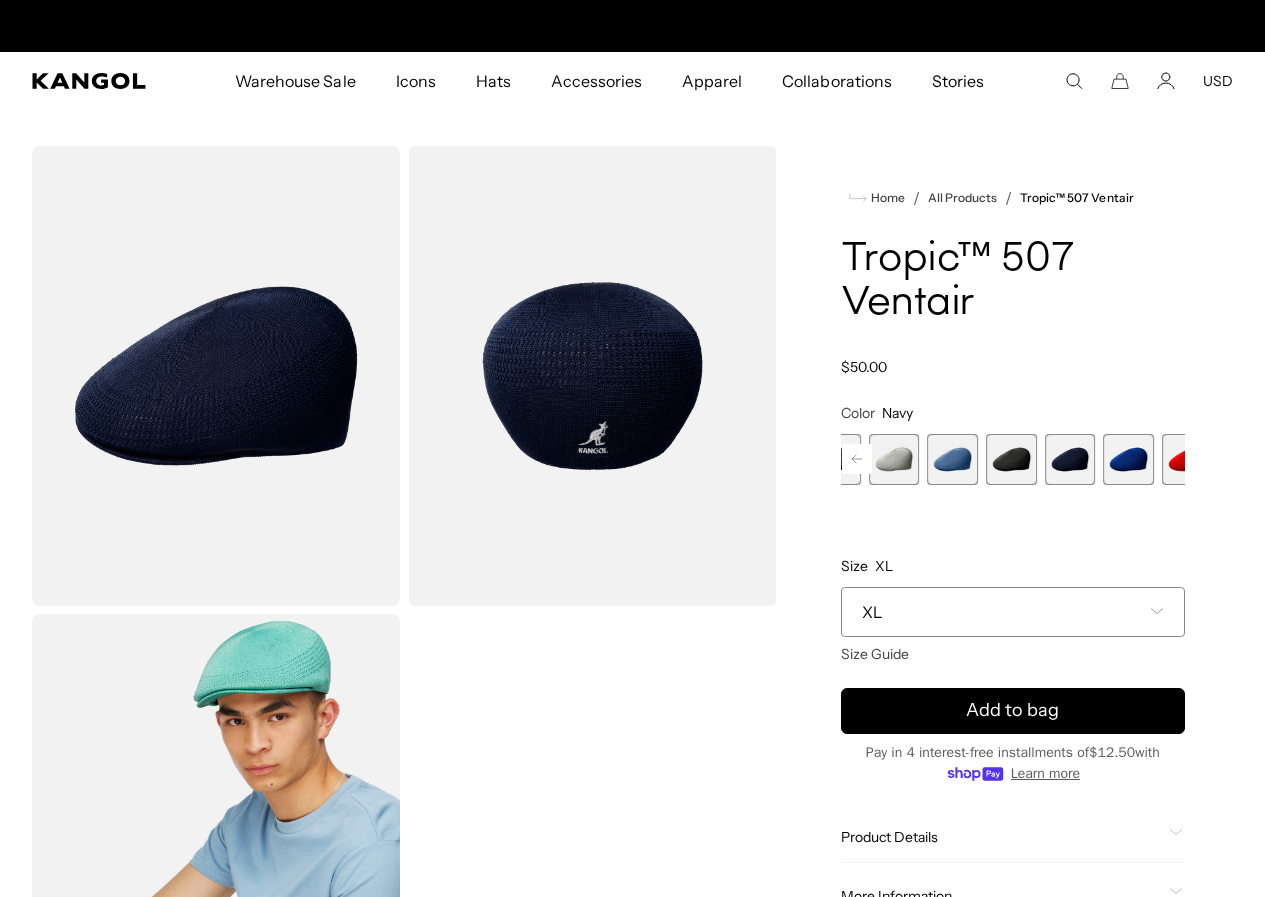 click at bounding box center [1011, 459] 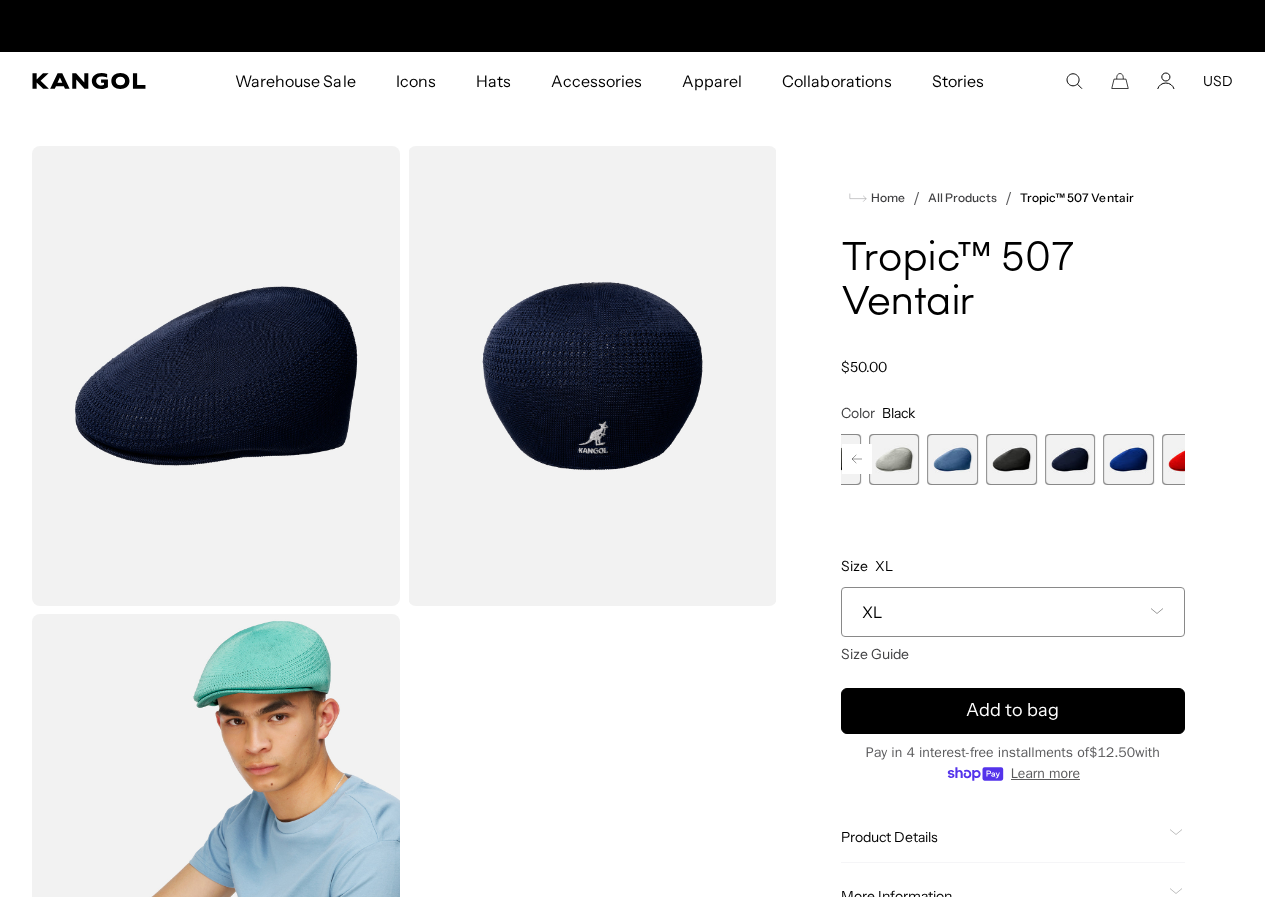 scroll, scrollTop: 0, scrollLeft: 0, axis: both 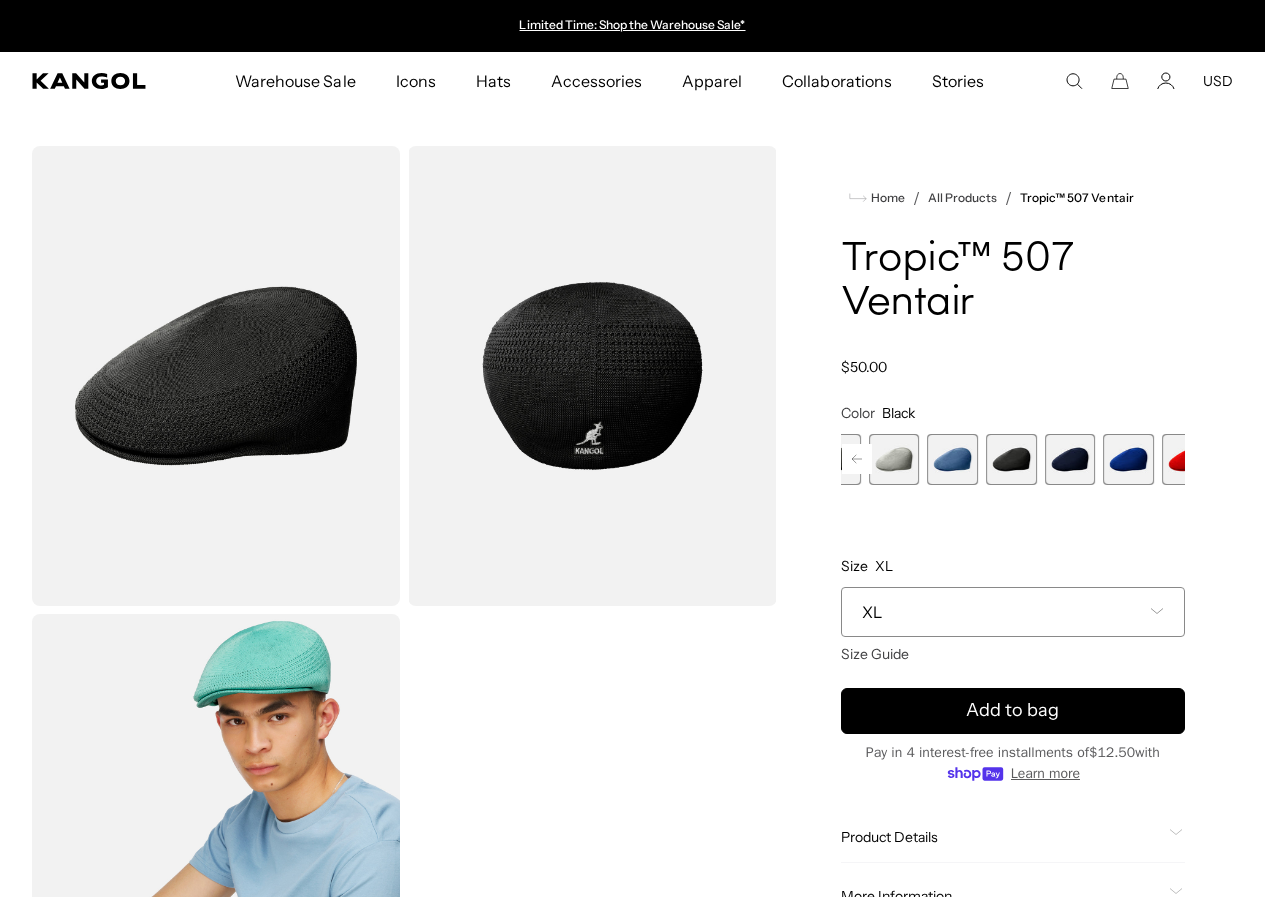 click at bounding box center (1128, 459) 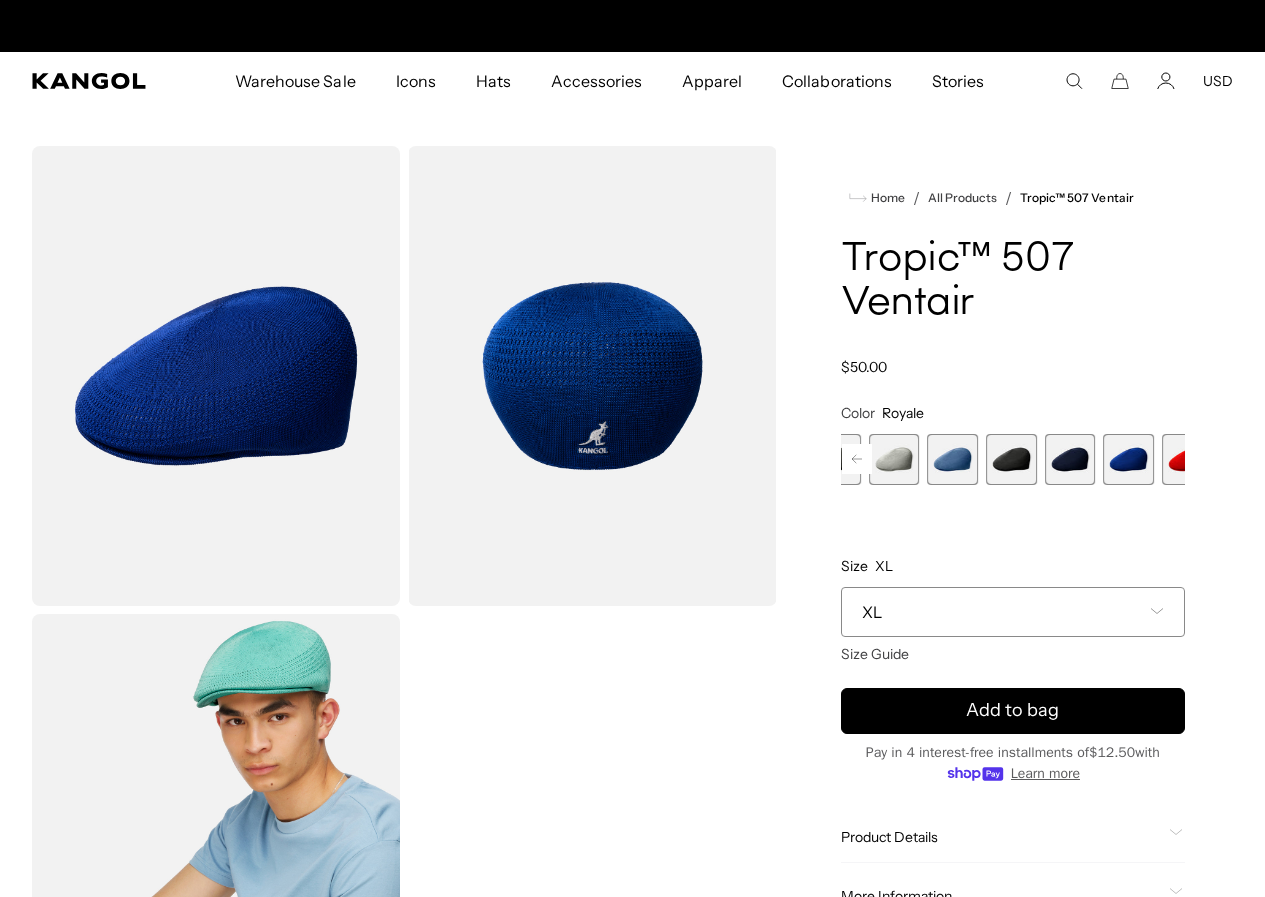 scroll, scrollTop: 0, scrollLeft: 412, axis: horizontal 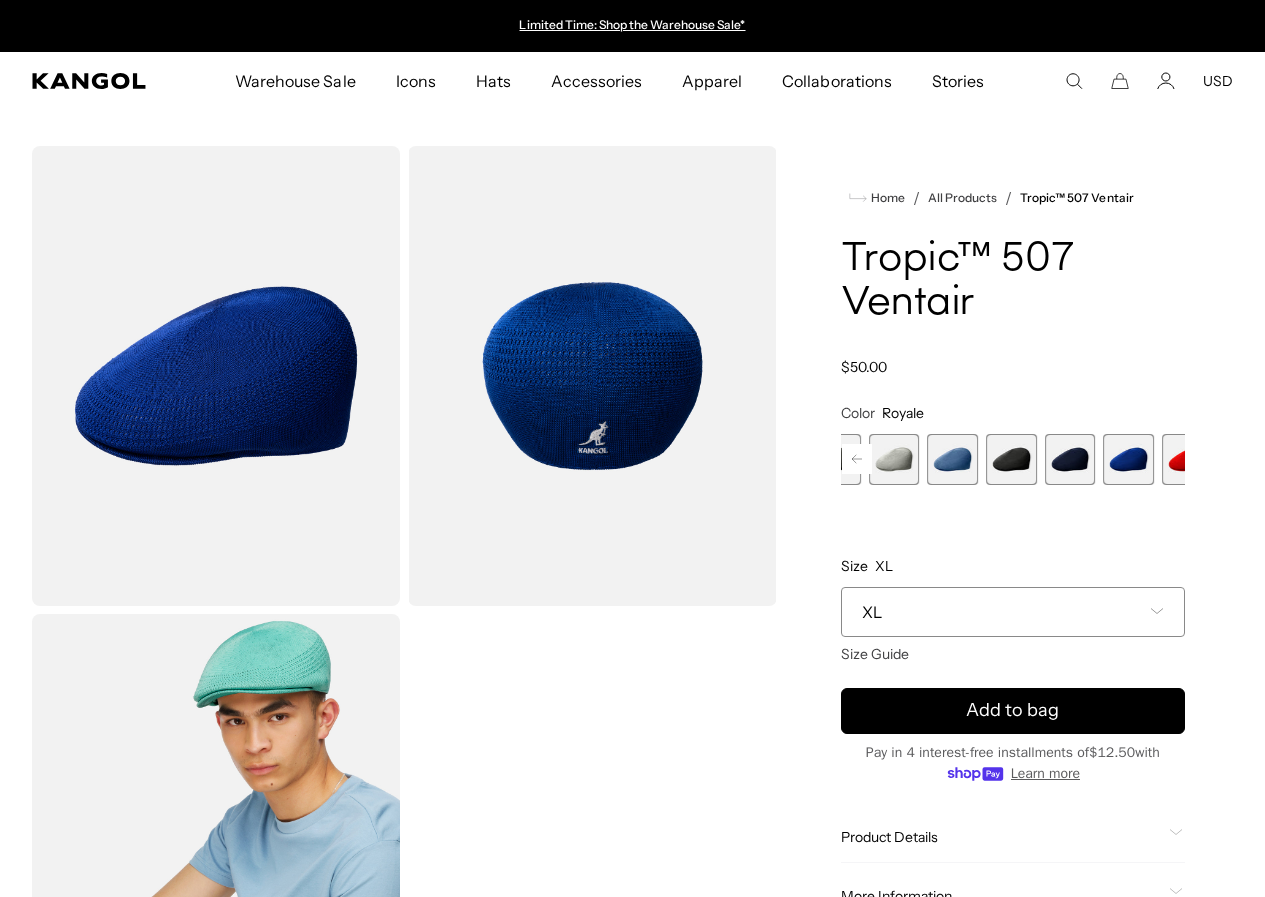 click 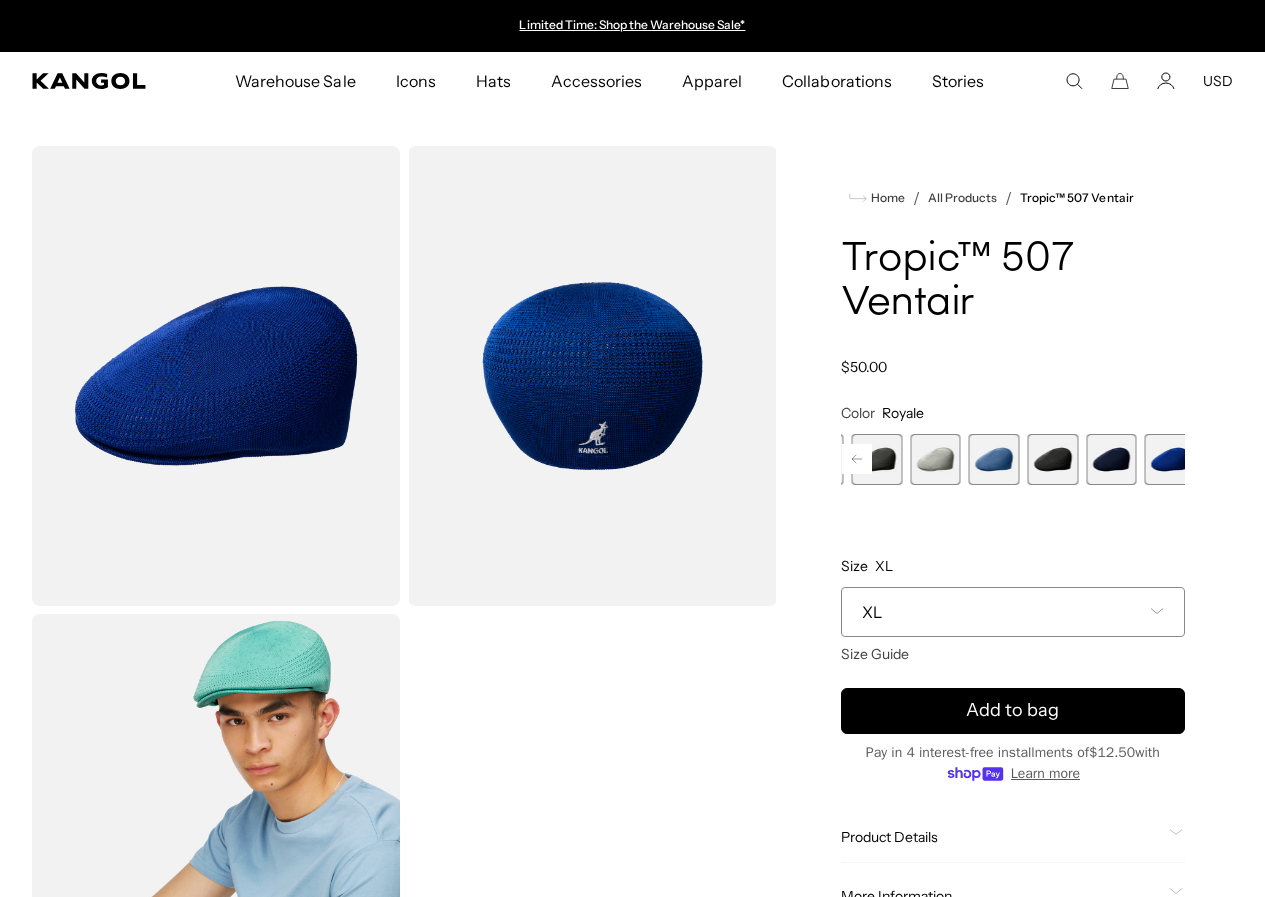 click 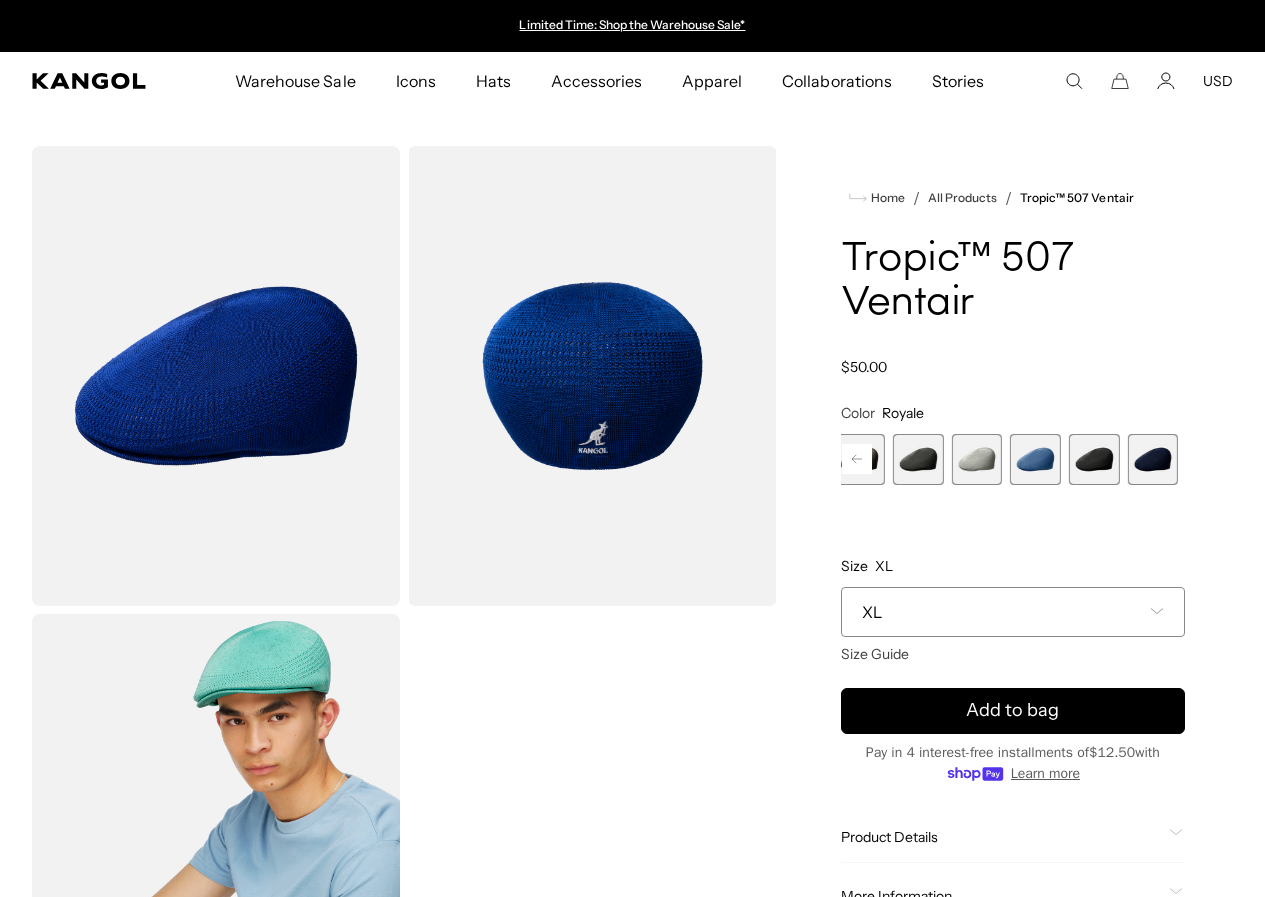 click 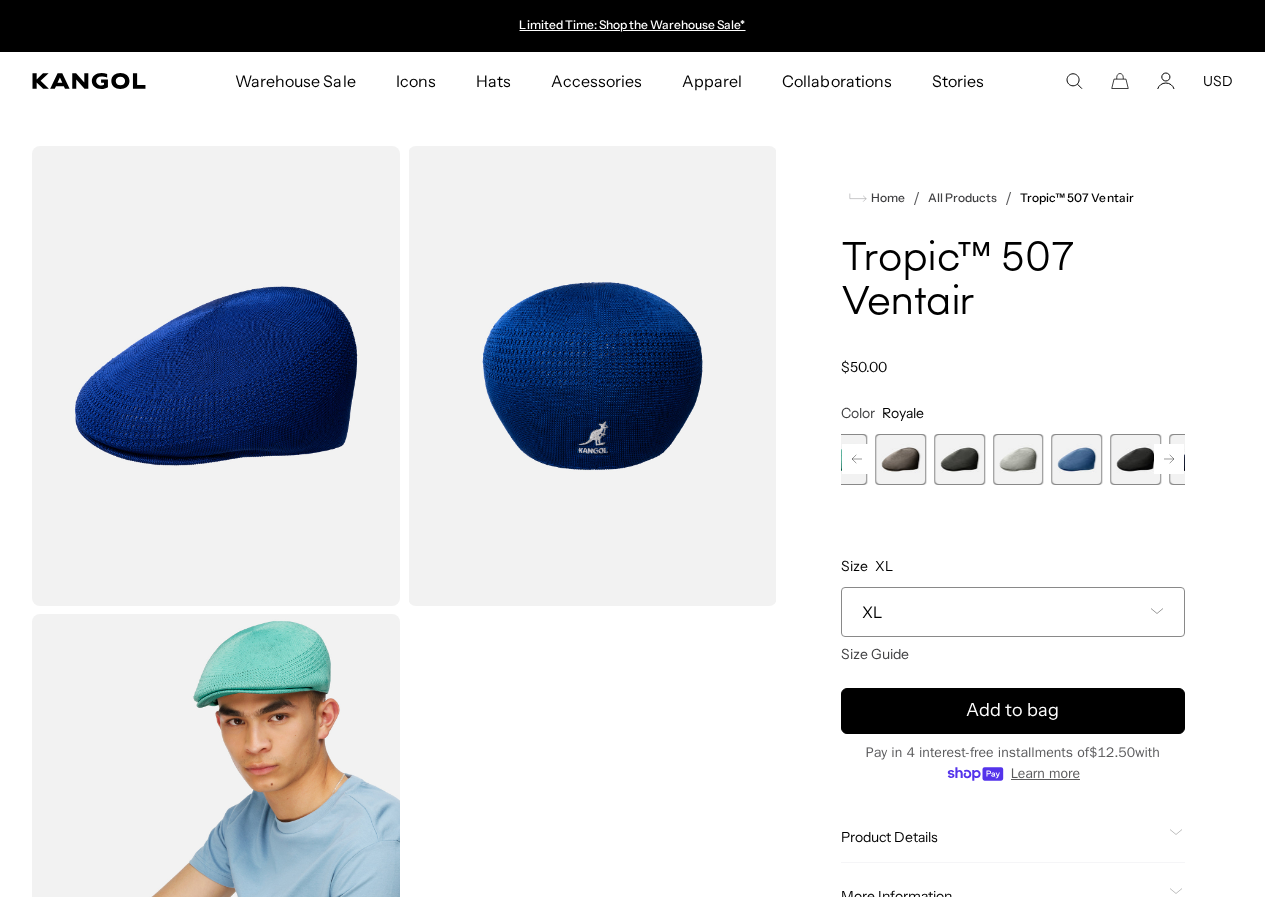 click 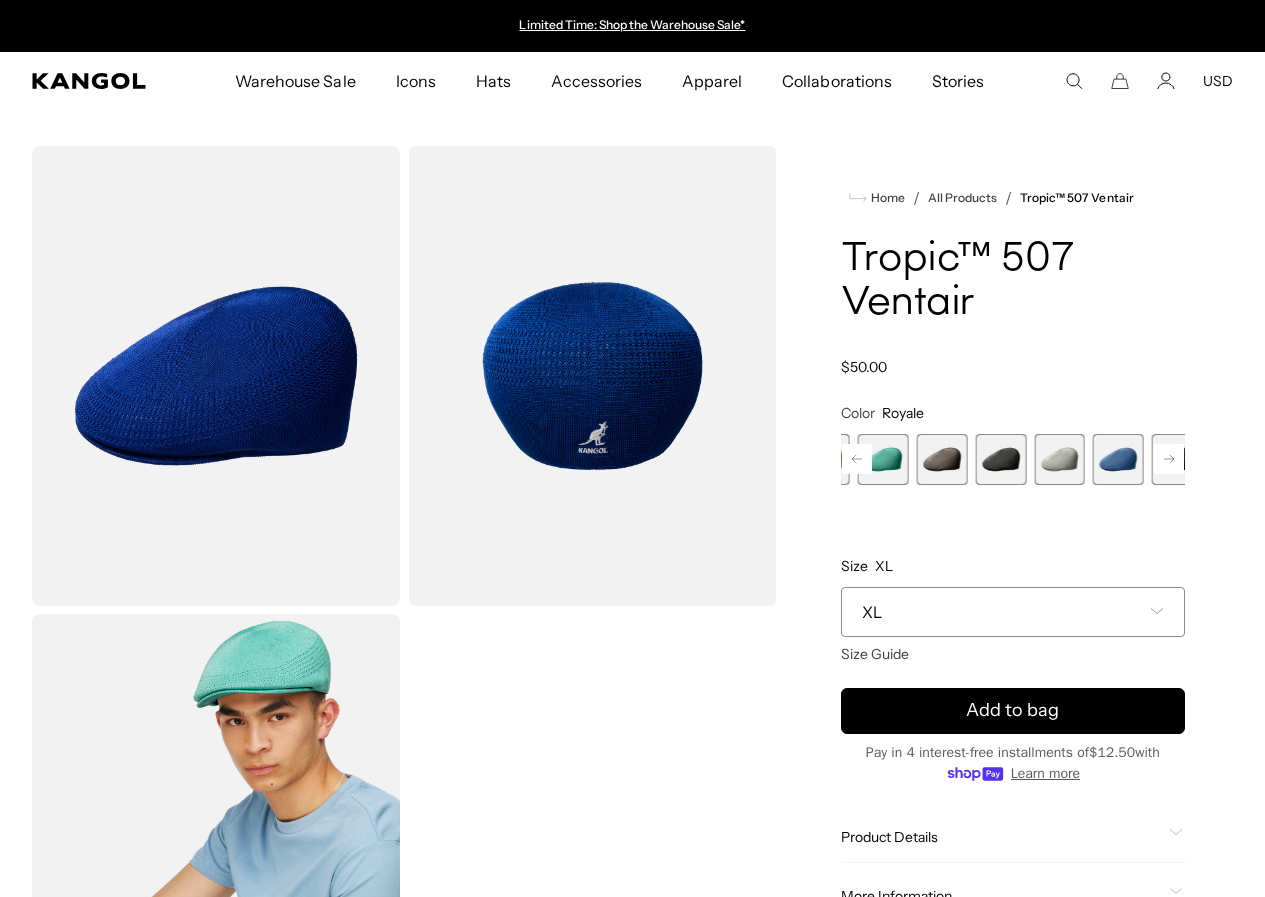 click 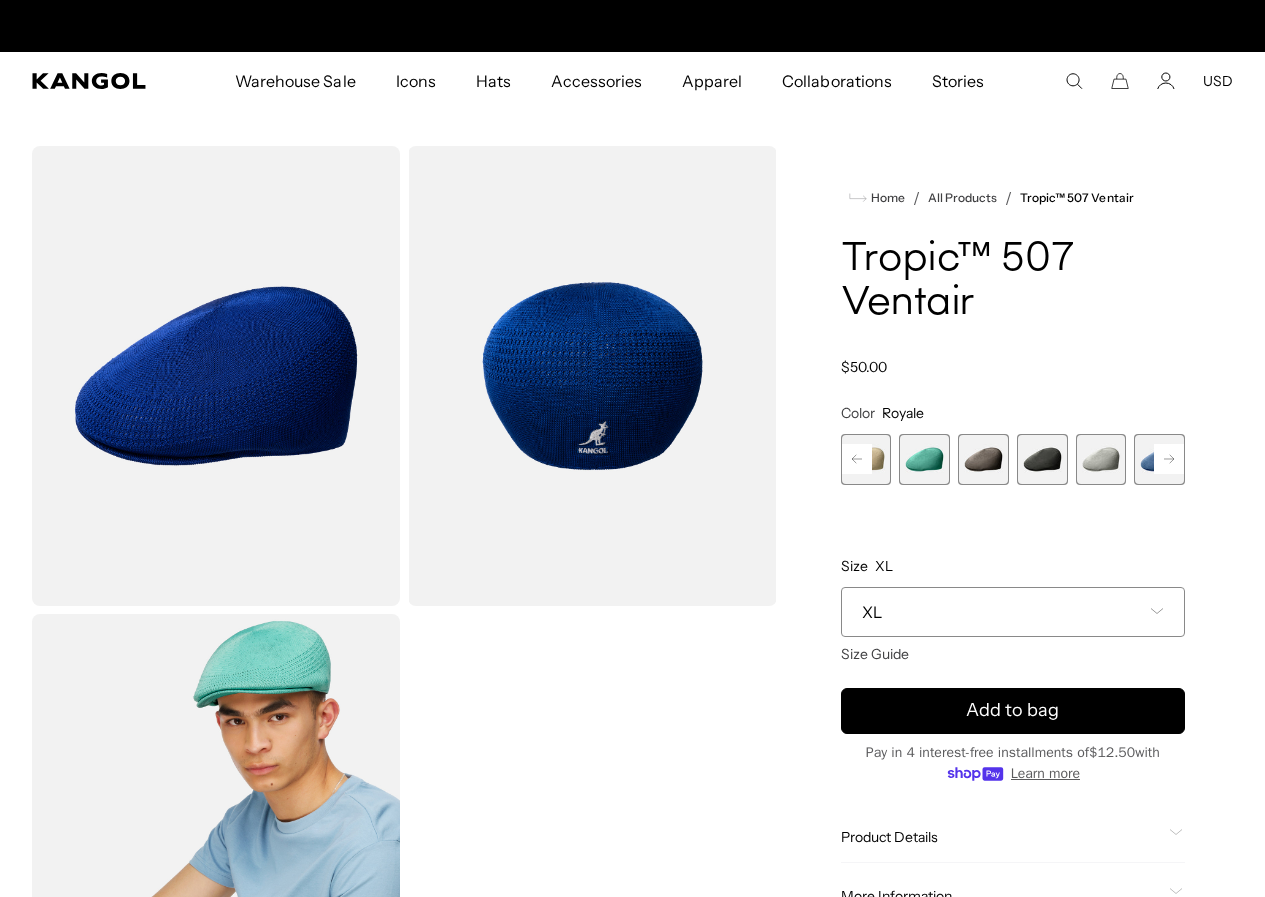 click 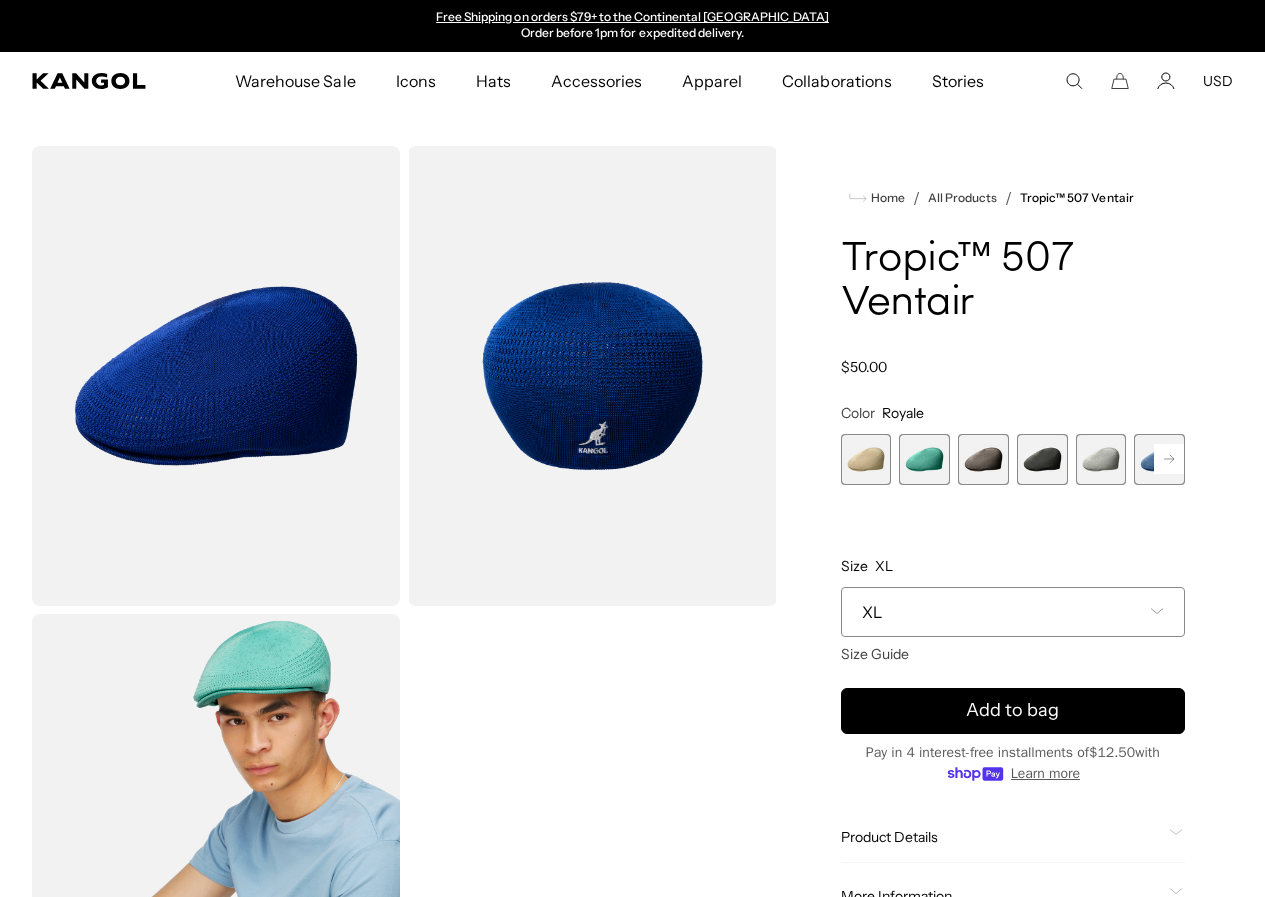 click at bounding box center (866, 459) 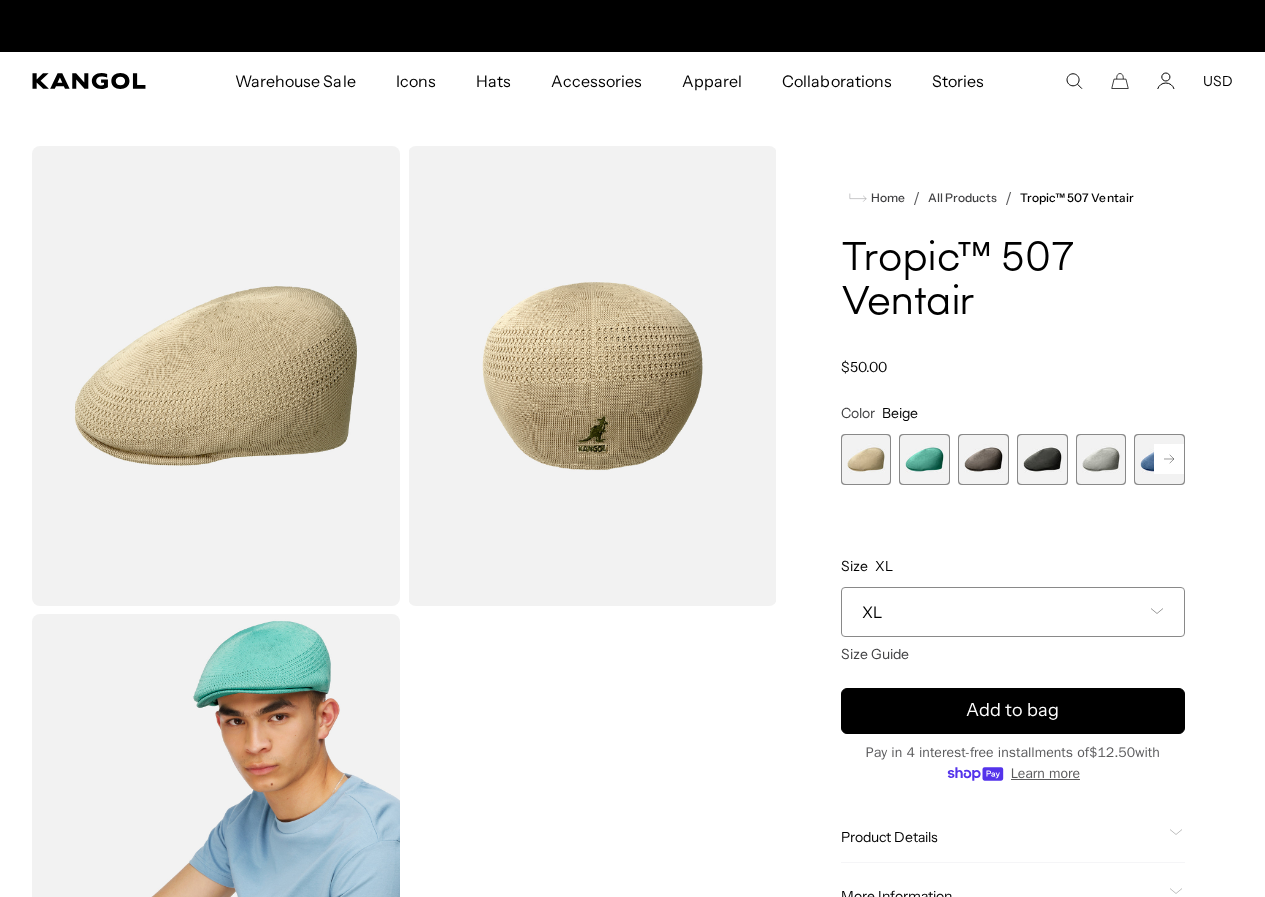 scroll, scrollTop: 0, scrollLeft: 0, axis: both 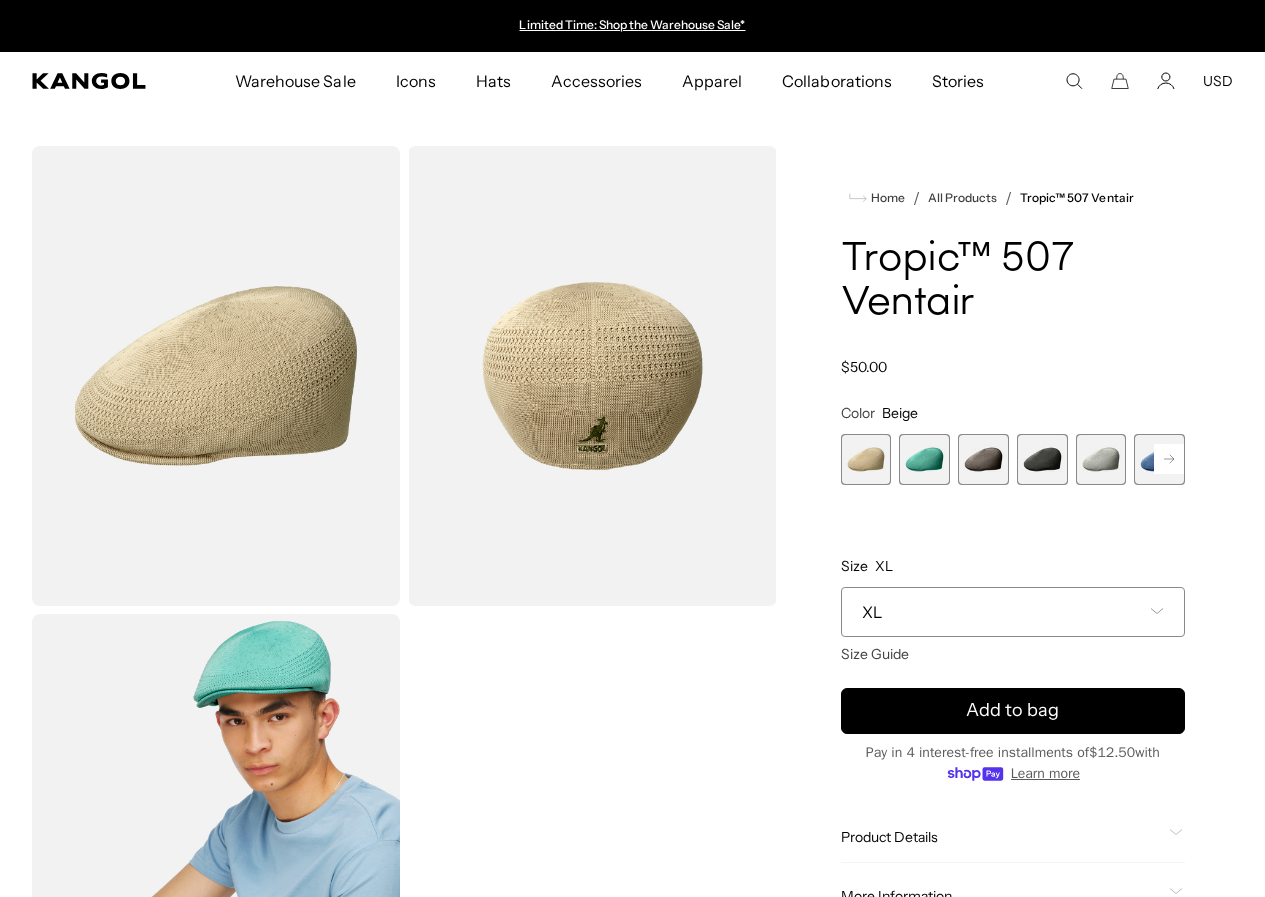 click at bounding box center (924, 459) 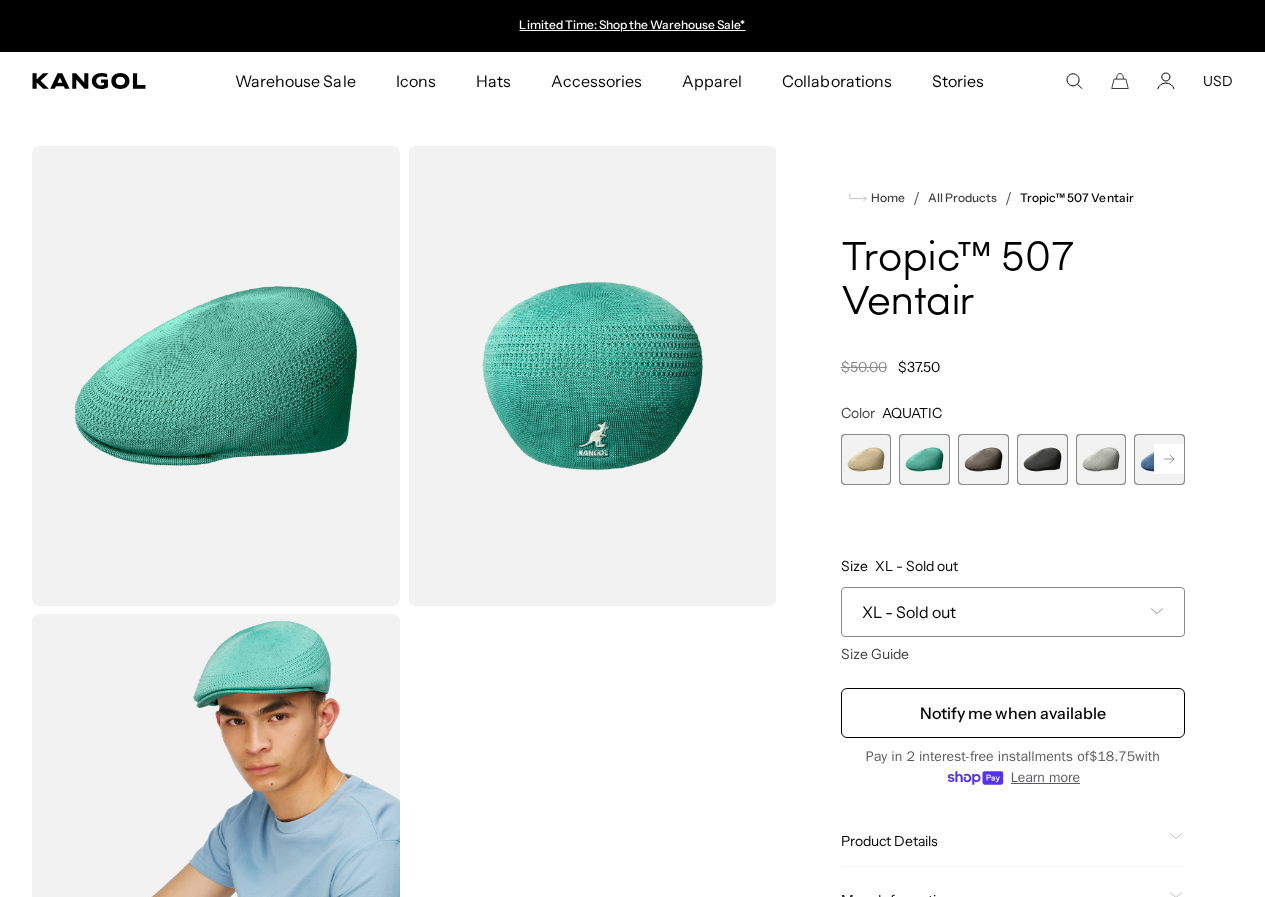 click 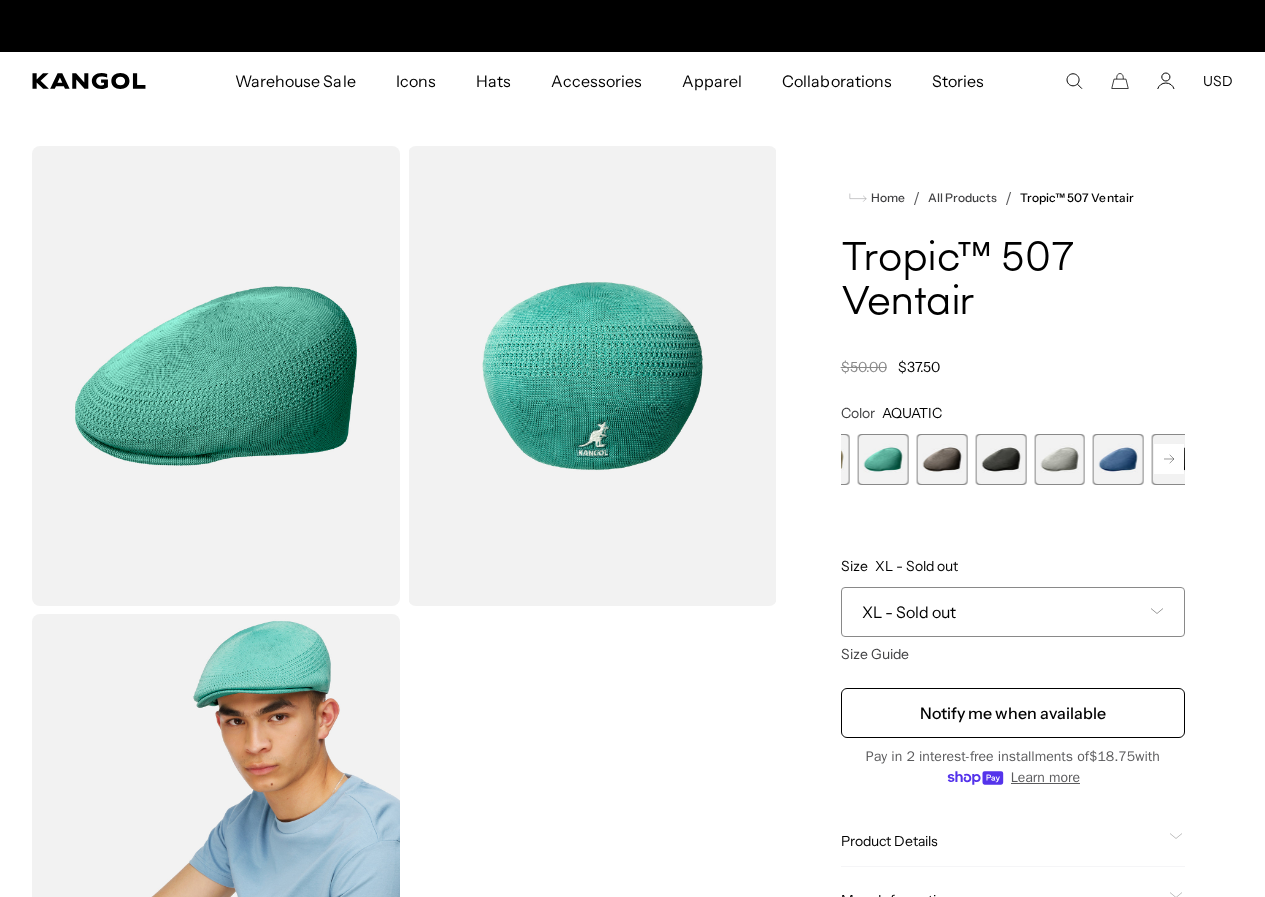 click 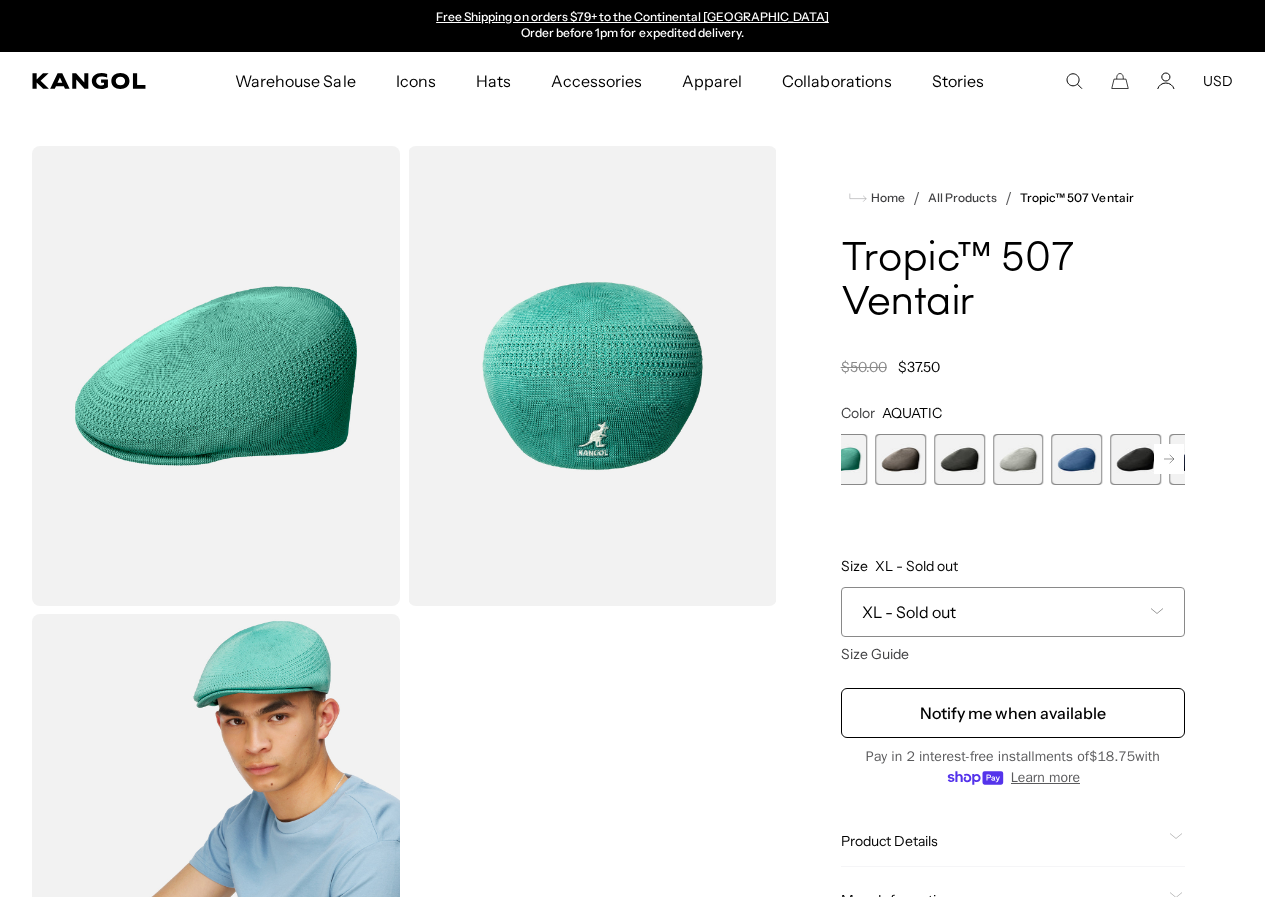click 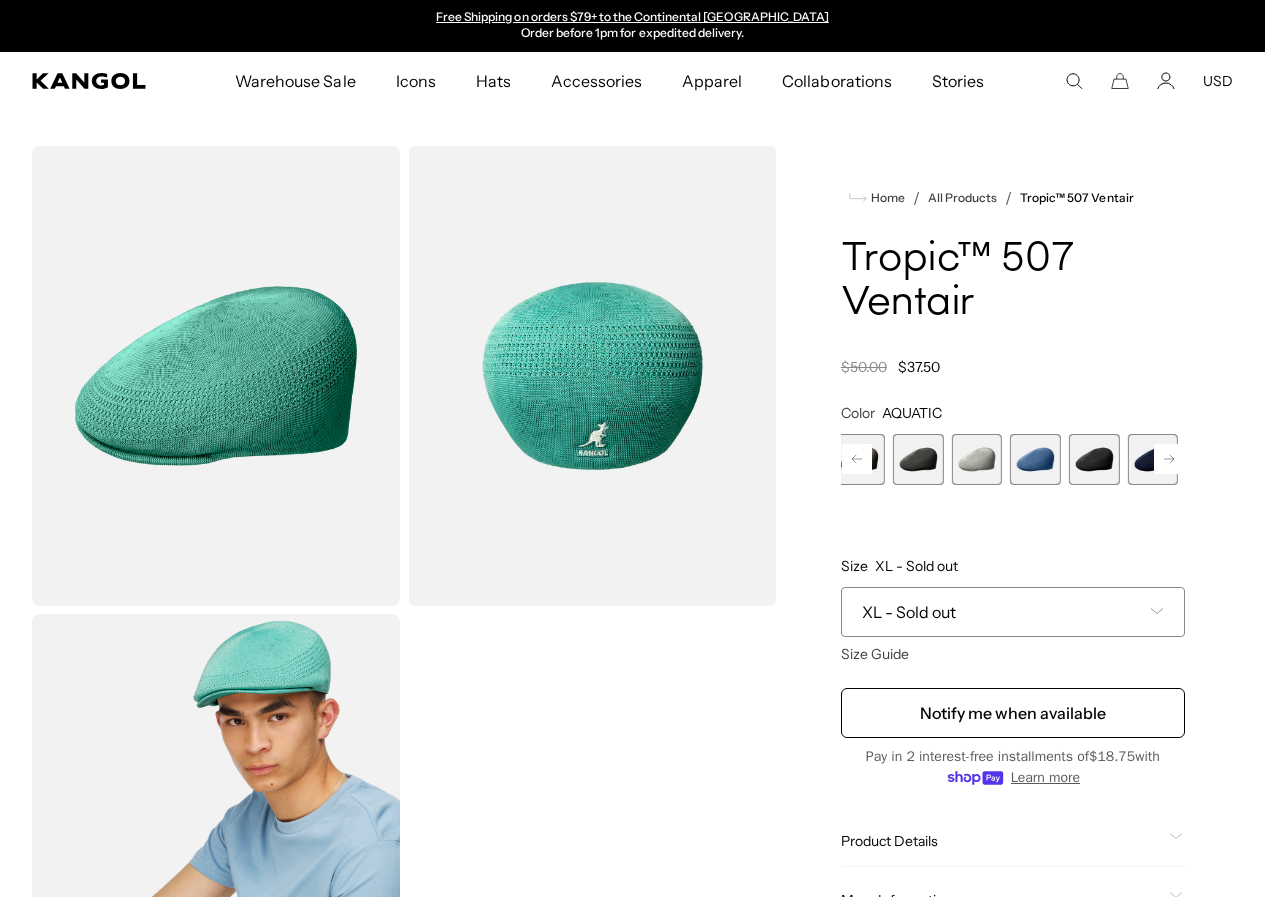 click 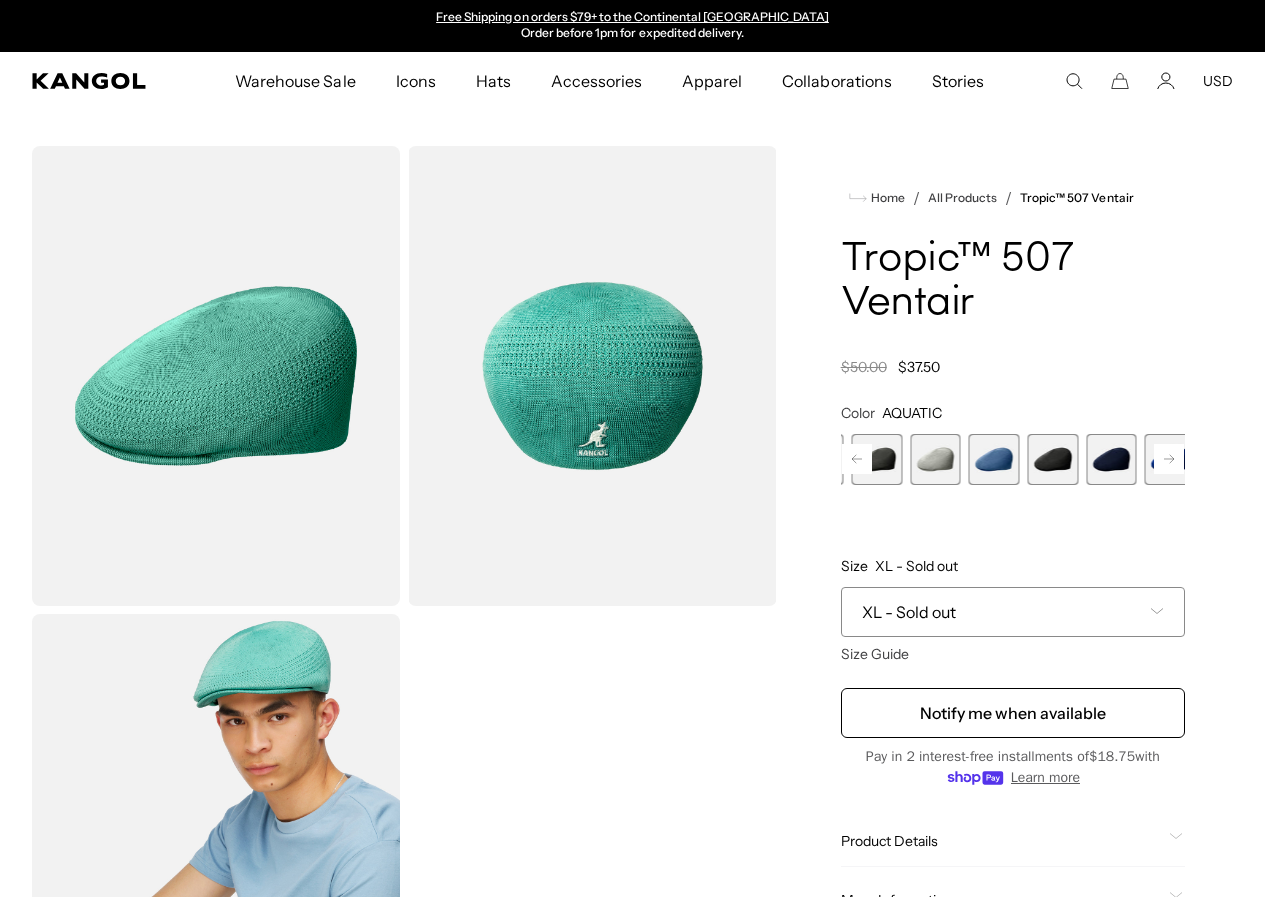 click 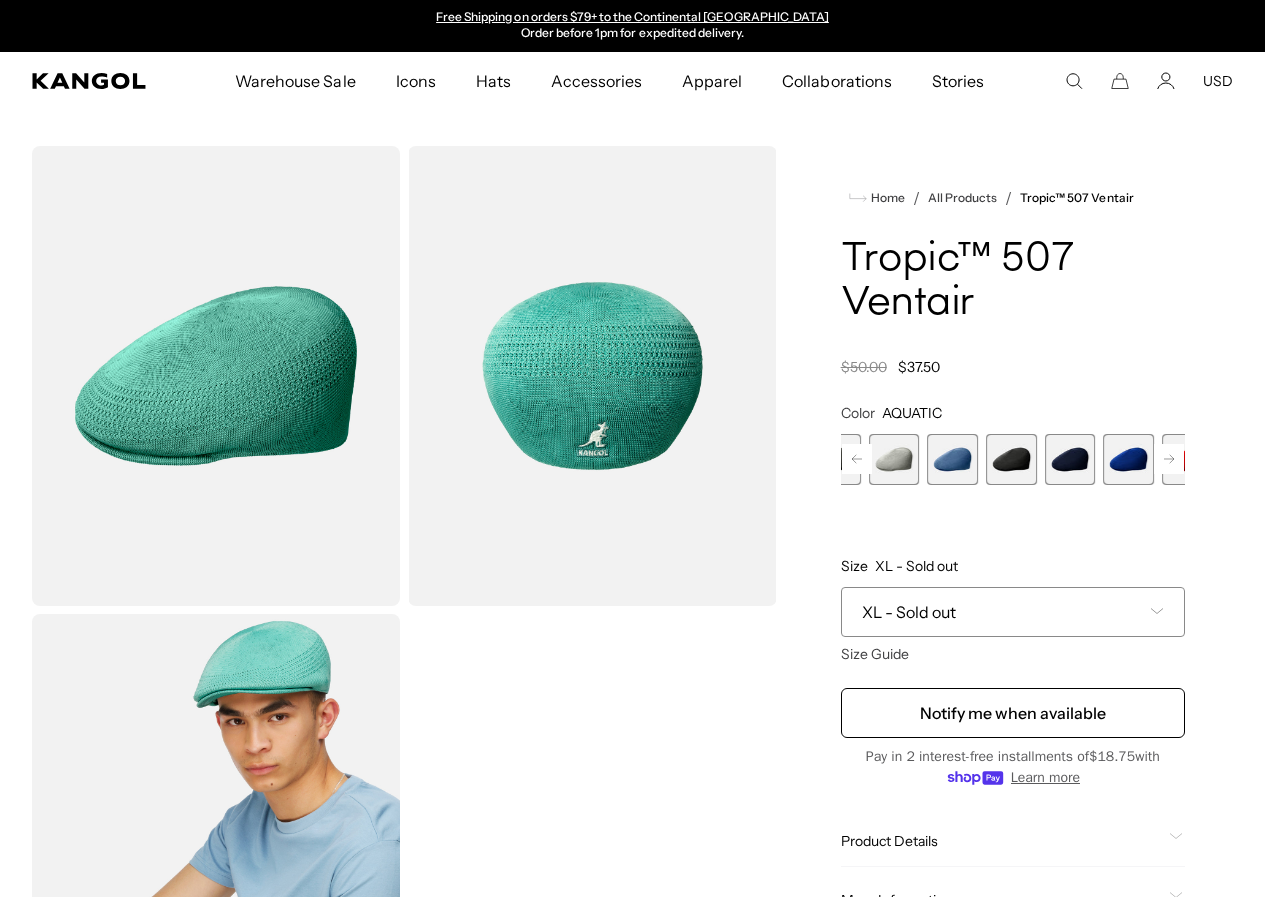click 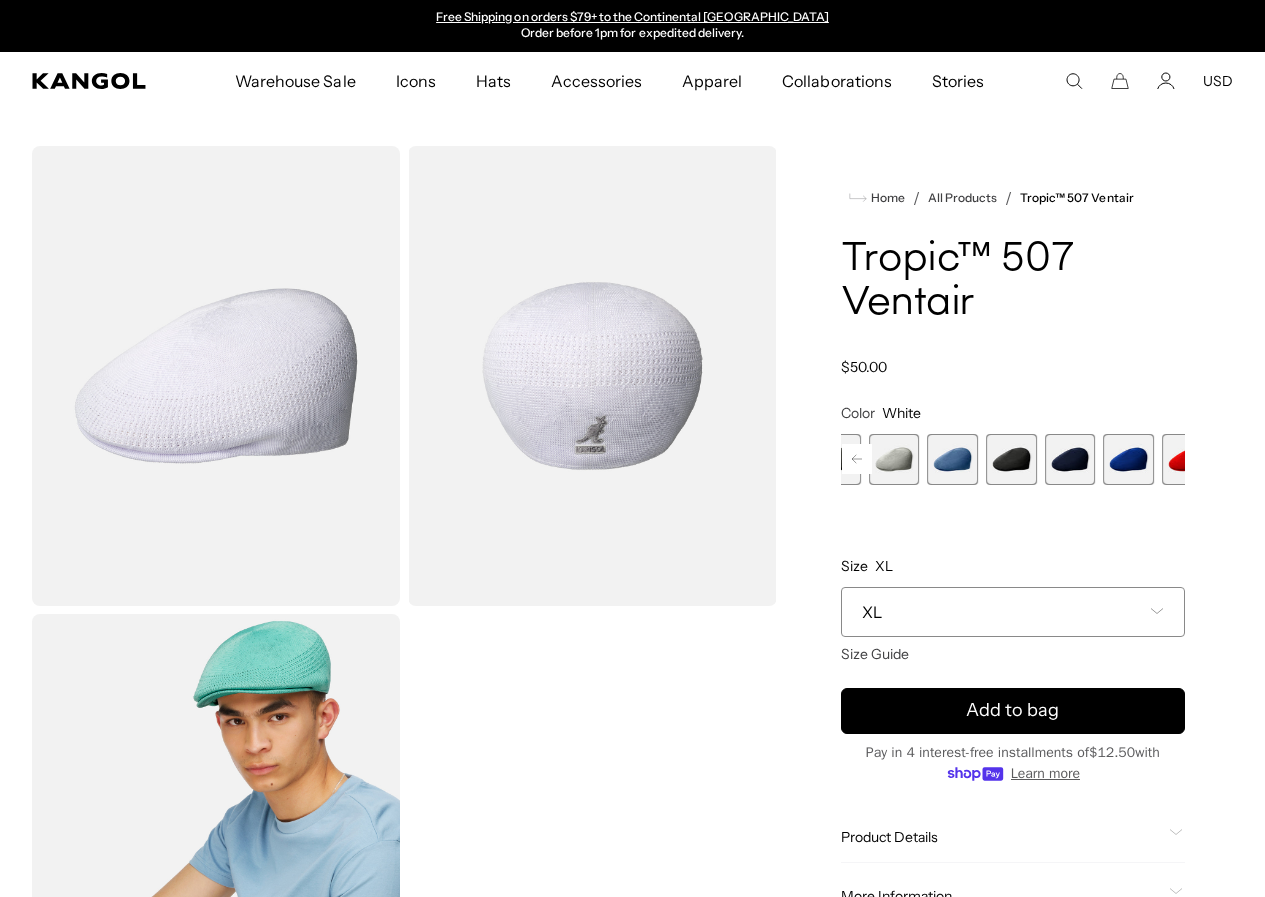 click at bounding box center (1187, 459) 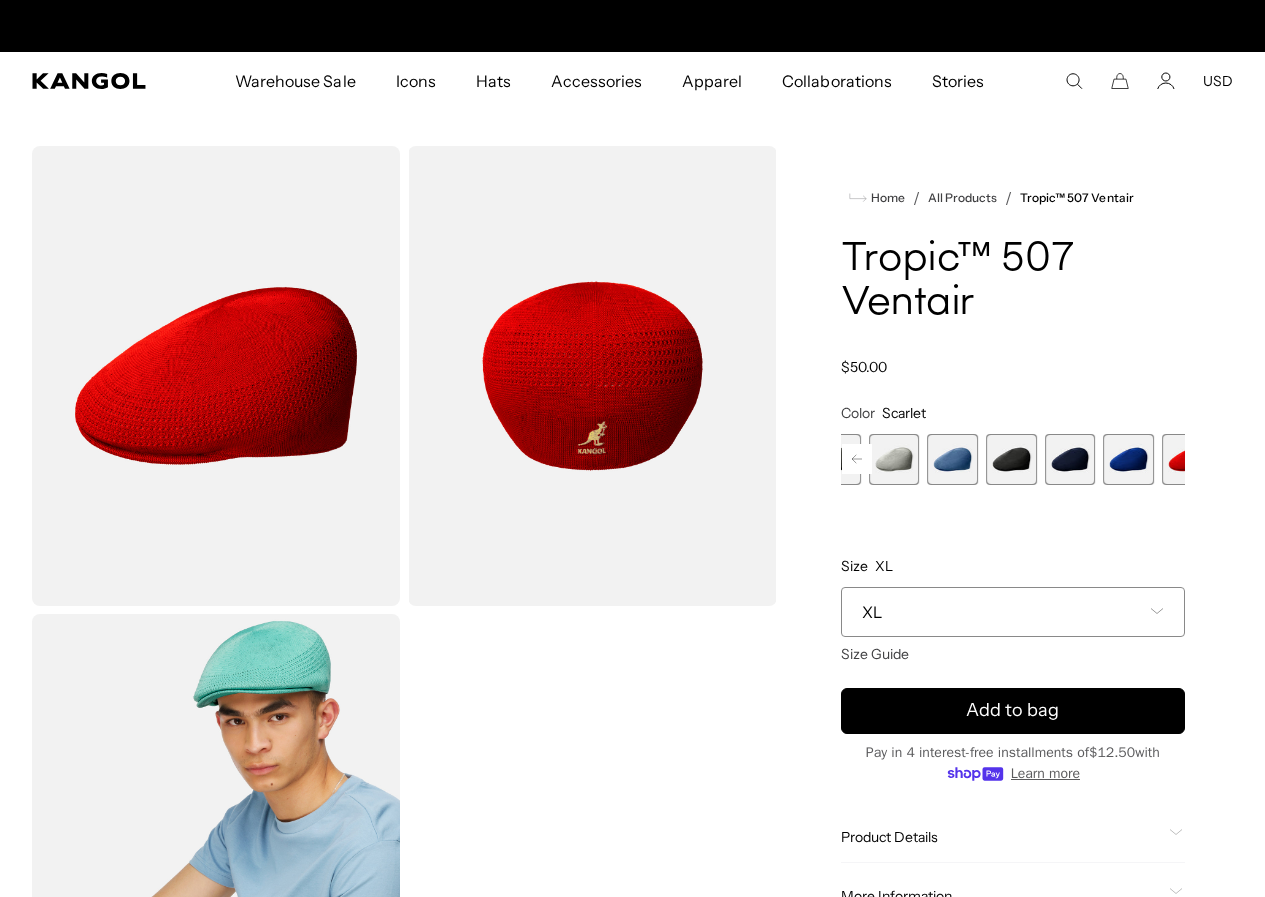 scroll, scrollTop: 0, scrollLeft: 412, axis: horizontal 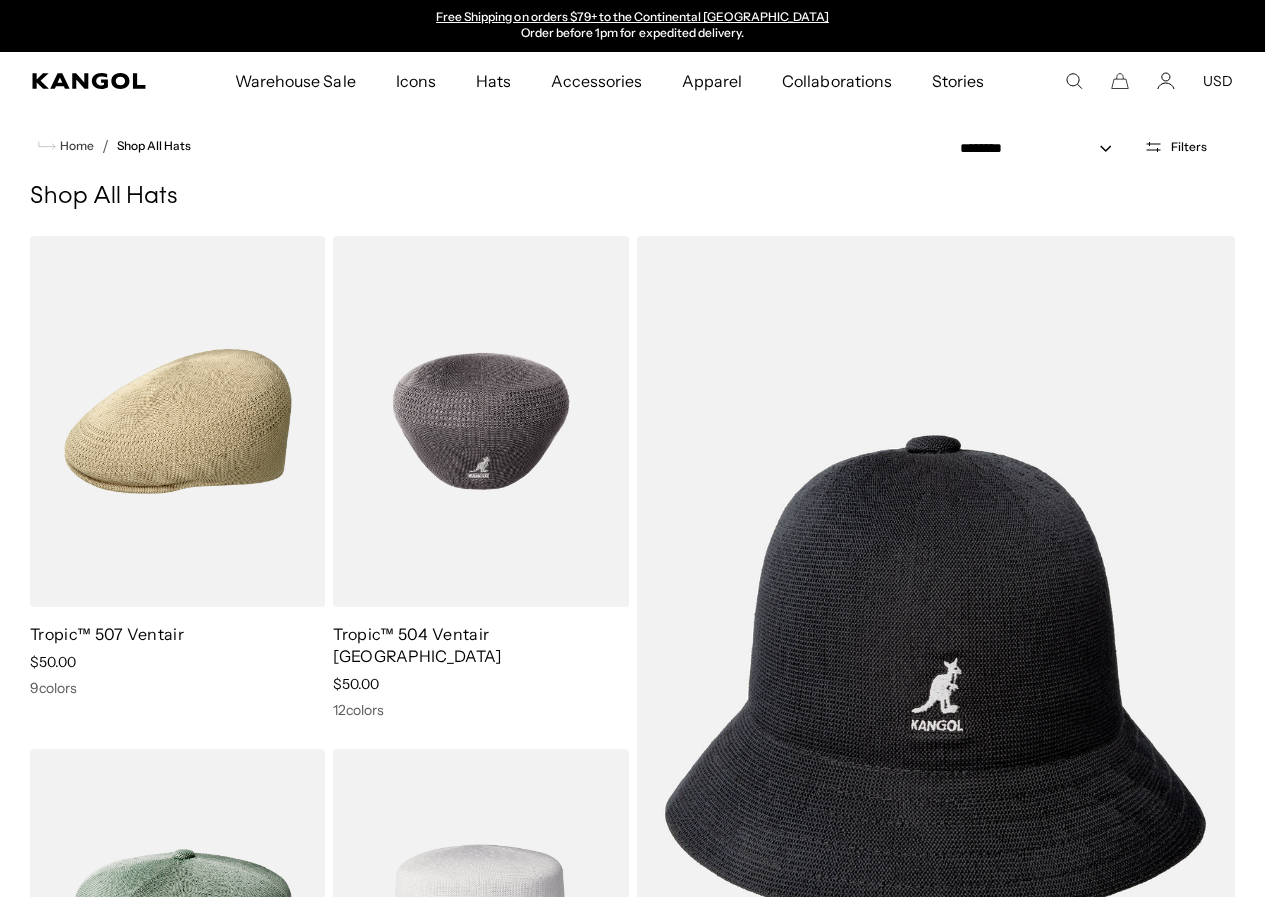 drag, startPoint x: 489, startPoint y: 448, endPoint x: 505, endPoint y: 450, distance: 16.124516 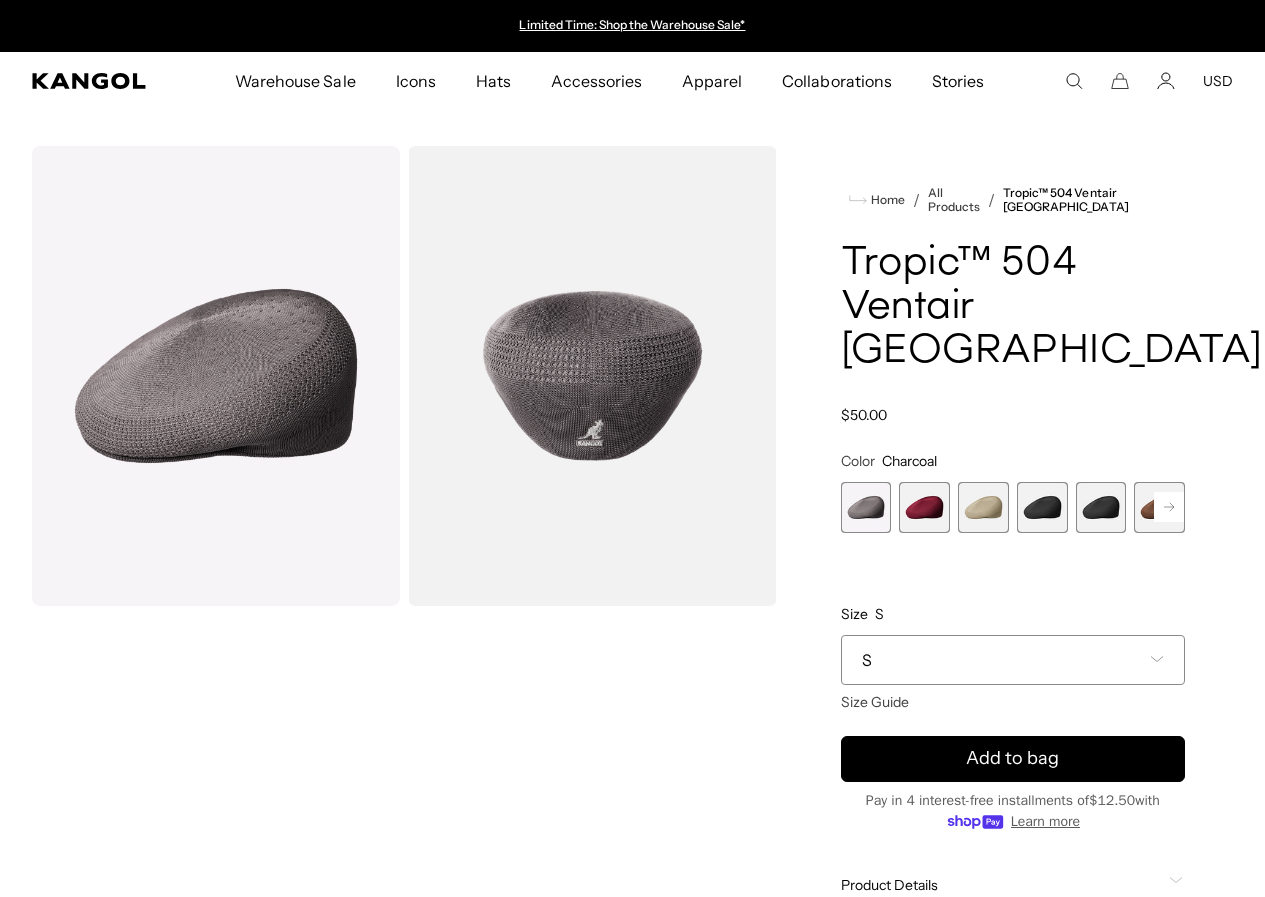 scroll, scrollTop: 0, scrollLeft: 0, axis: both 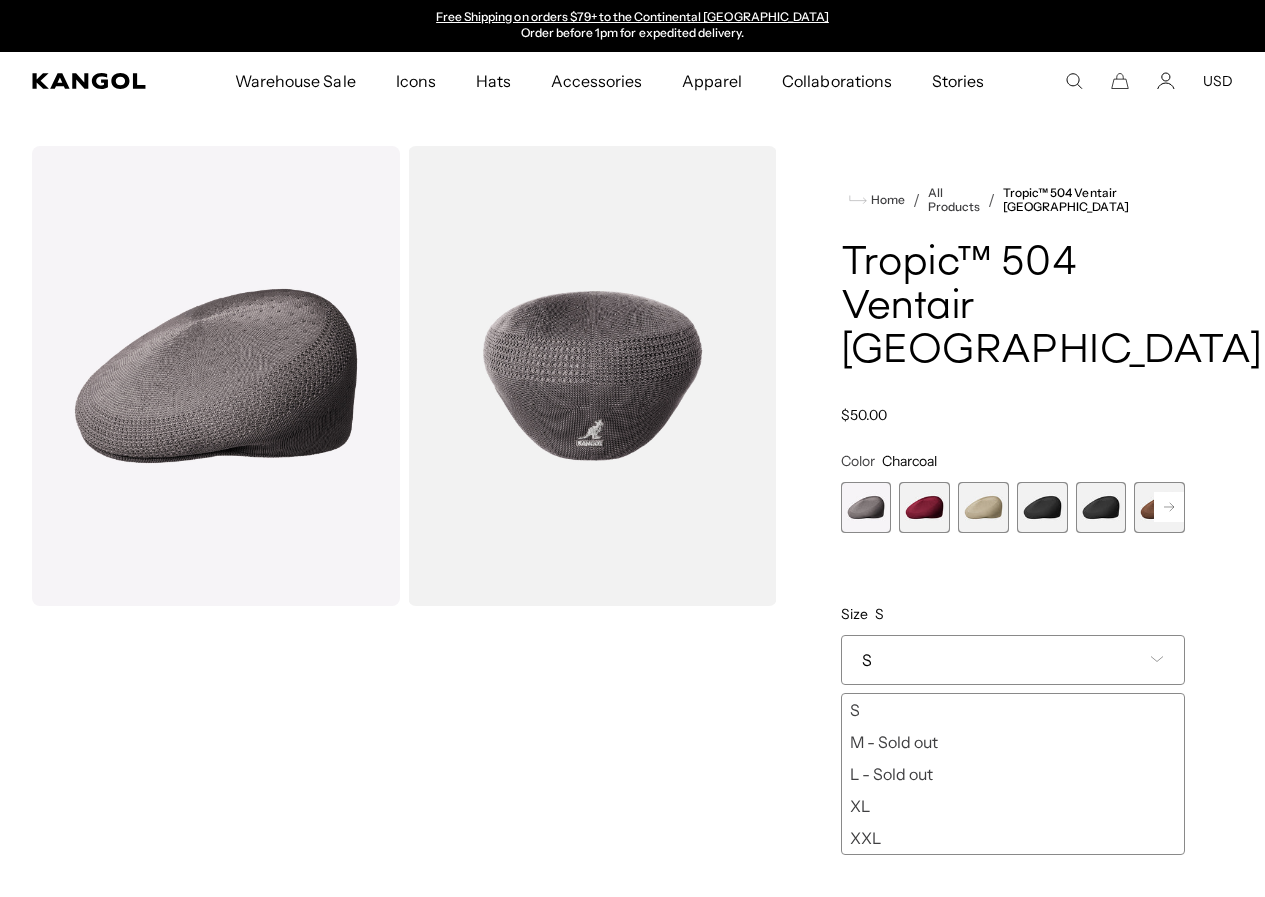 click on "XL" at bounding box center [1013, 806] 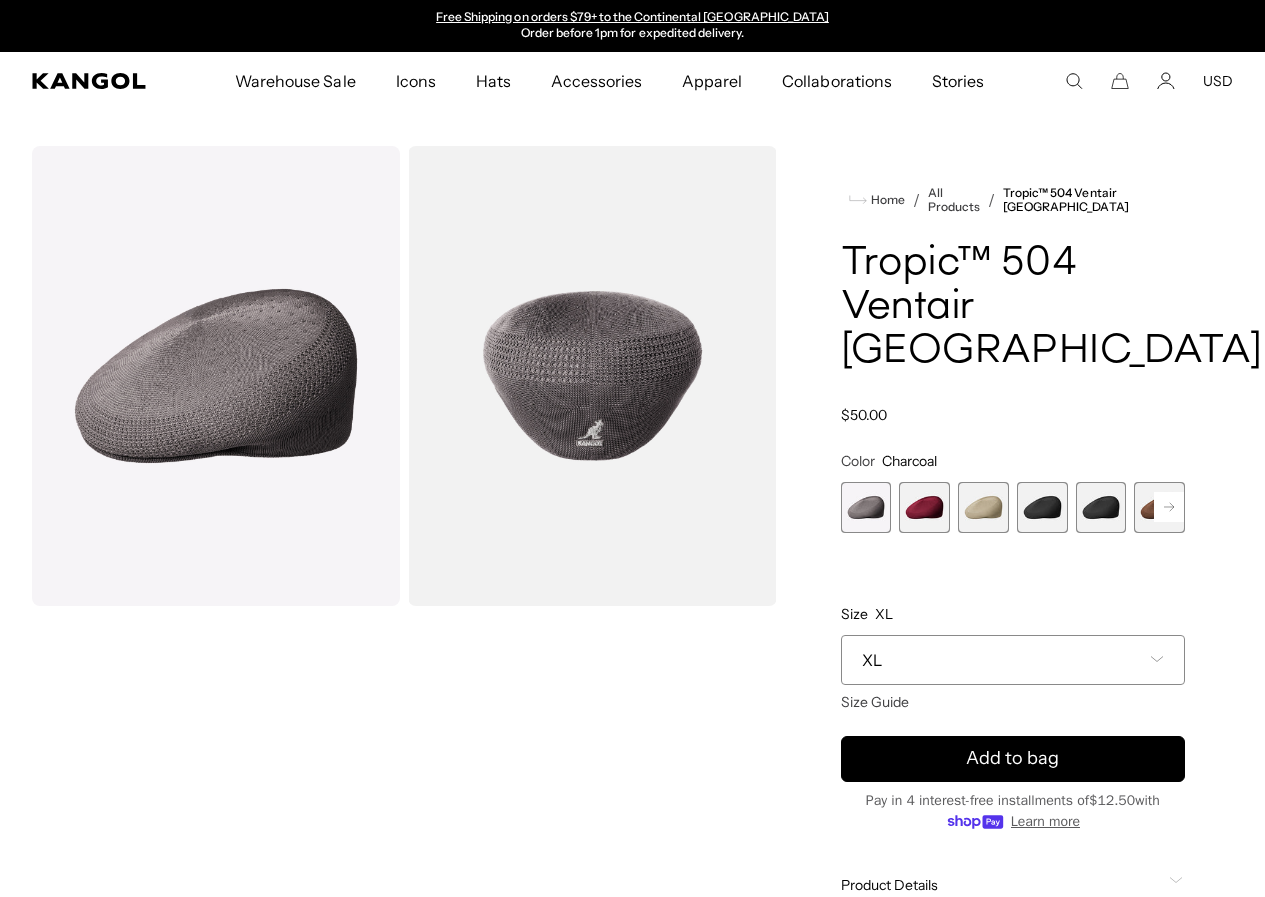 click 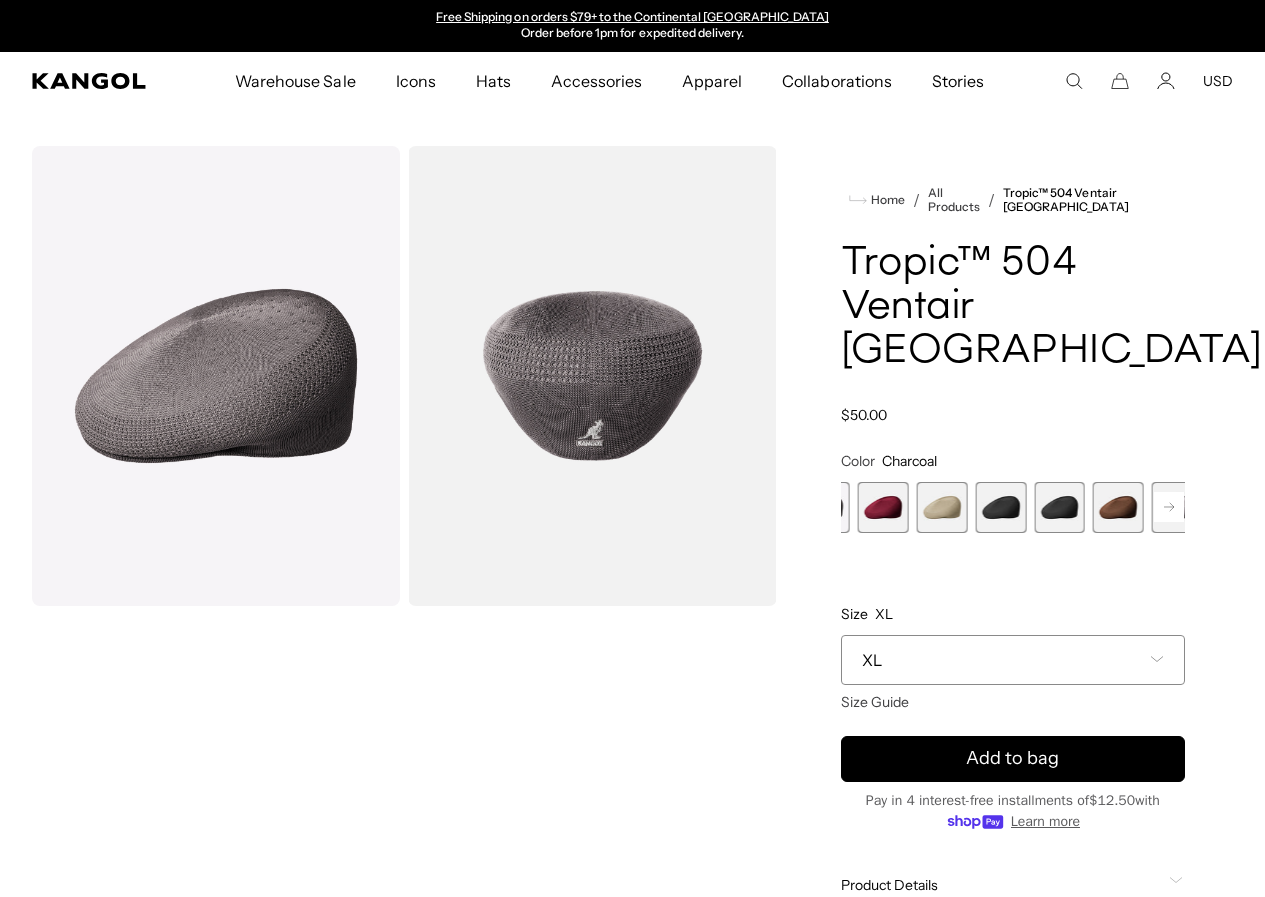 click 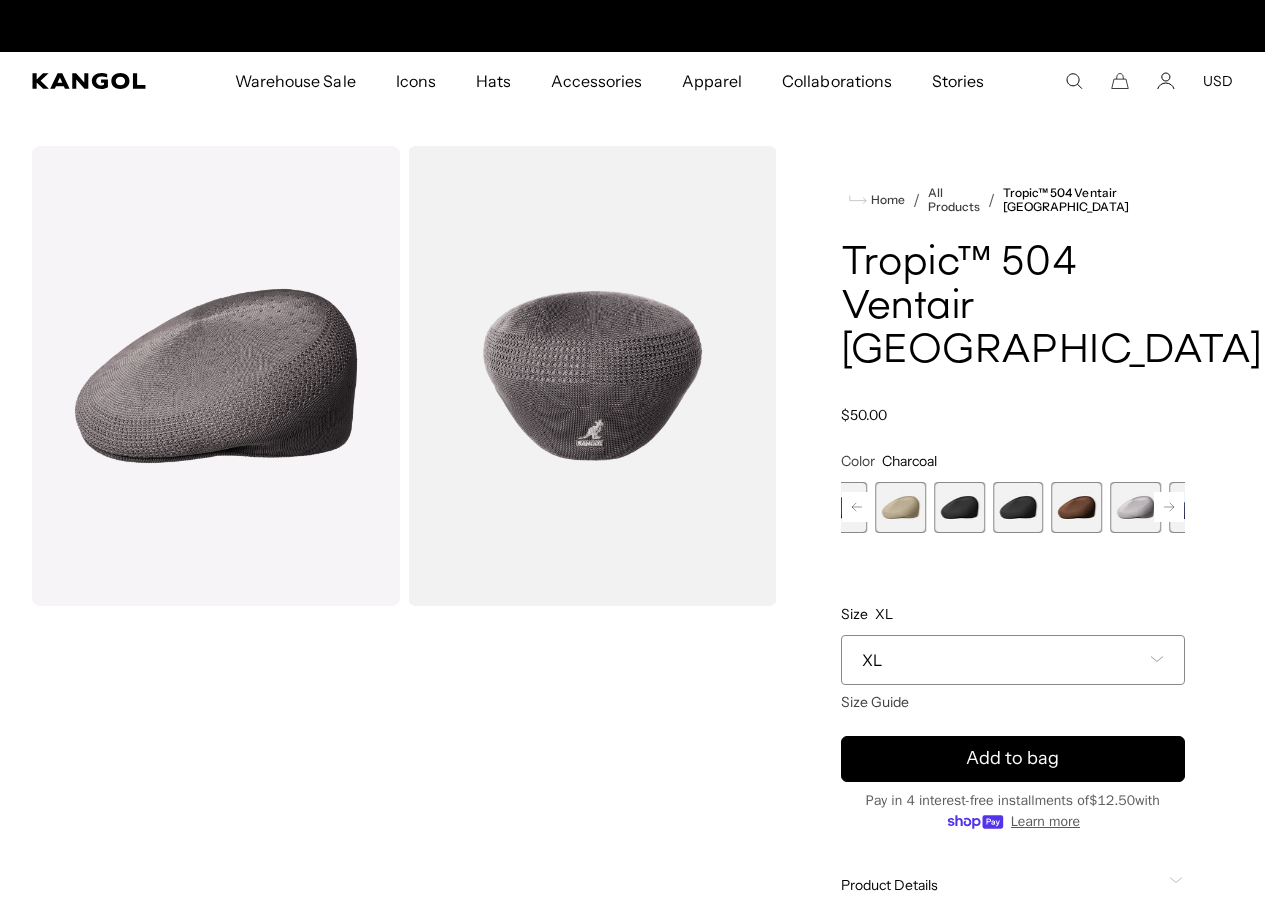 scroll, scrollTop: 0, scrollLeft: 0, axis: both 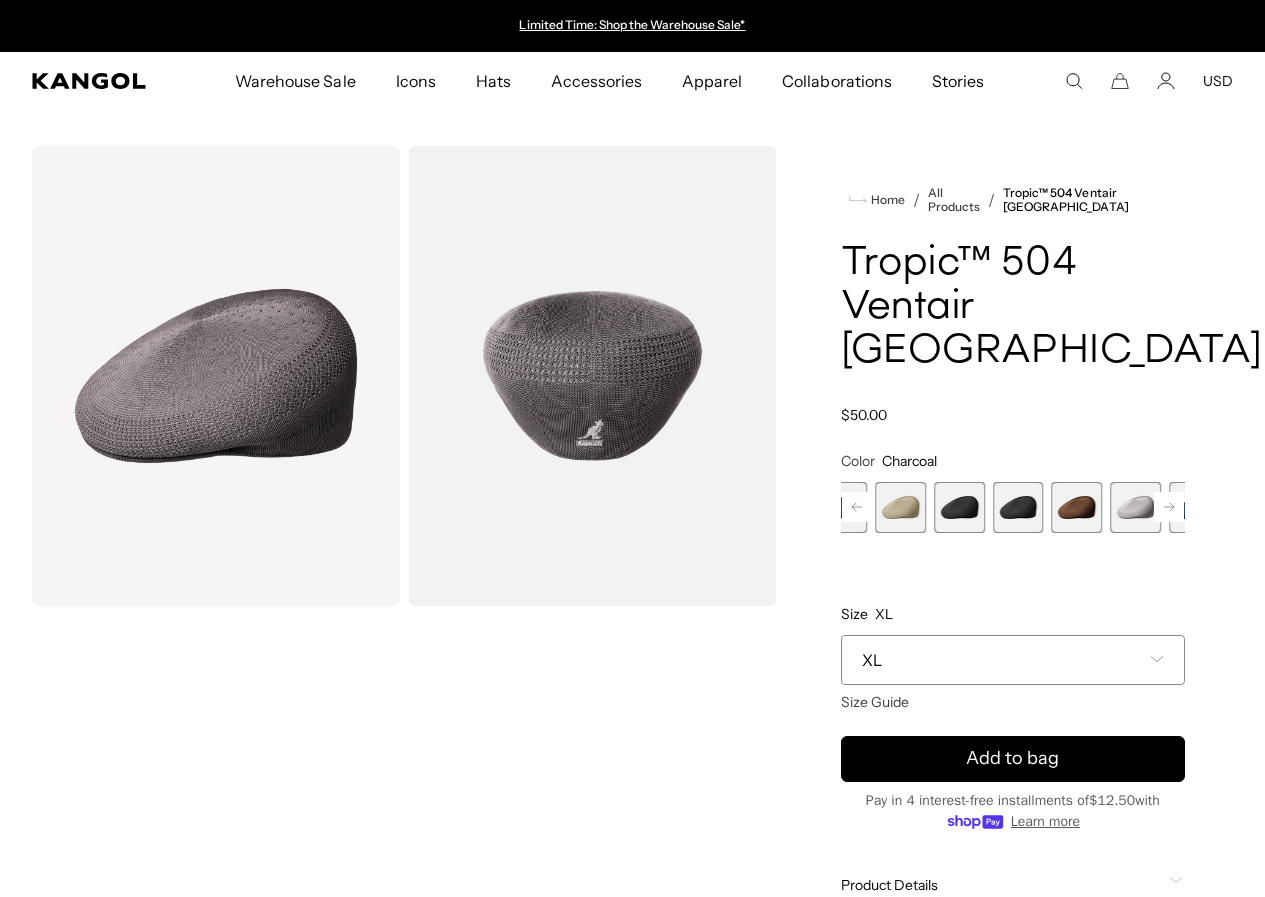 click 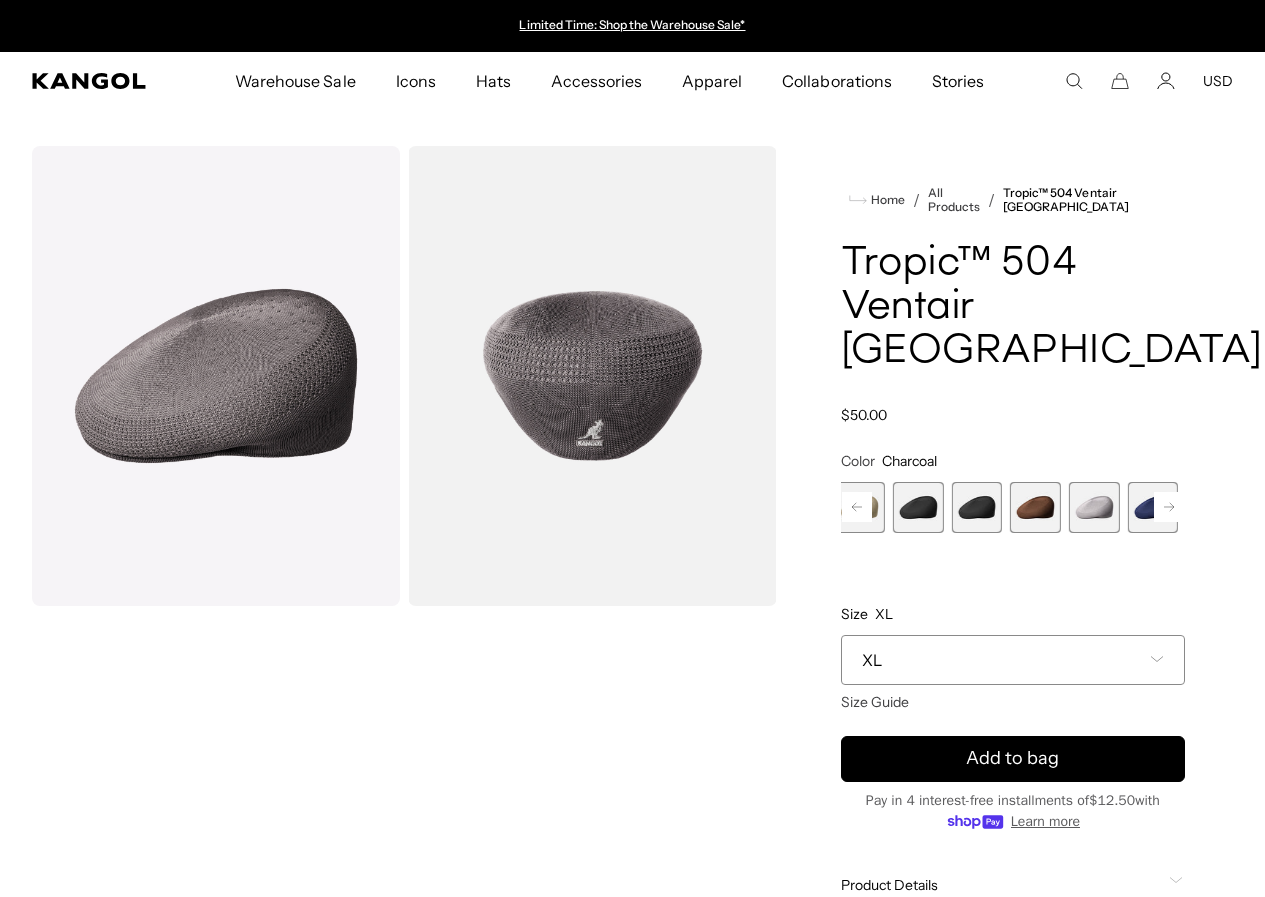 click 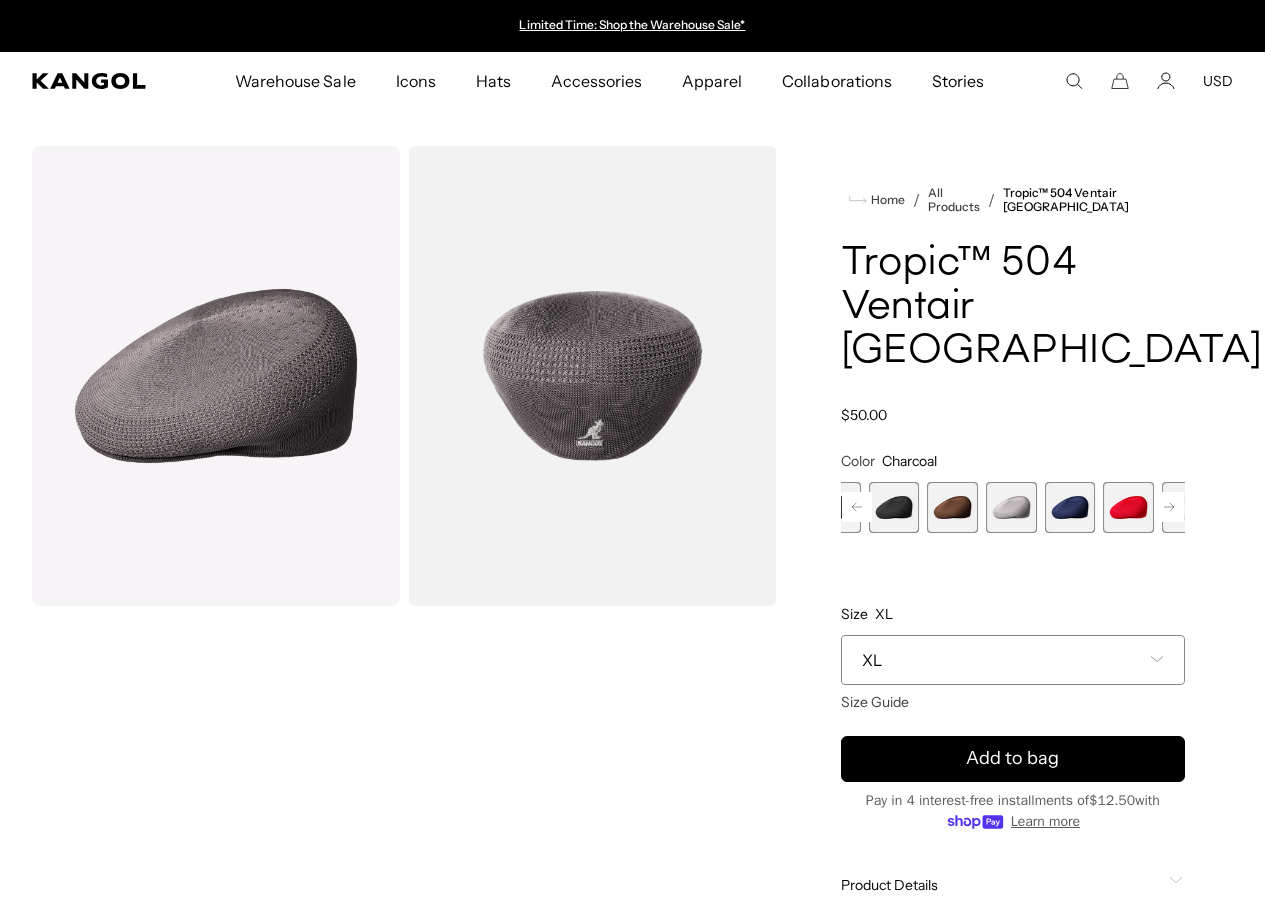 click 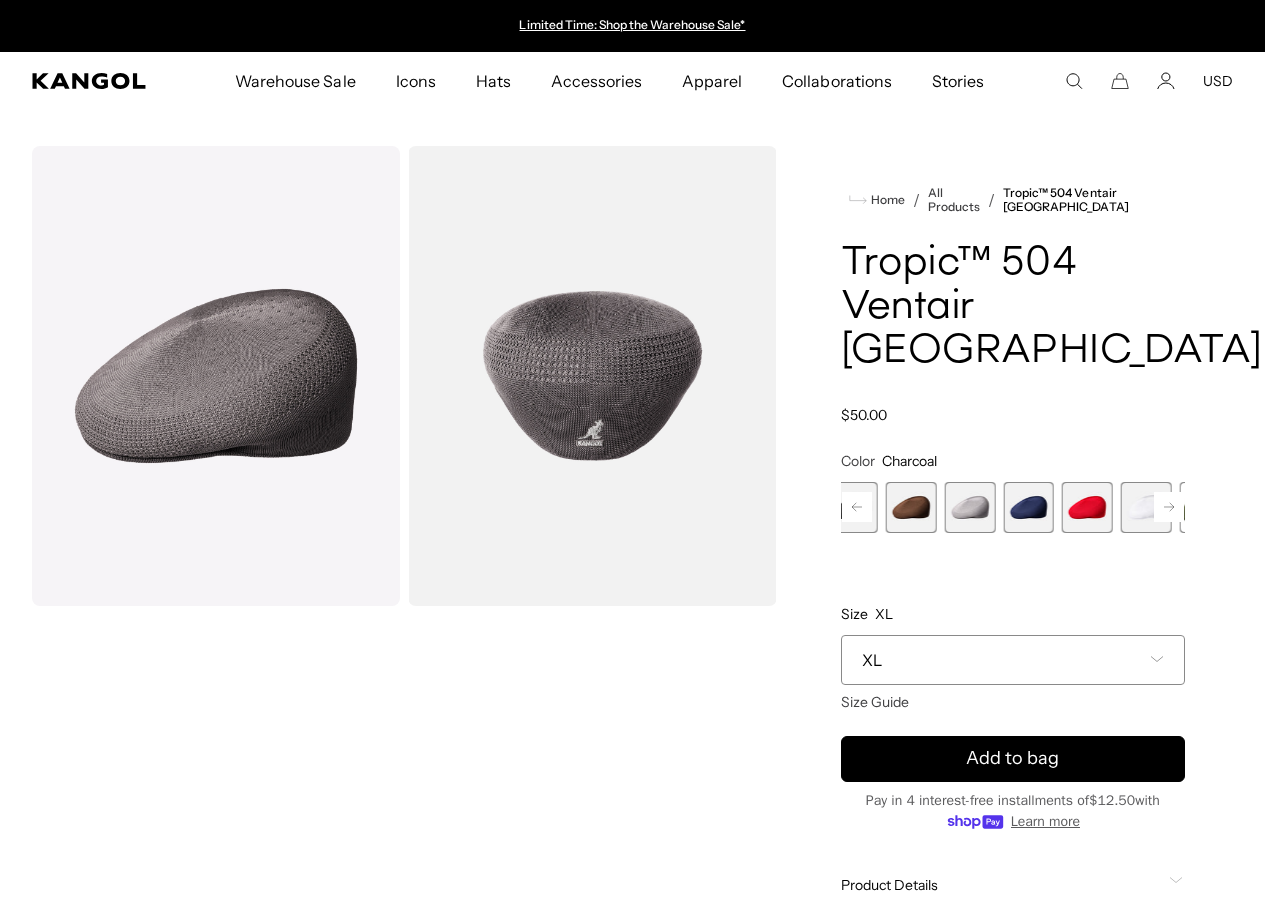 click 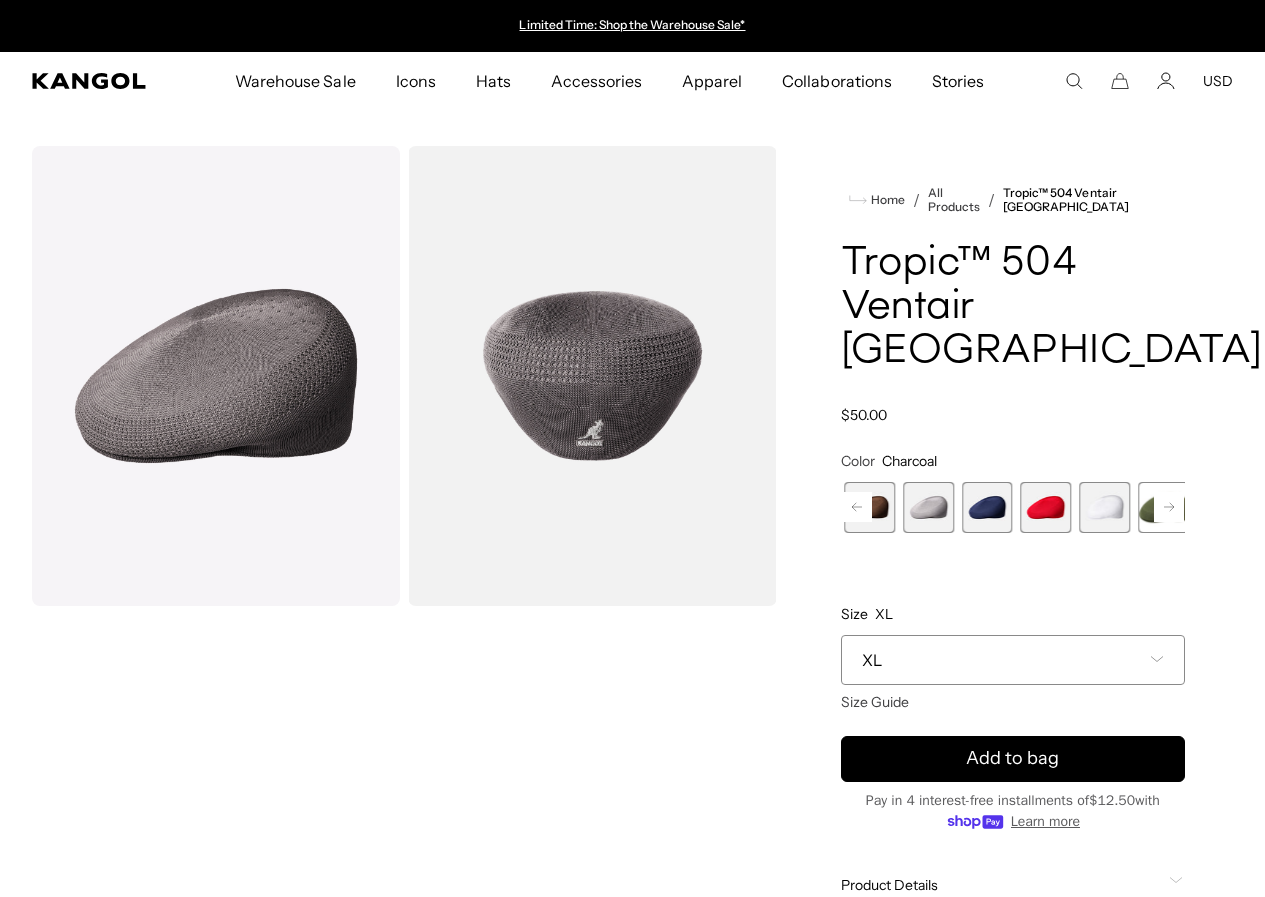 click at bounding box center [1163, 507] 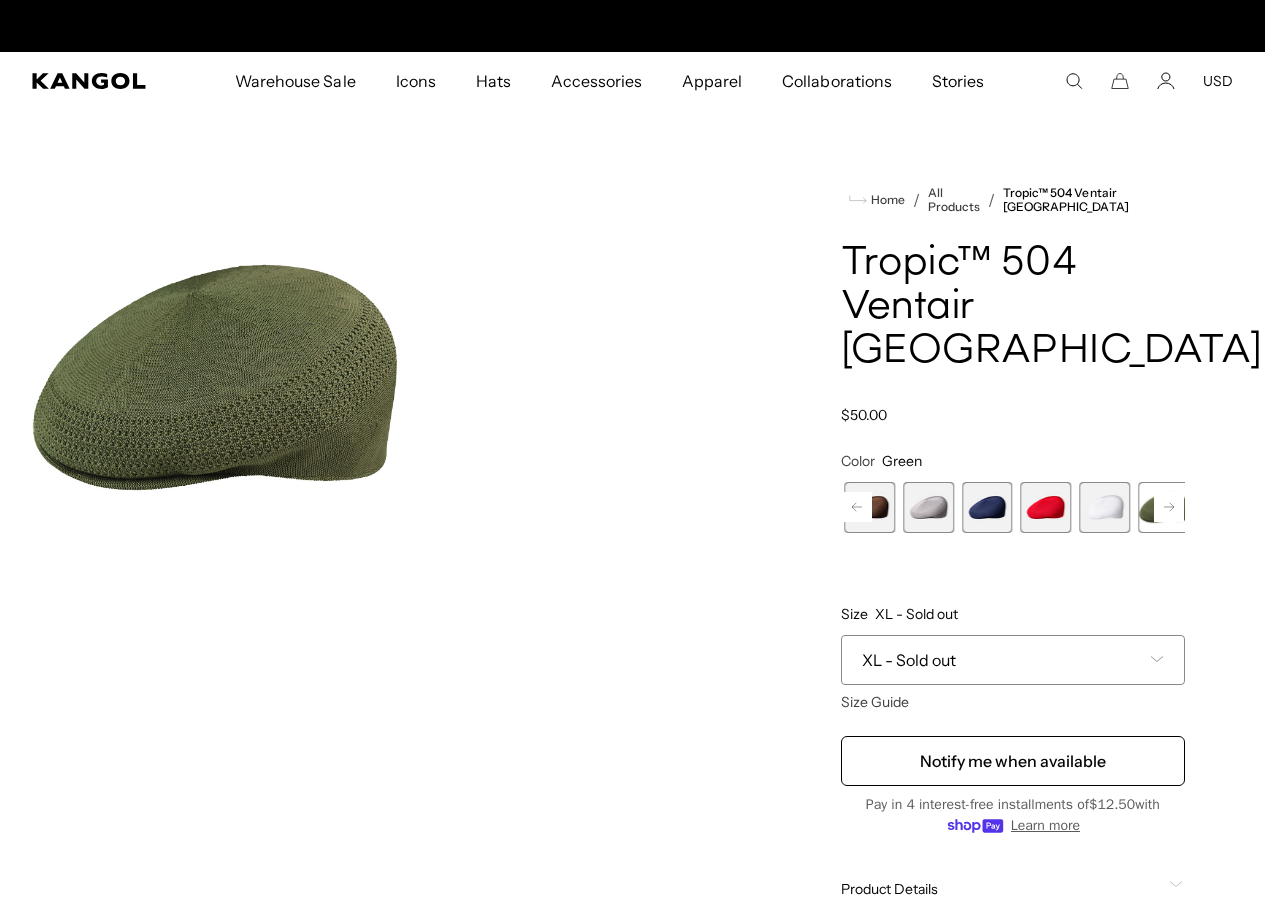 scroll, scrollTop: 0, scrollLeft: 412, axis: horizontal 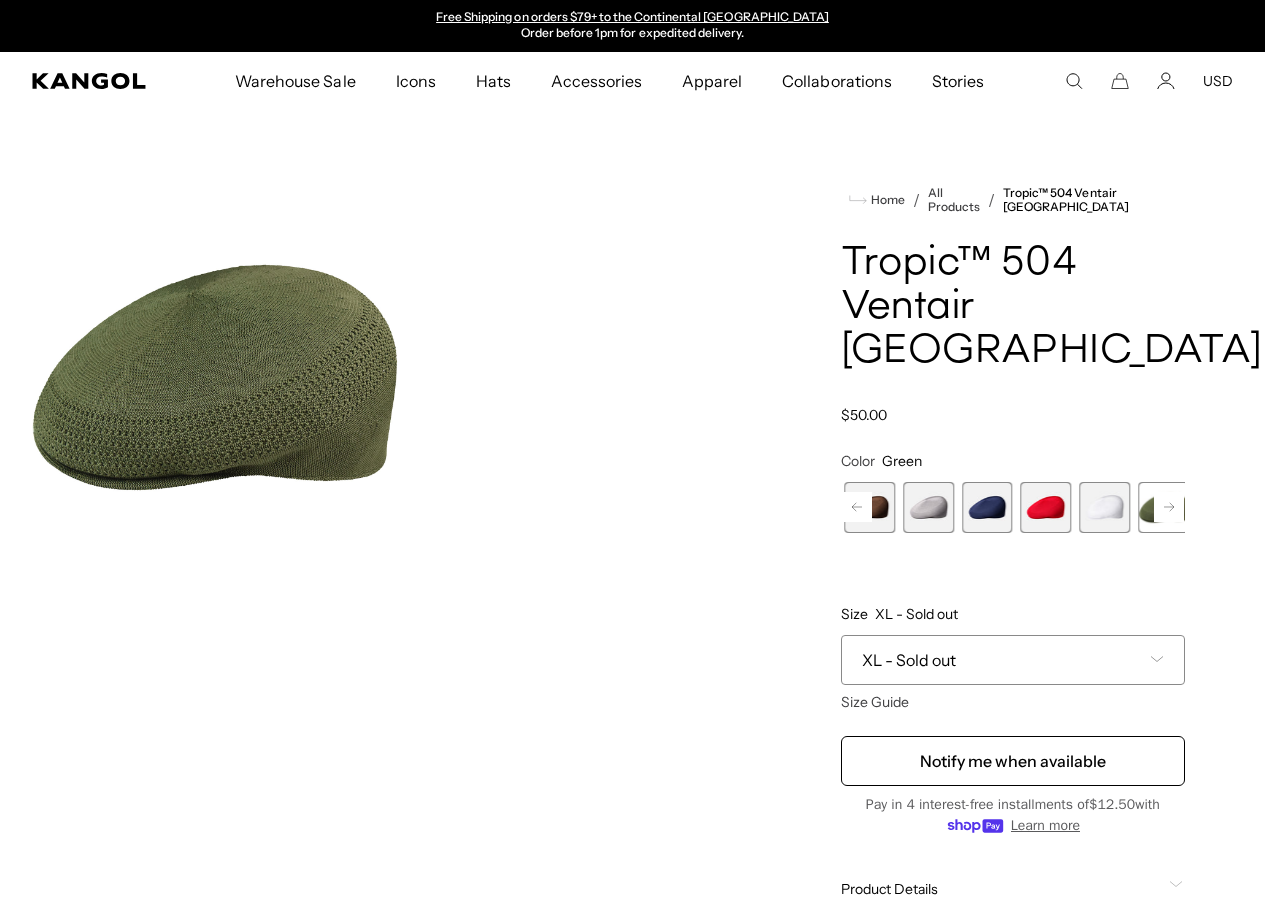 click 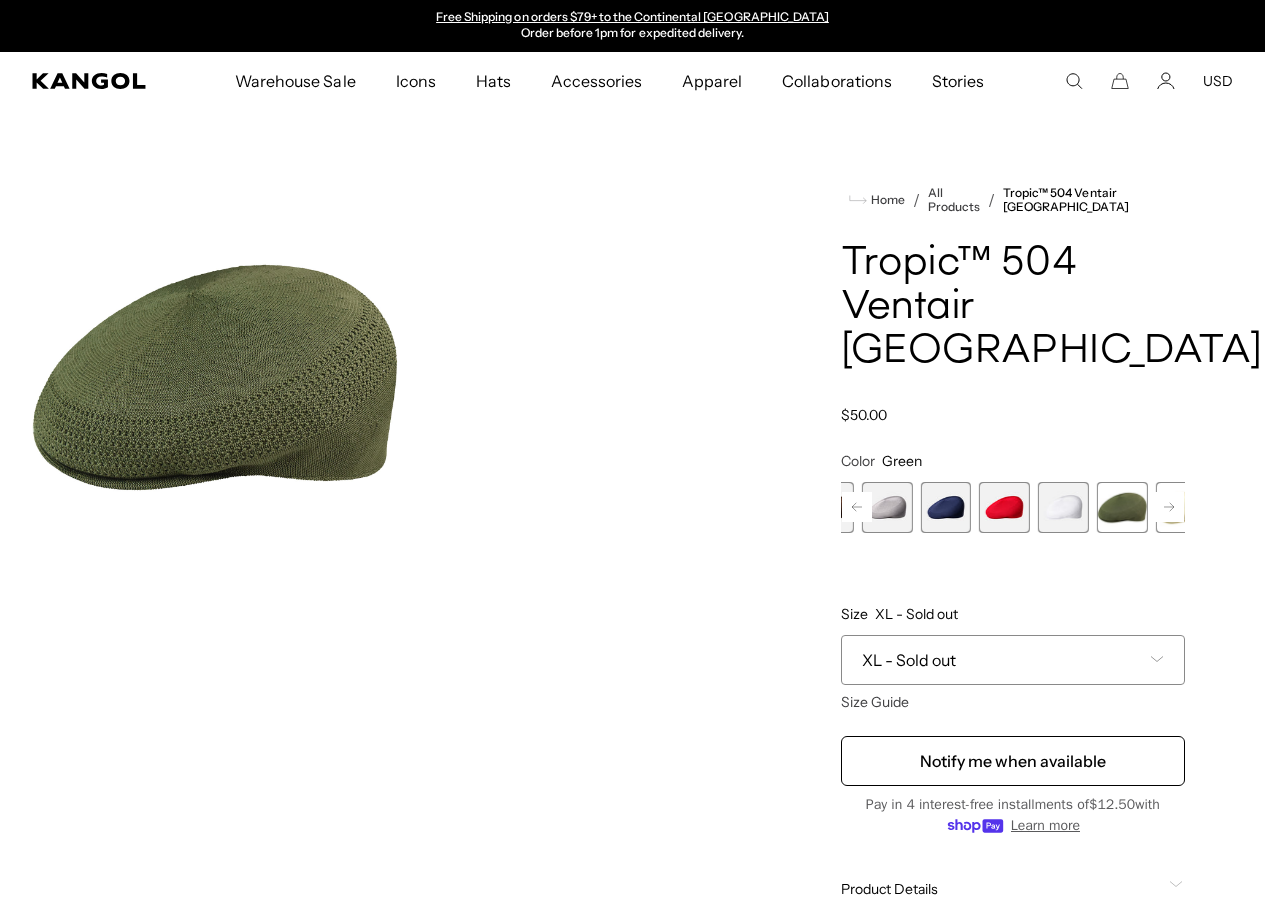click 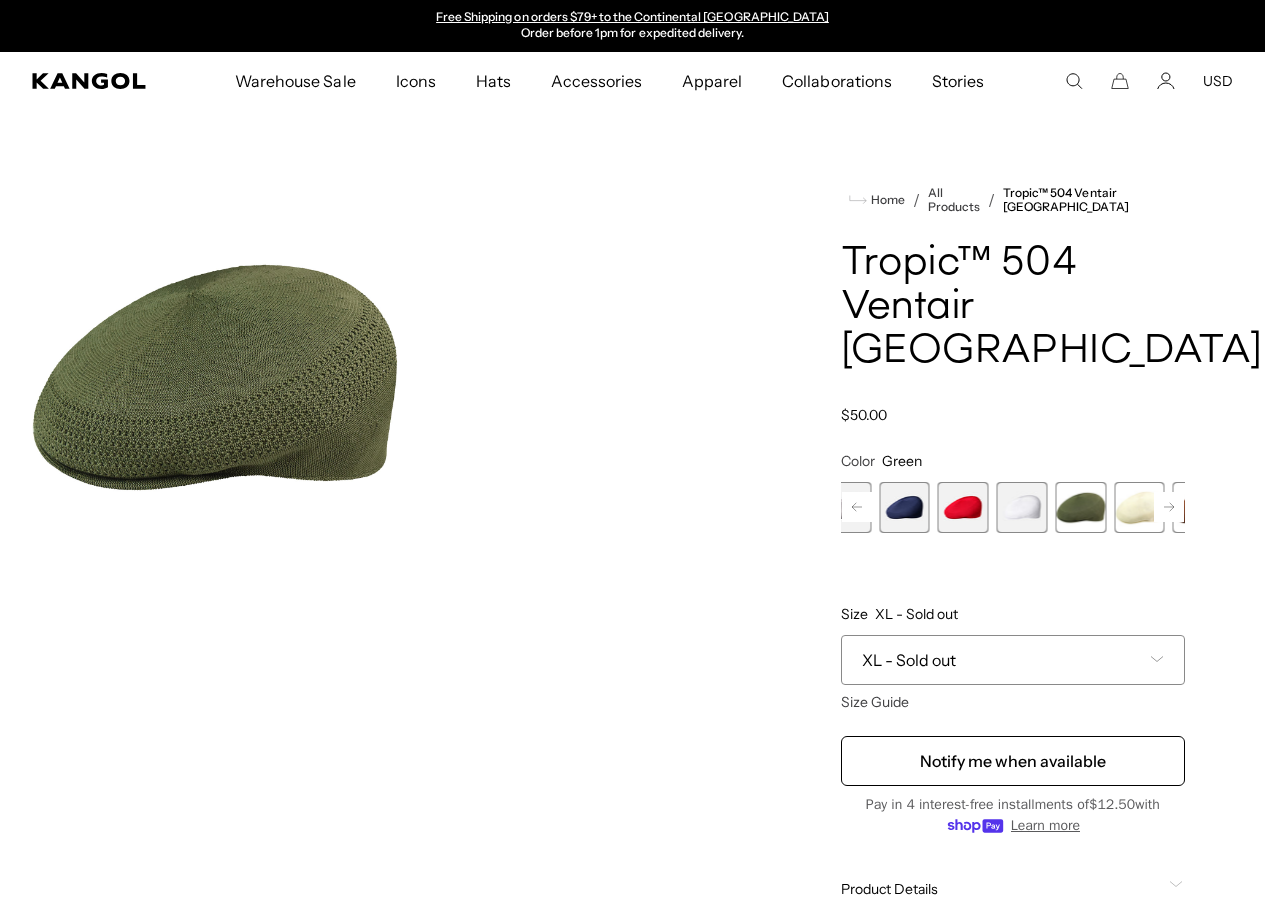 click 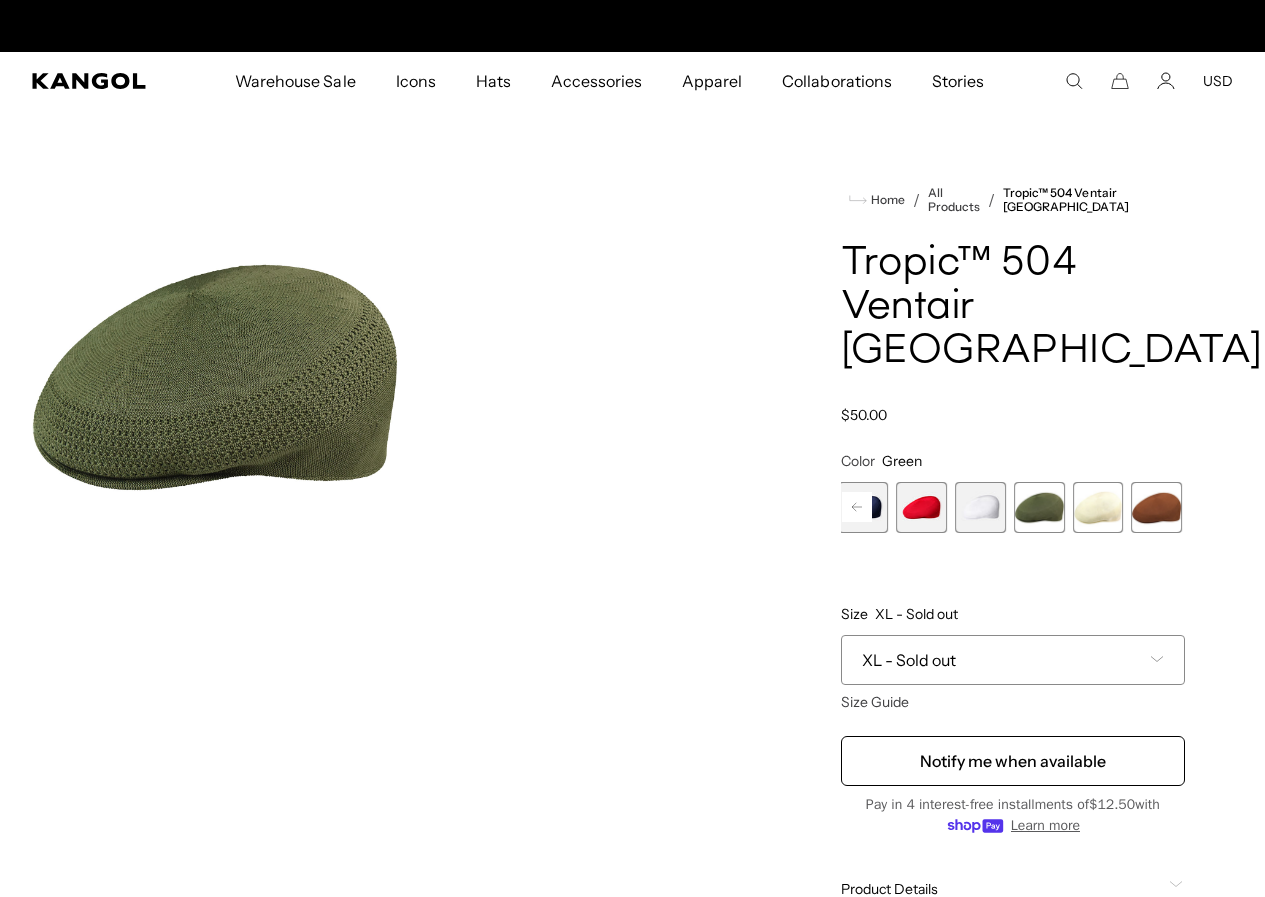 scroll, scrollTop: 0, scrollLeft: 0, axis: both 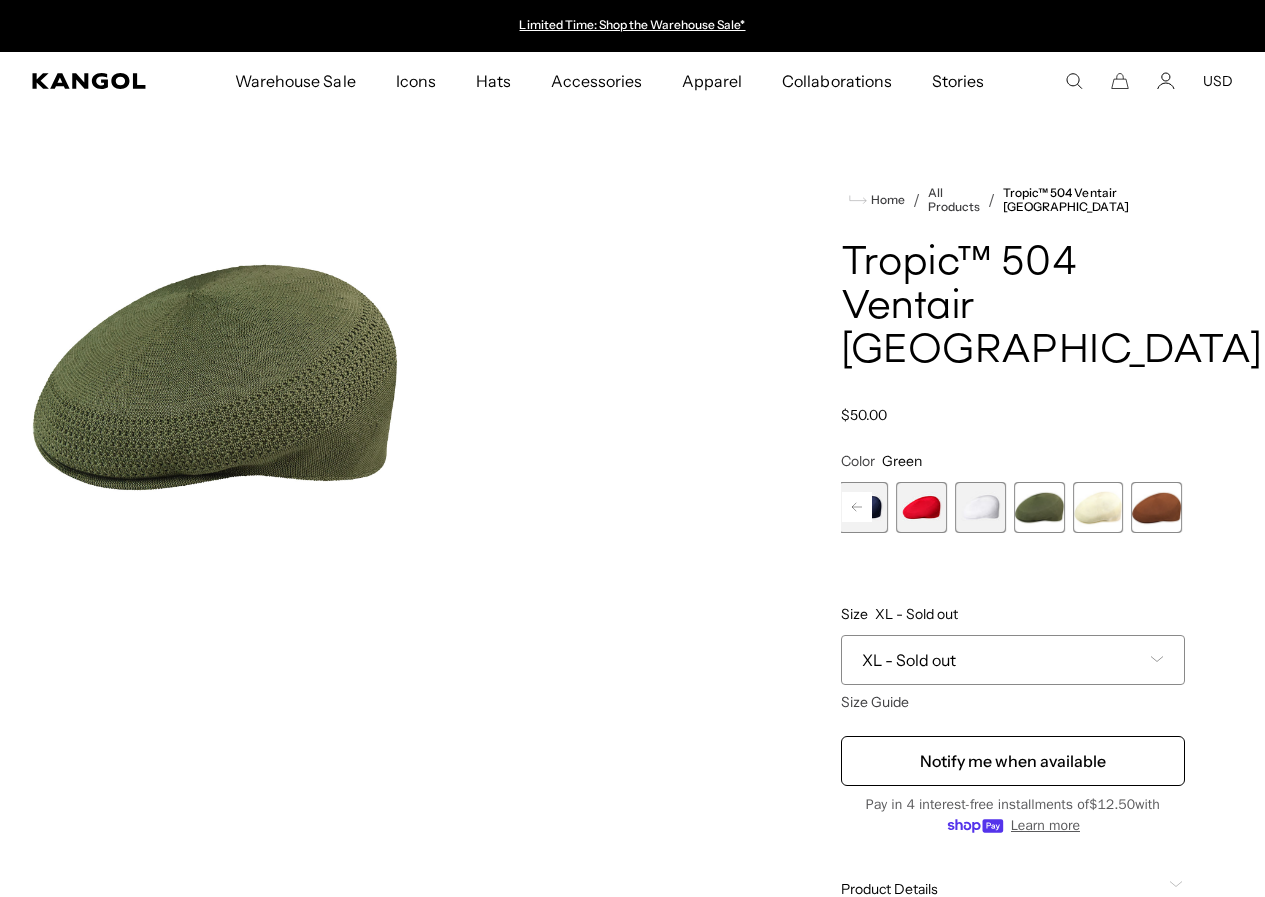 click at bounding box center (1215, 507) 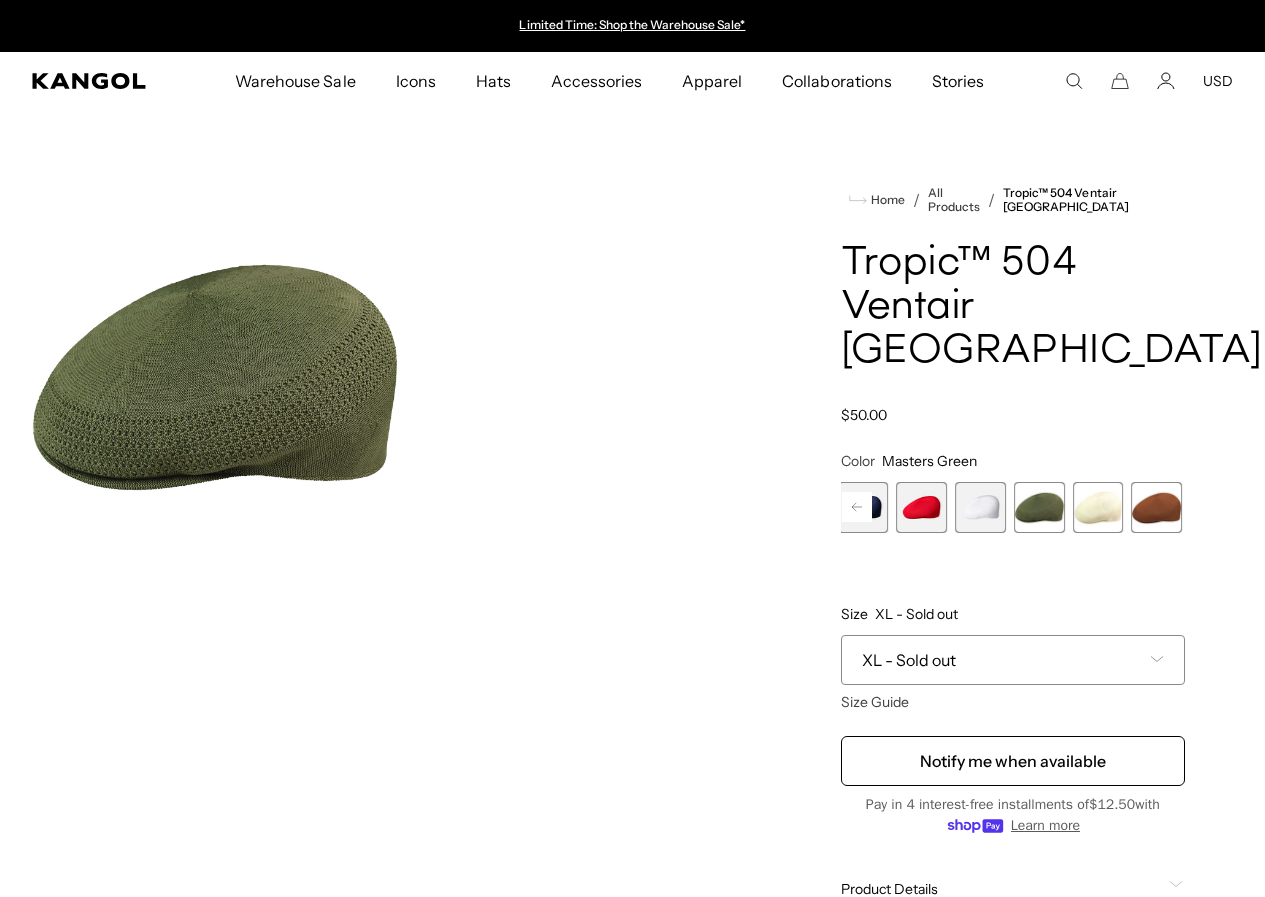 select on "**********" 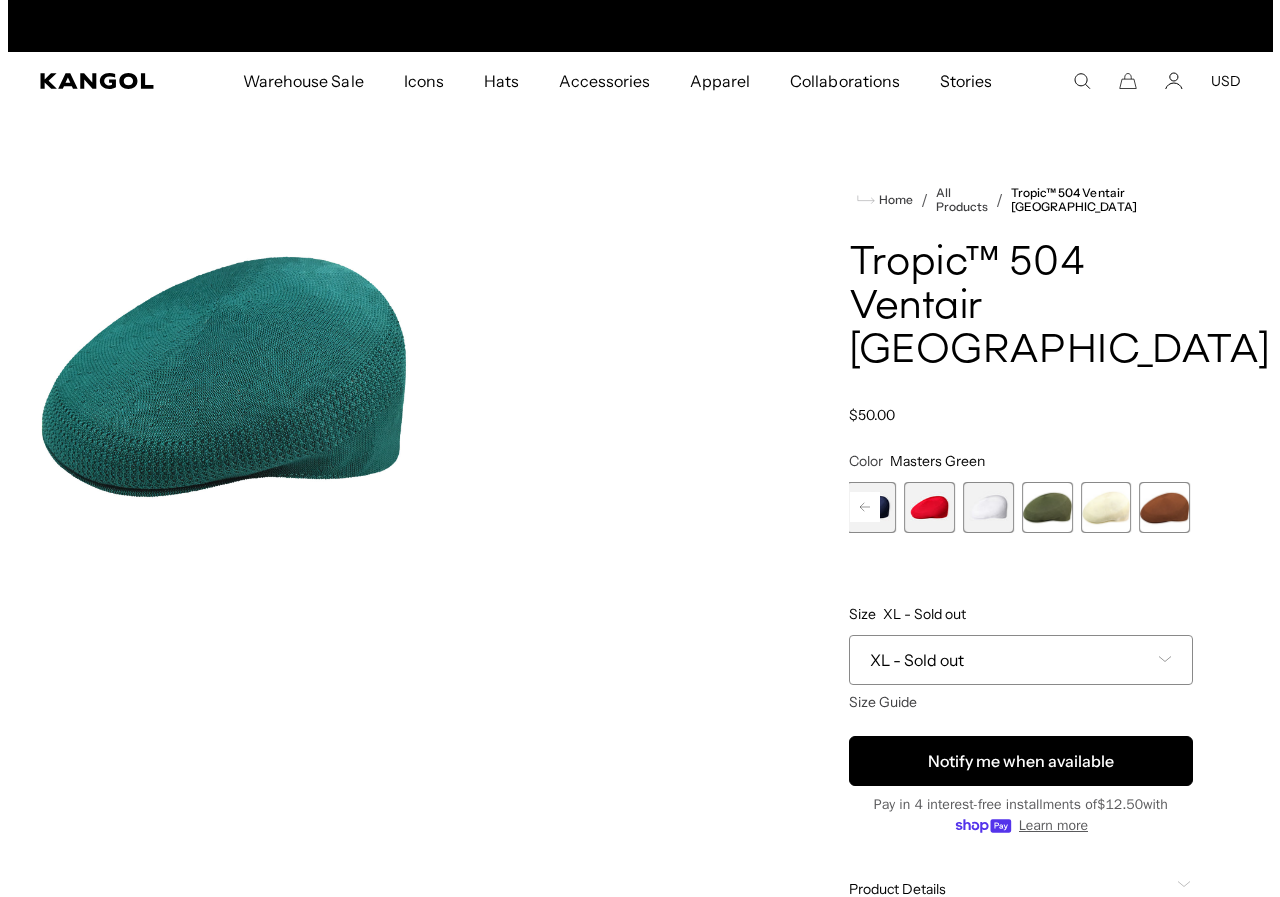 scroll, scrollTop: 0, scrollLeft: 412, axis: horizontal 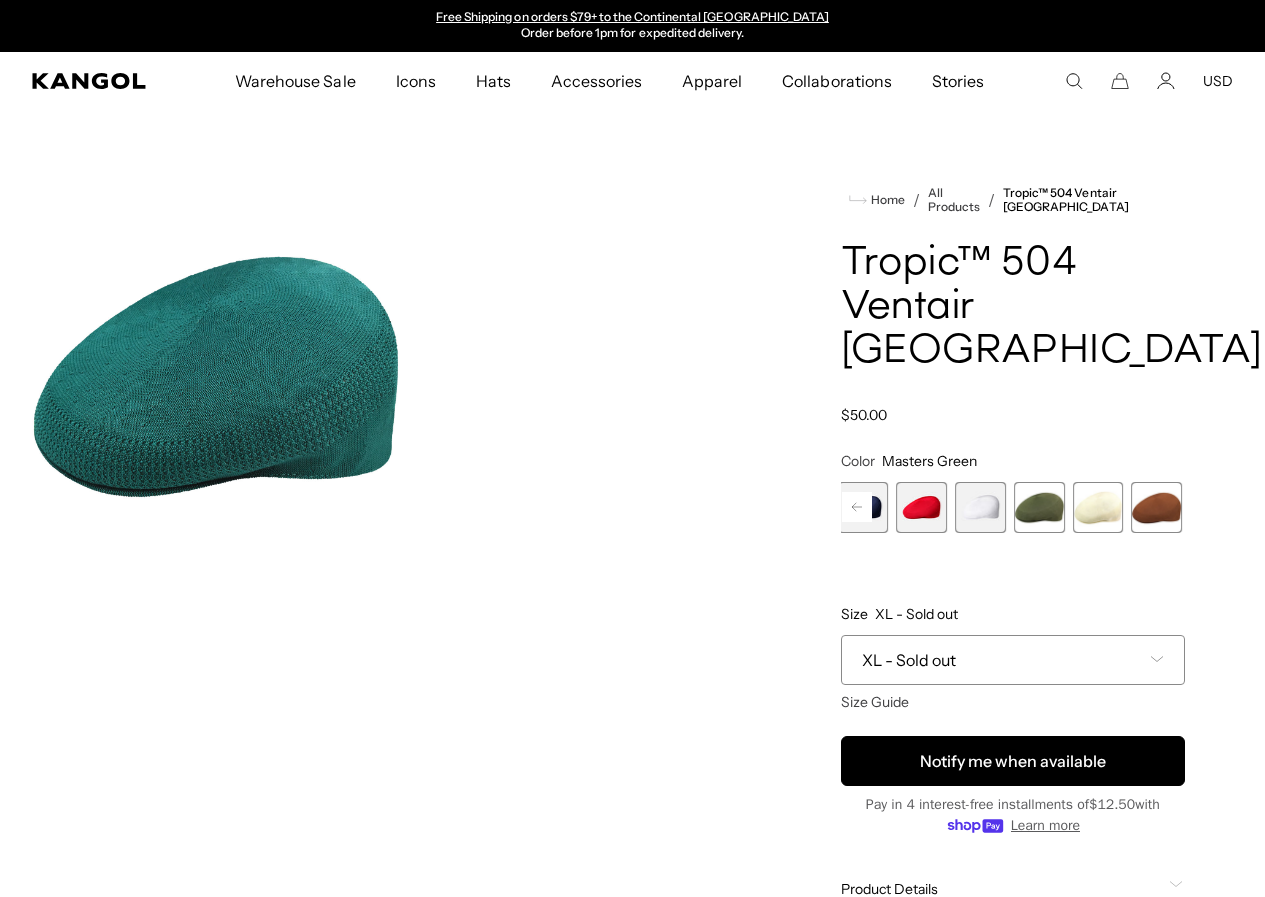click on "Notify me when available" at bounding box center [1013, 761] 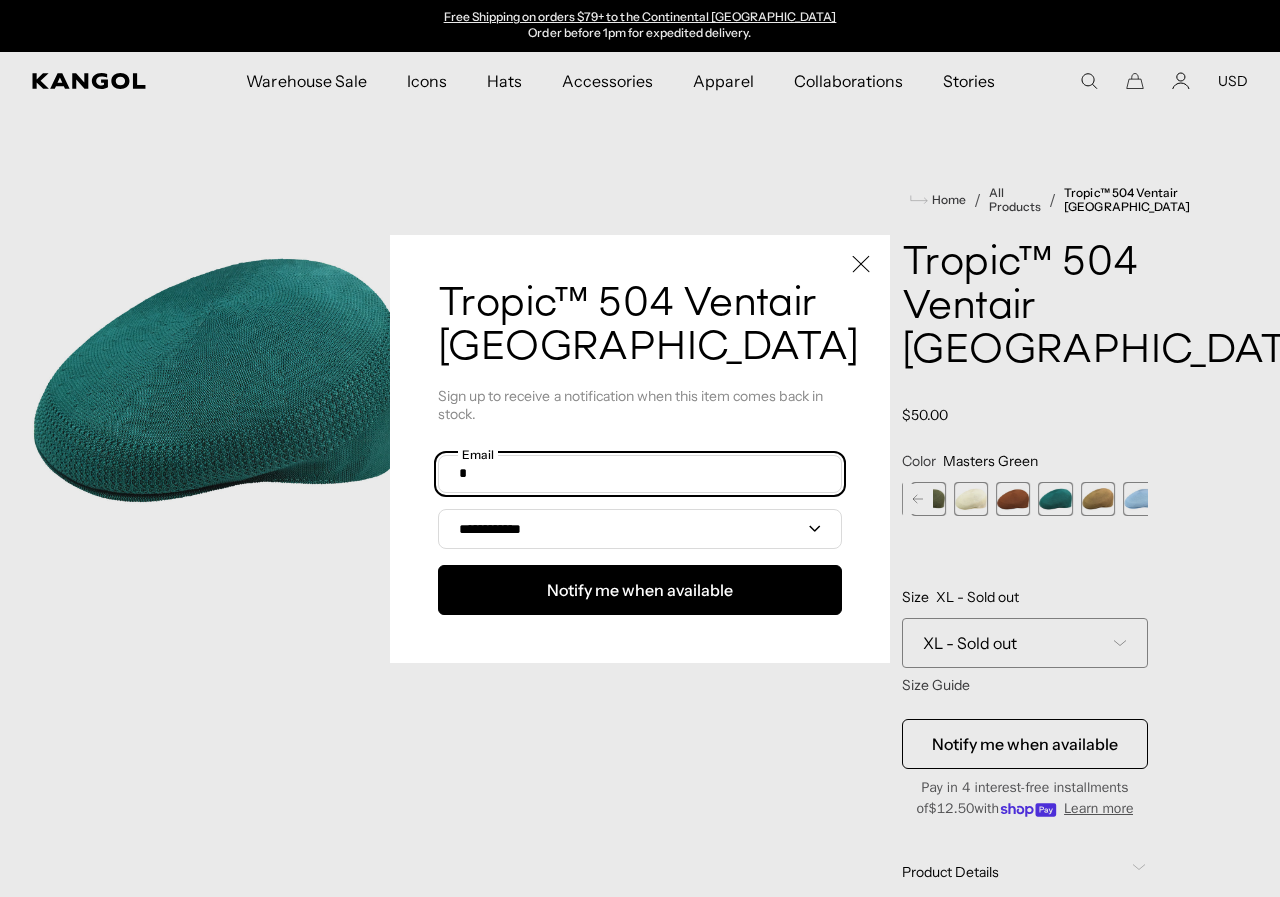 click at bounding box center [640, 474] 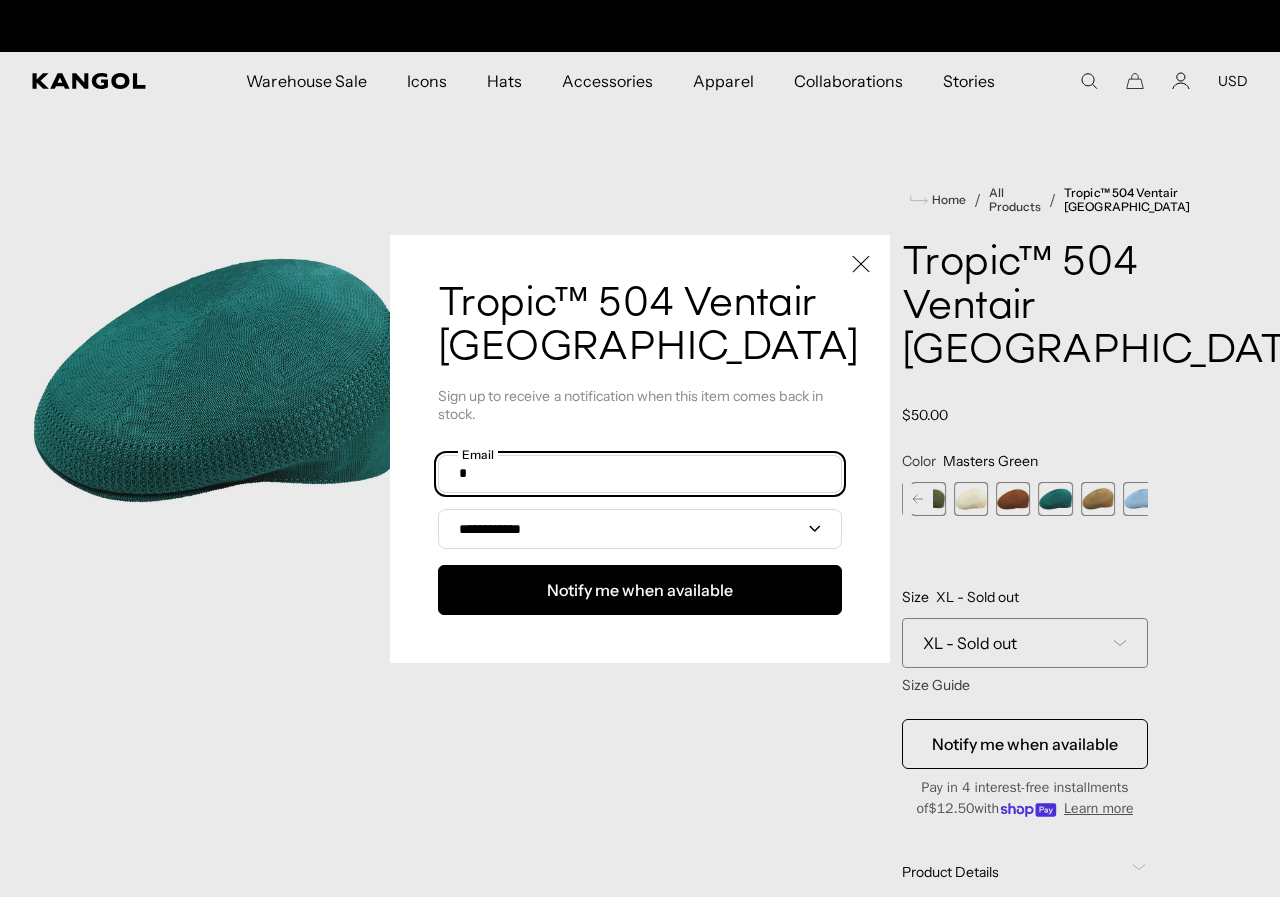 scroll, scrollTop: 0, scrollLeft: 0, axis: both 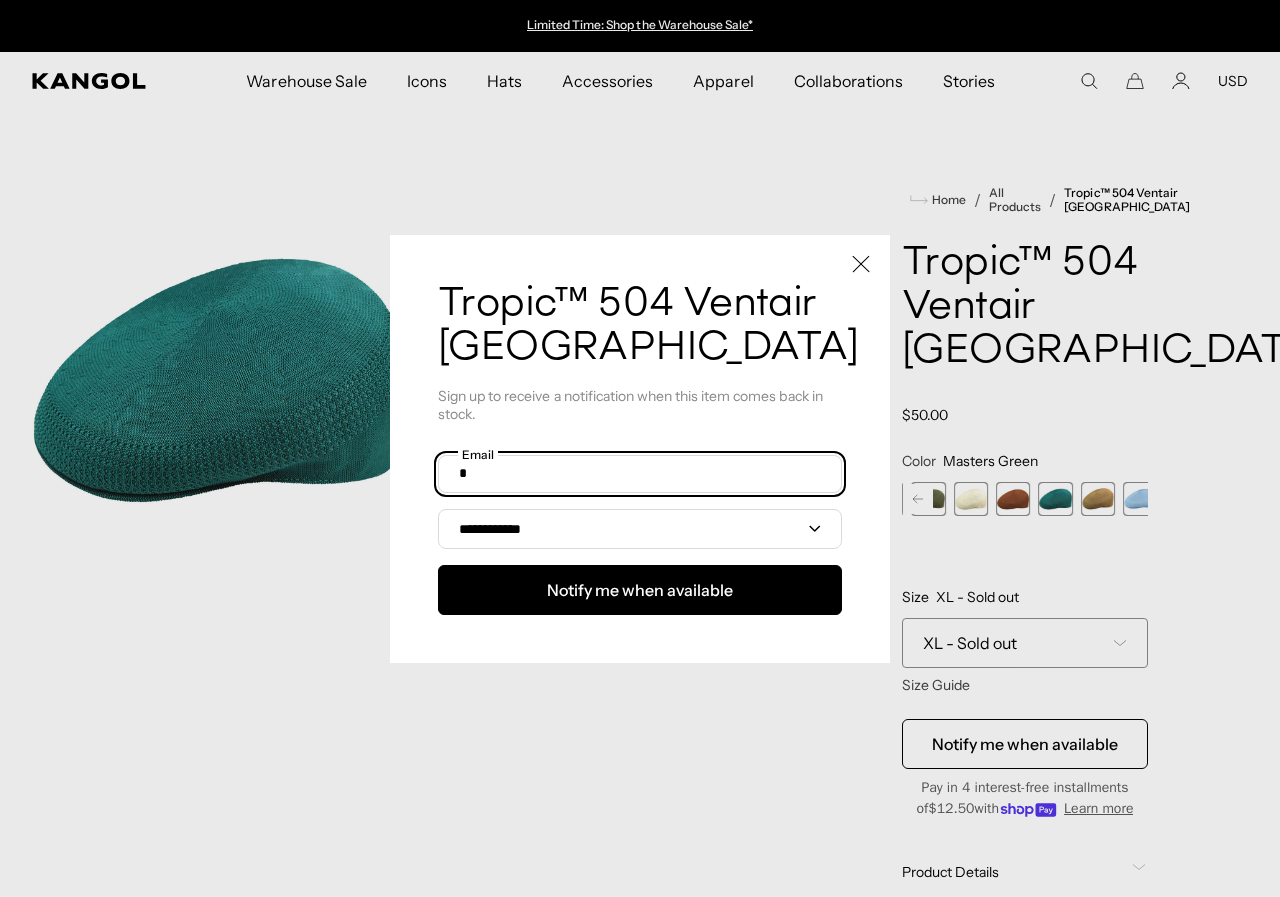click at bounding box center [640, 474] 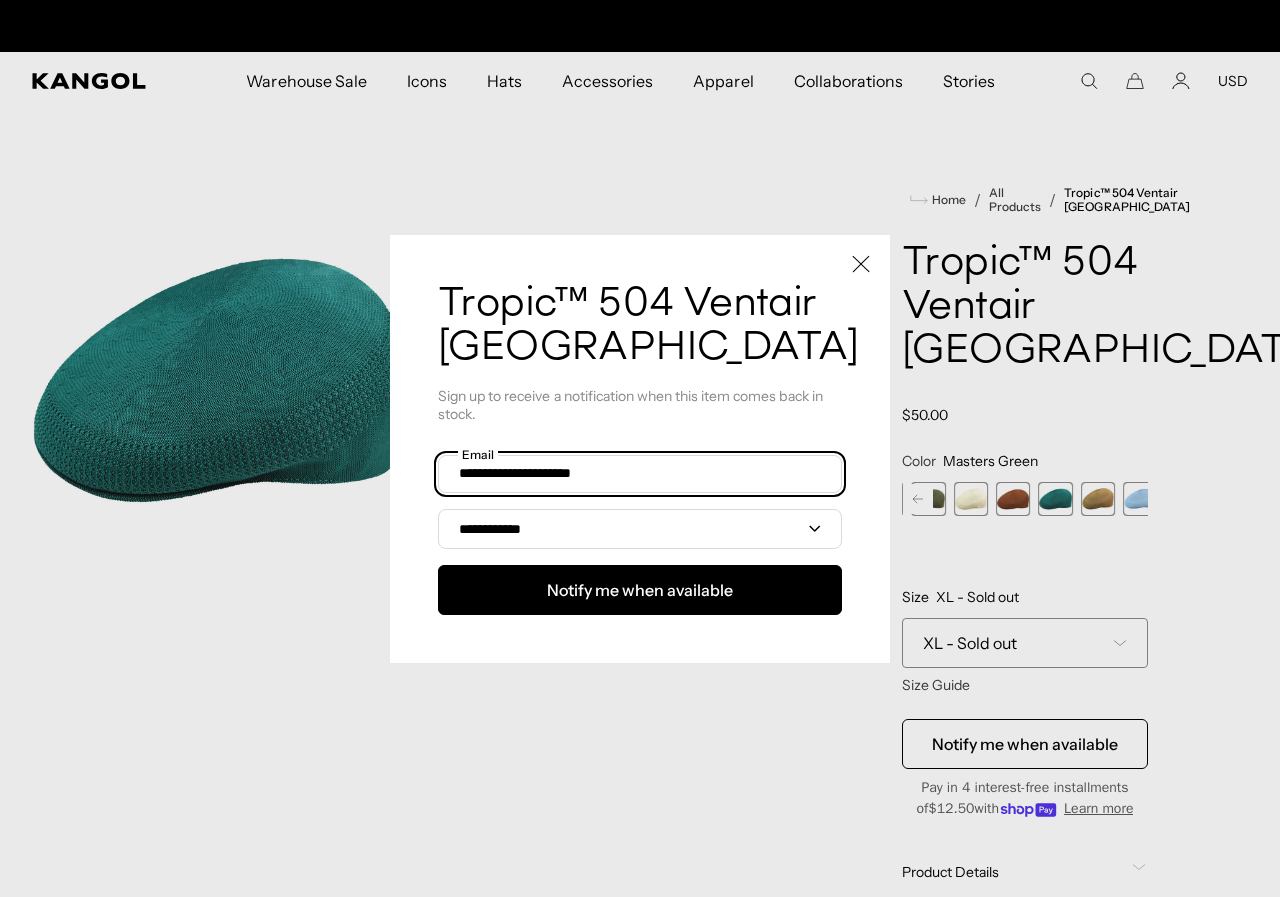 scroll, scrollTop: 0, scrollLeft: 0, axis: both 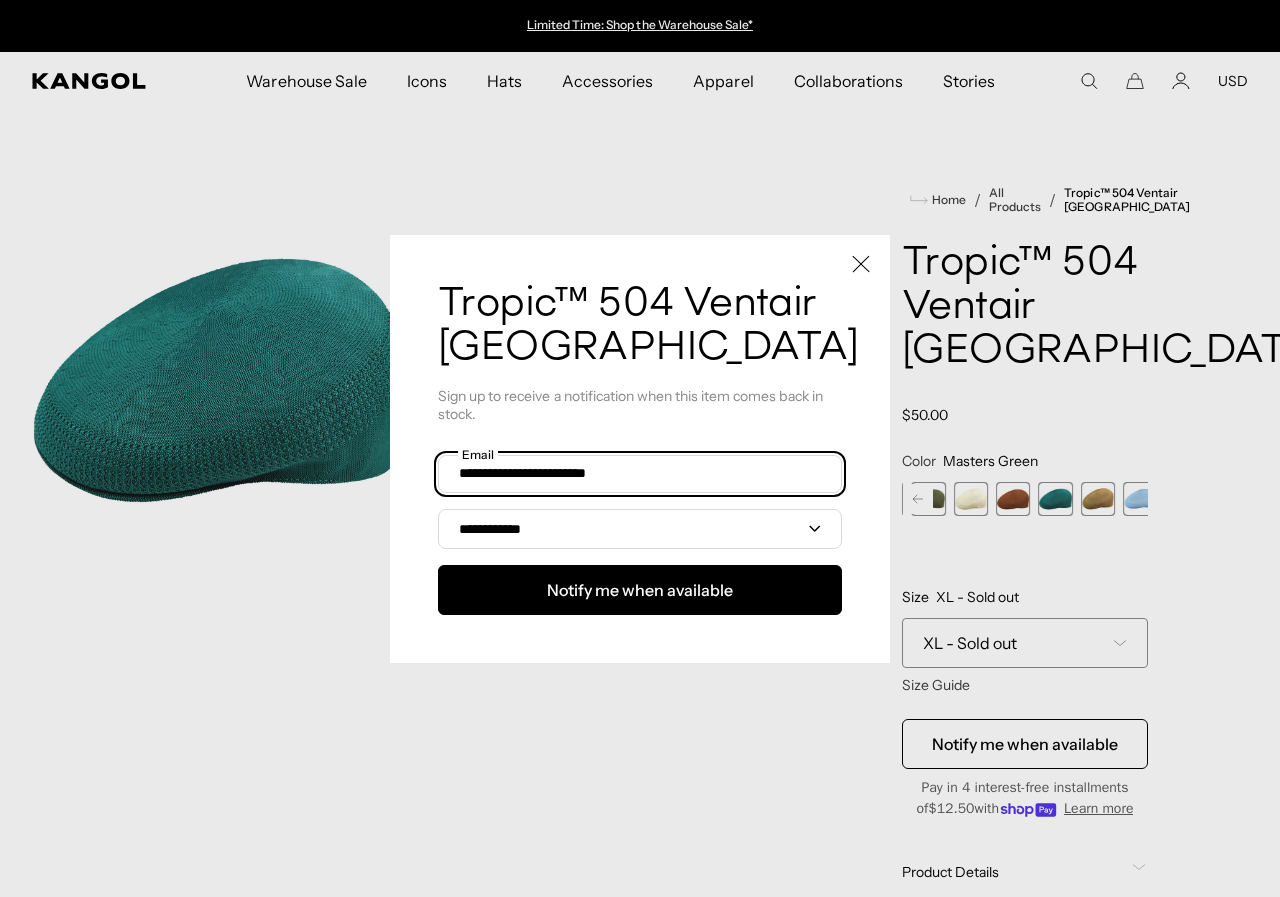 click on "**********" at bounding box center (640, 474) 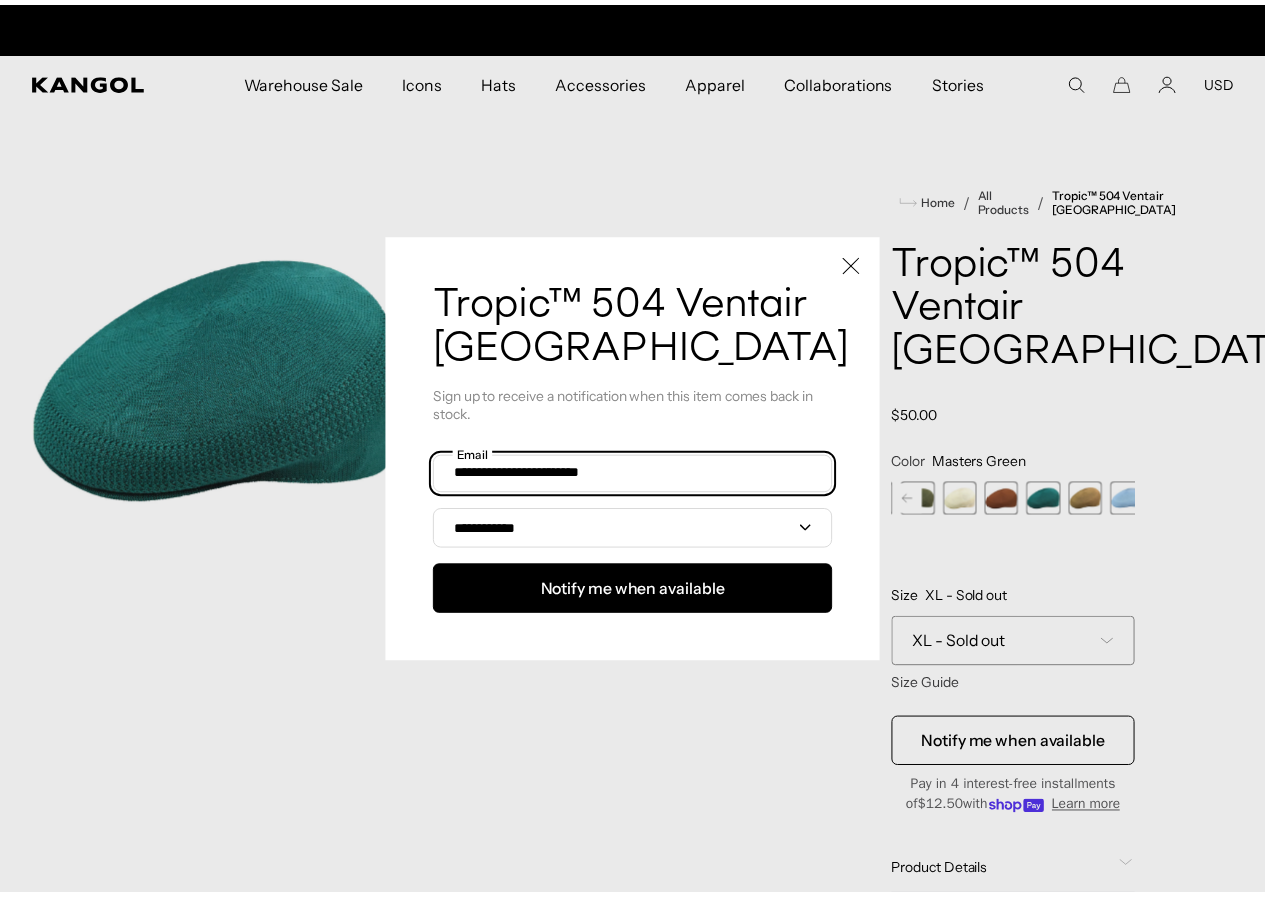 scroll, scrollTop: 0, scrollLeft: 412, axis: horizontal 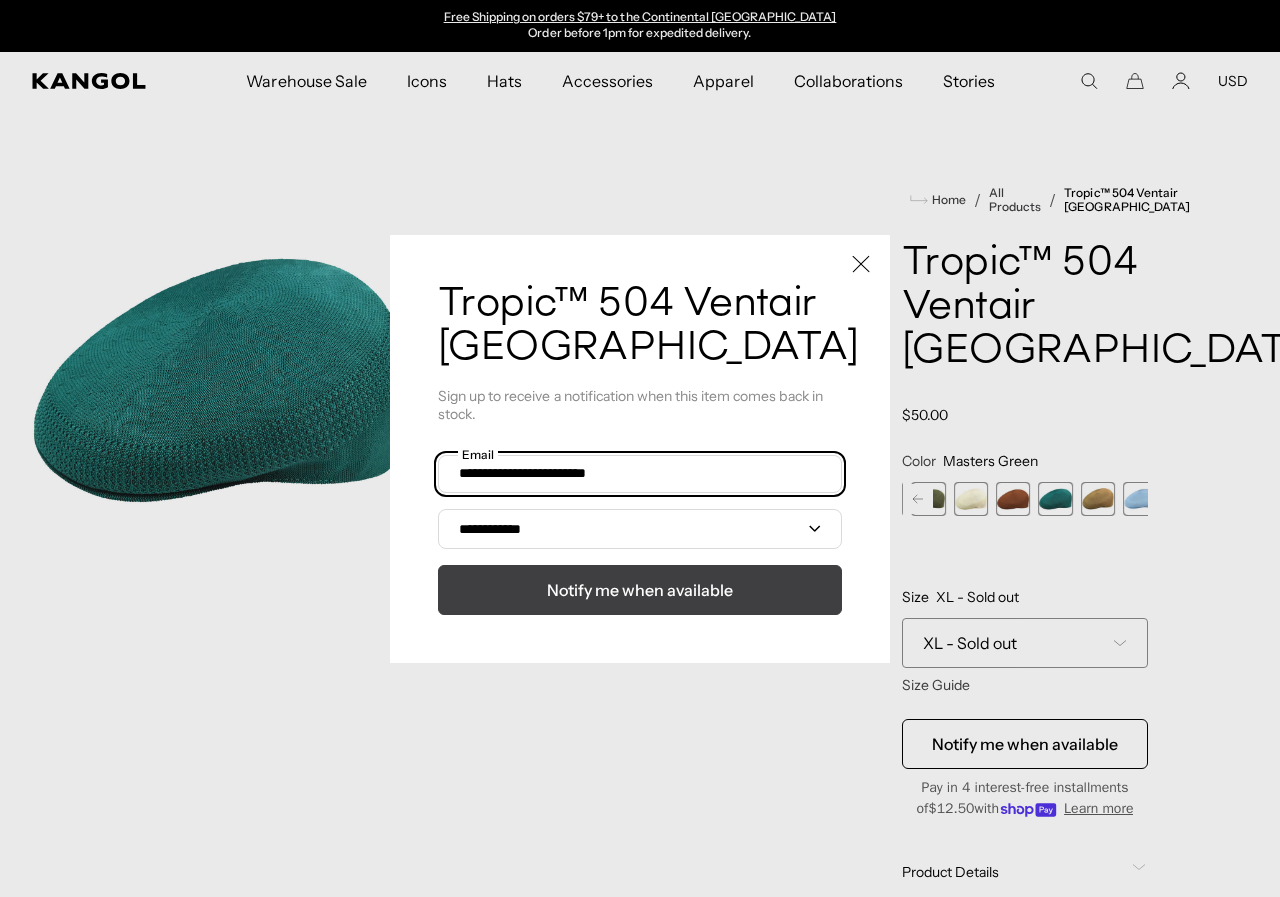 type on "**********" 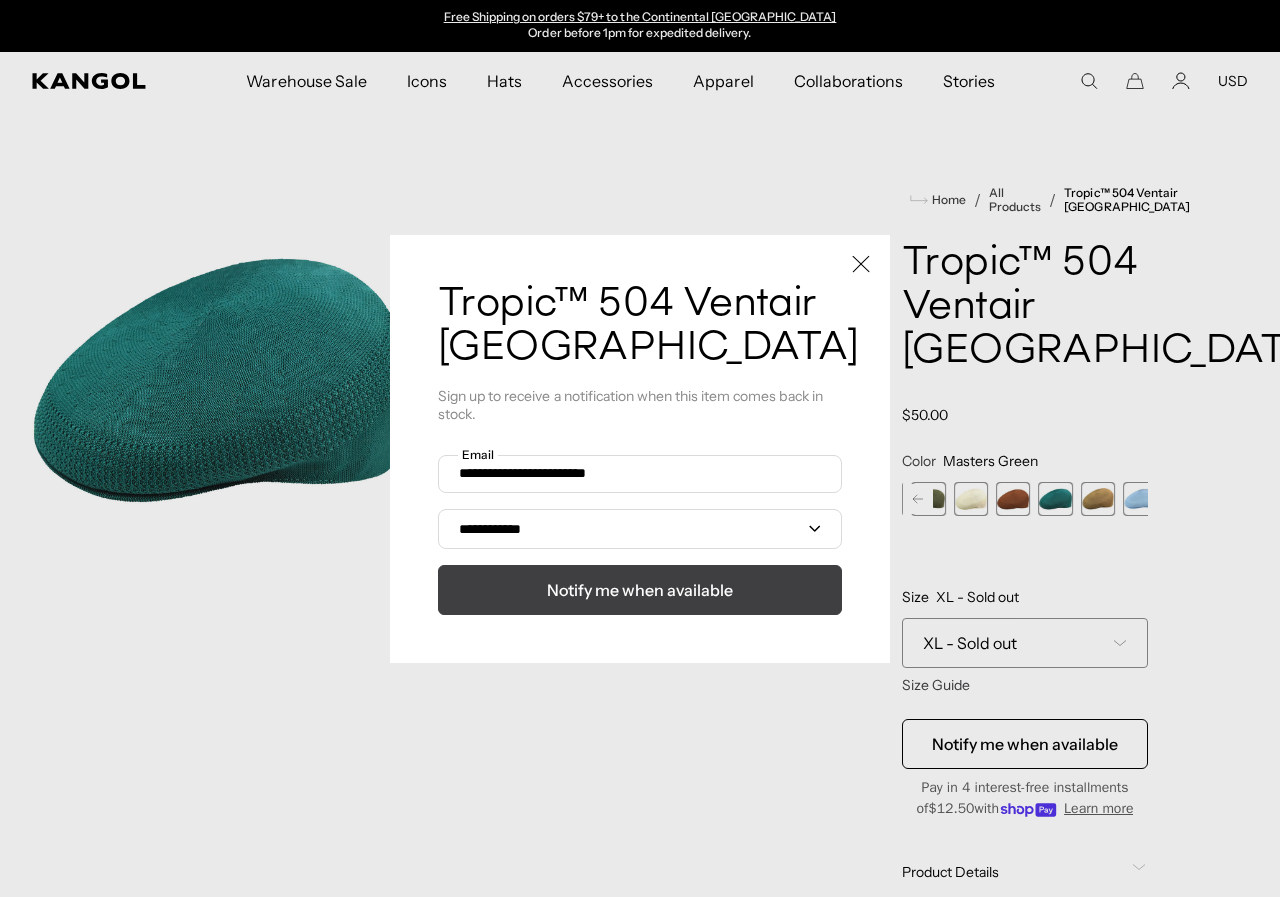 click on "Notify me when available" at bounding box center (640, 590) 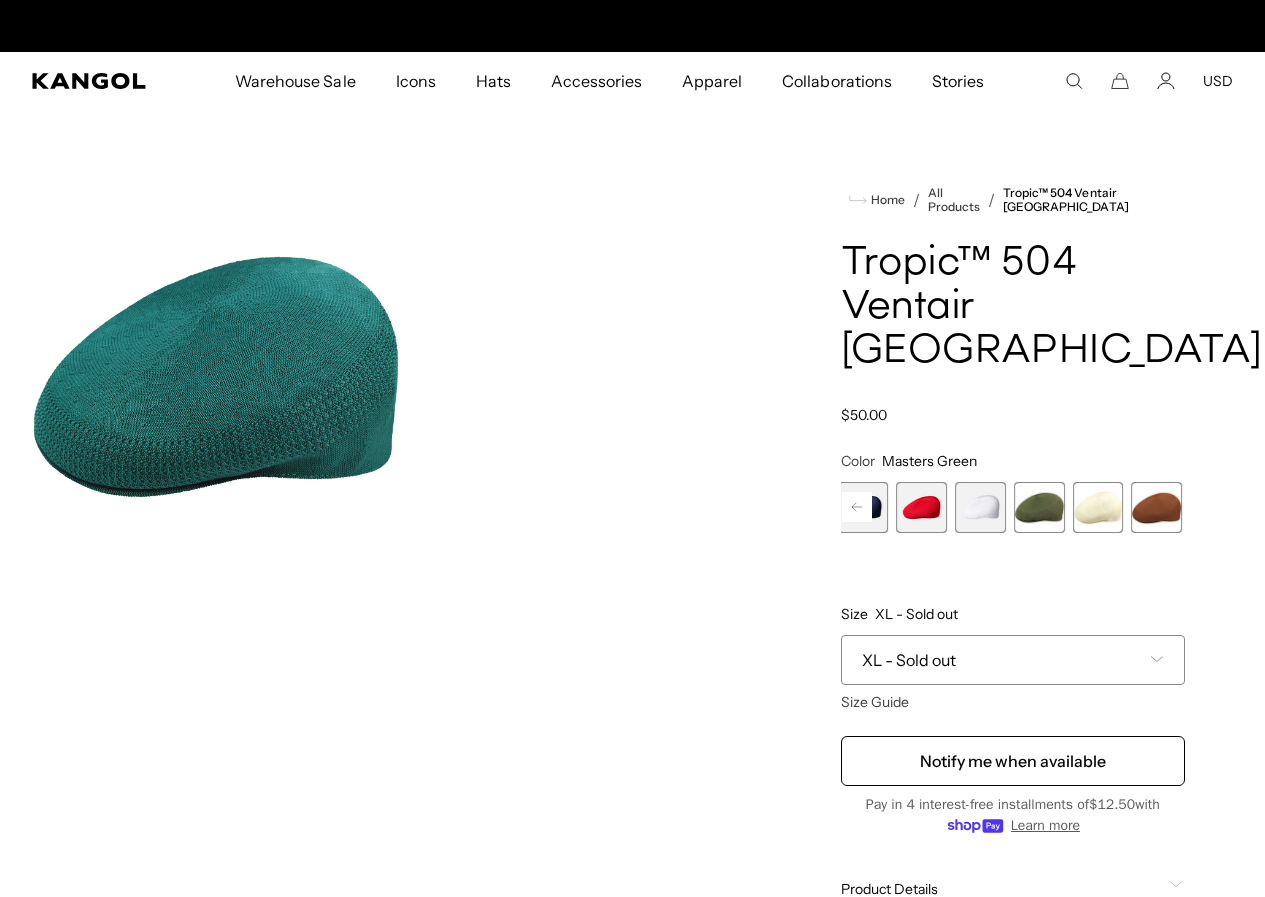 scroll, scrollTop: 0, scrollLeft: 0, axis: both 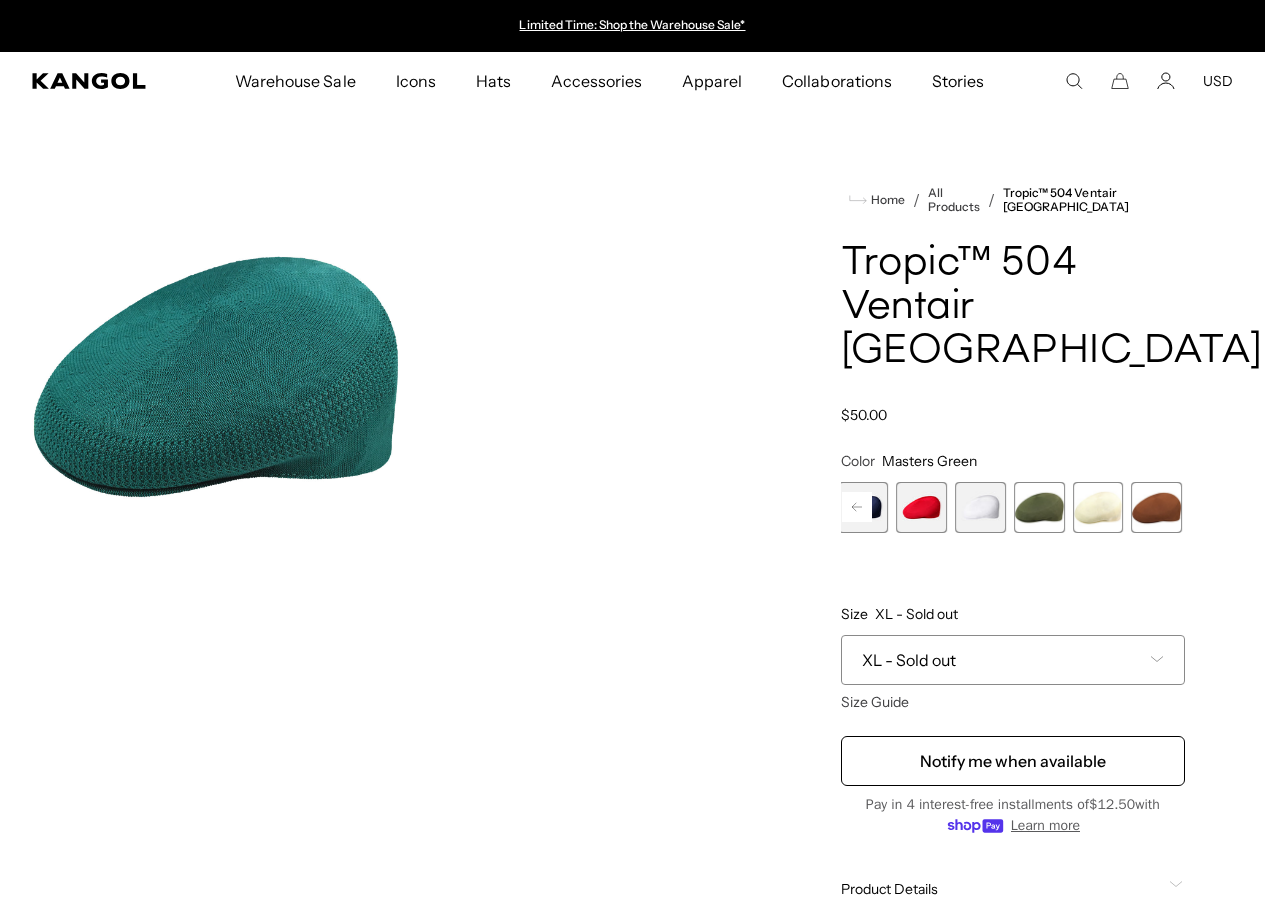 click on "Charcoal
Variant sold out or unavailable
Burgundy
Variant sold out or unavailable
Beige
Variant sold out or unavailable
Black
Variant sold out or unavailable
Black/Gold
Variant sold out or unavailable
Brown
Variant sold out or unavailable
Grey
Variant sold out or unavailable" at bounding box center (1013, 507) 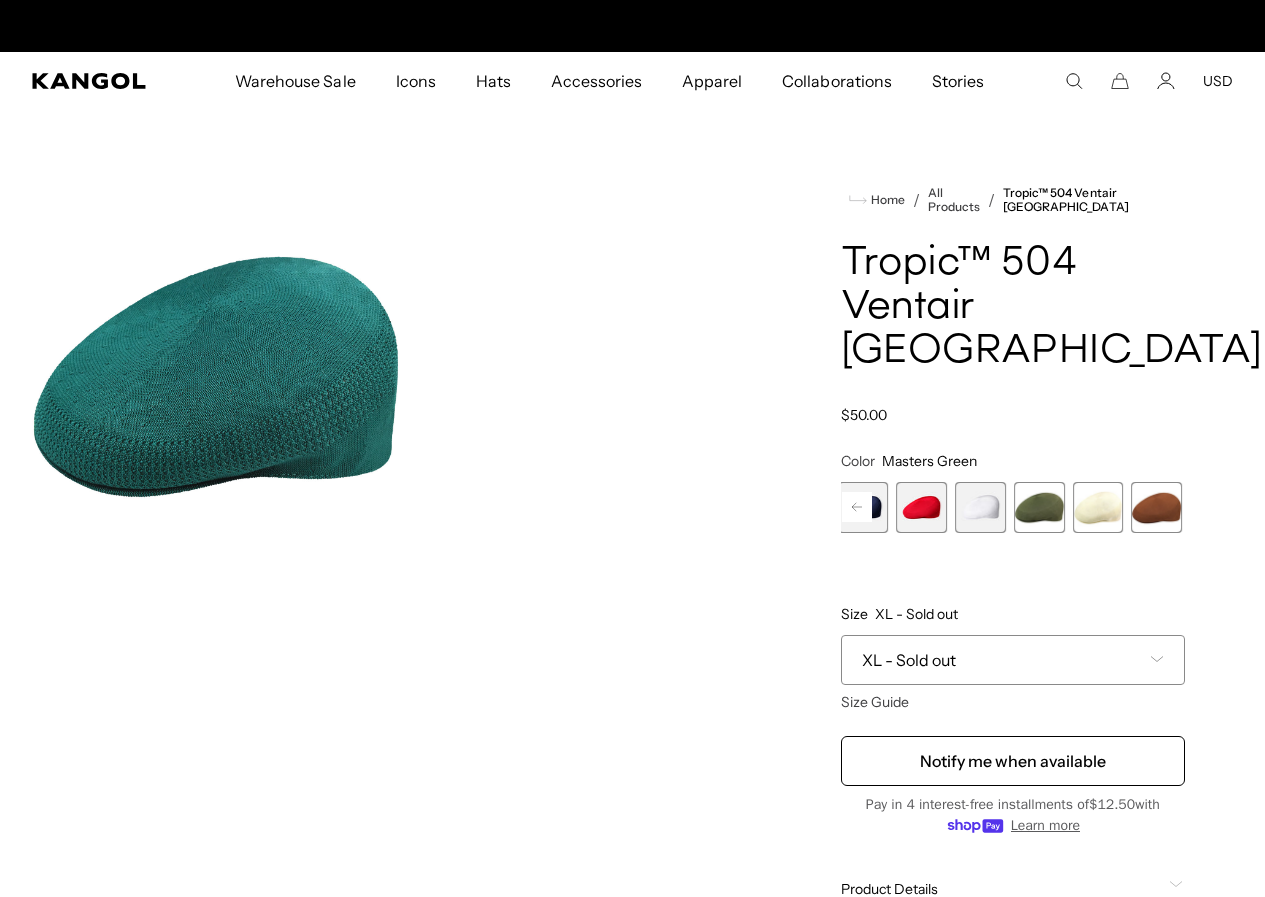 scroll, scrollTop: 0, scrollLeft: 412, axis: horizontal 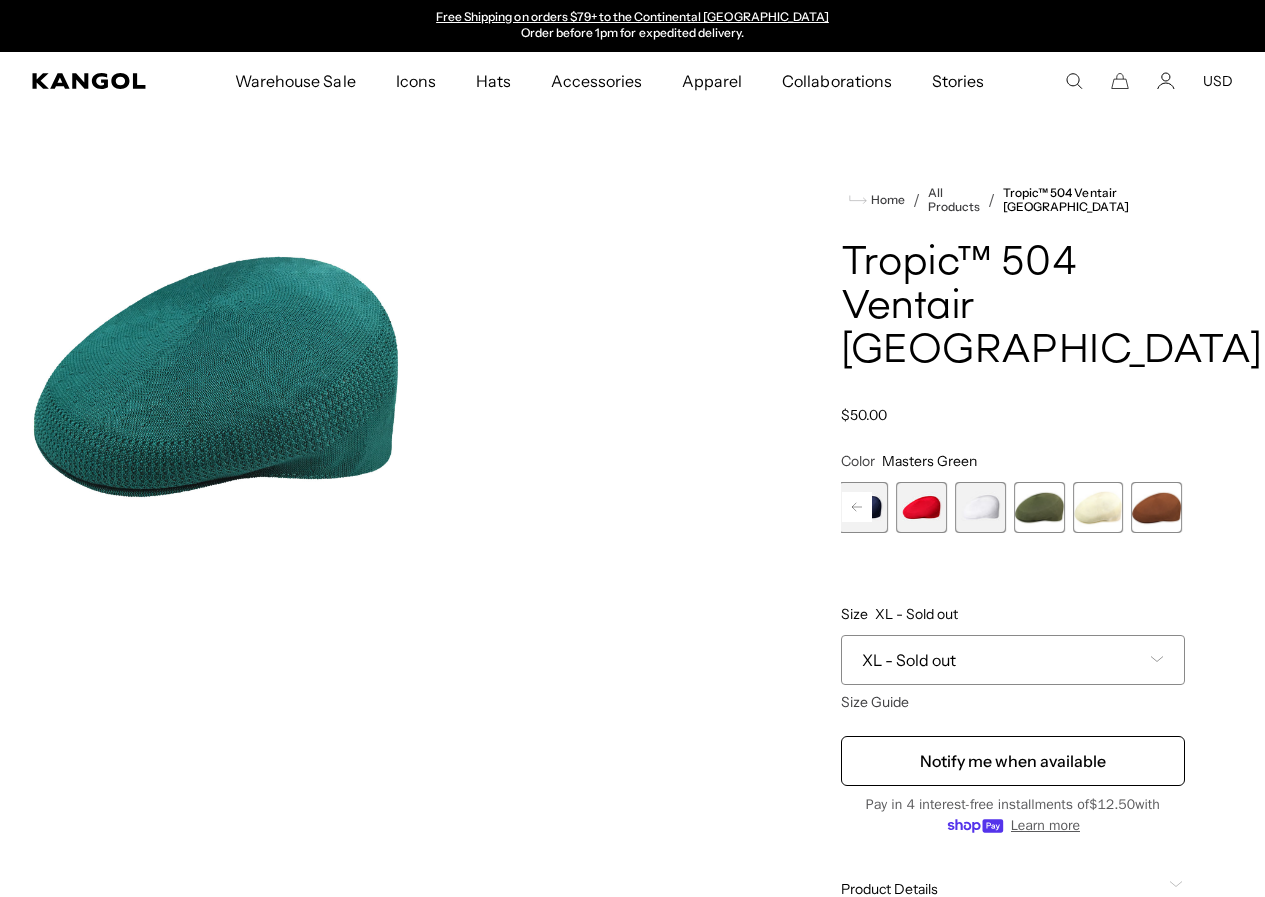 click at bounding box center (1274, 507) 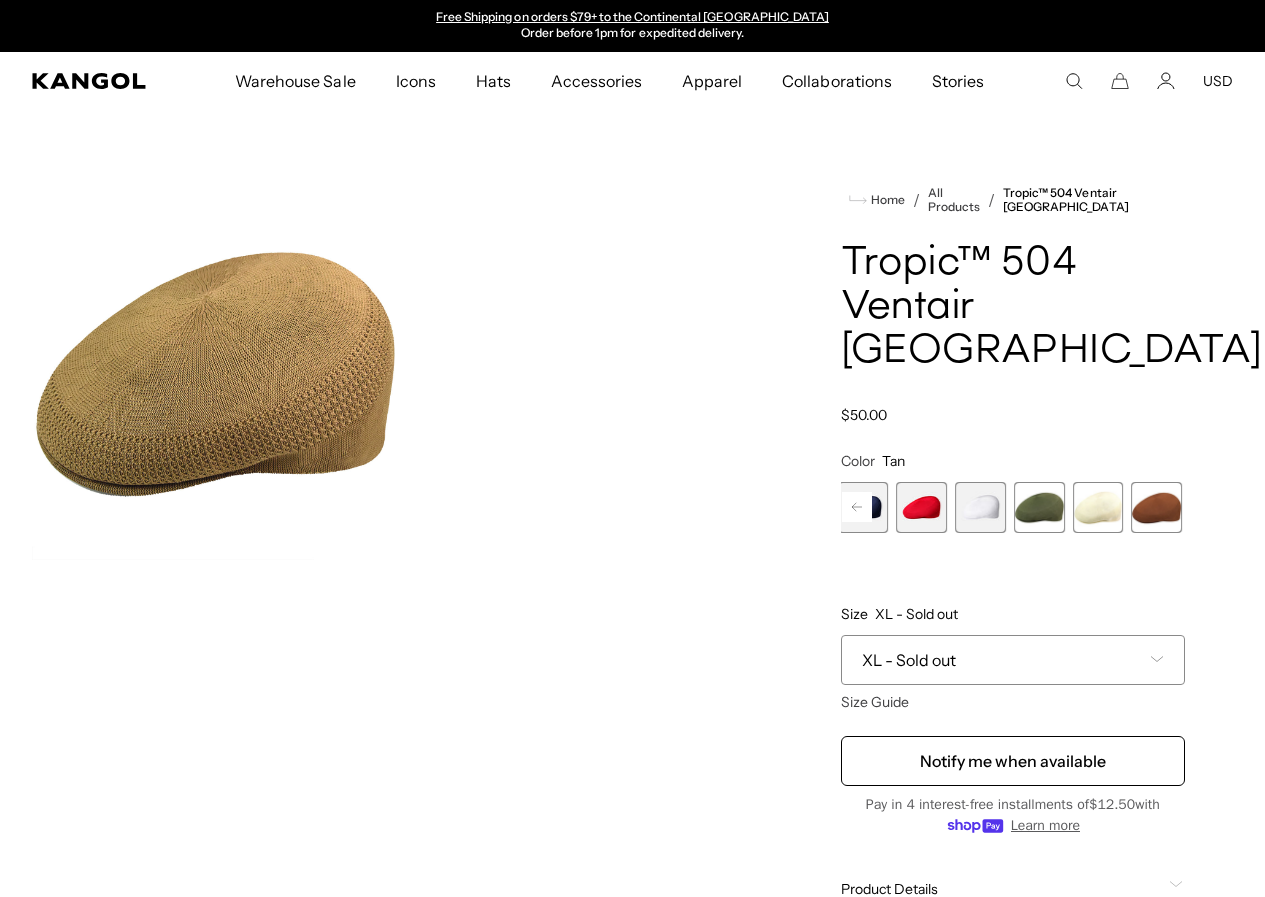 click at bounding box center (1156, 507) 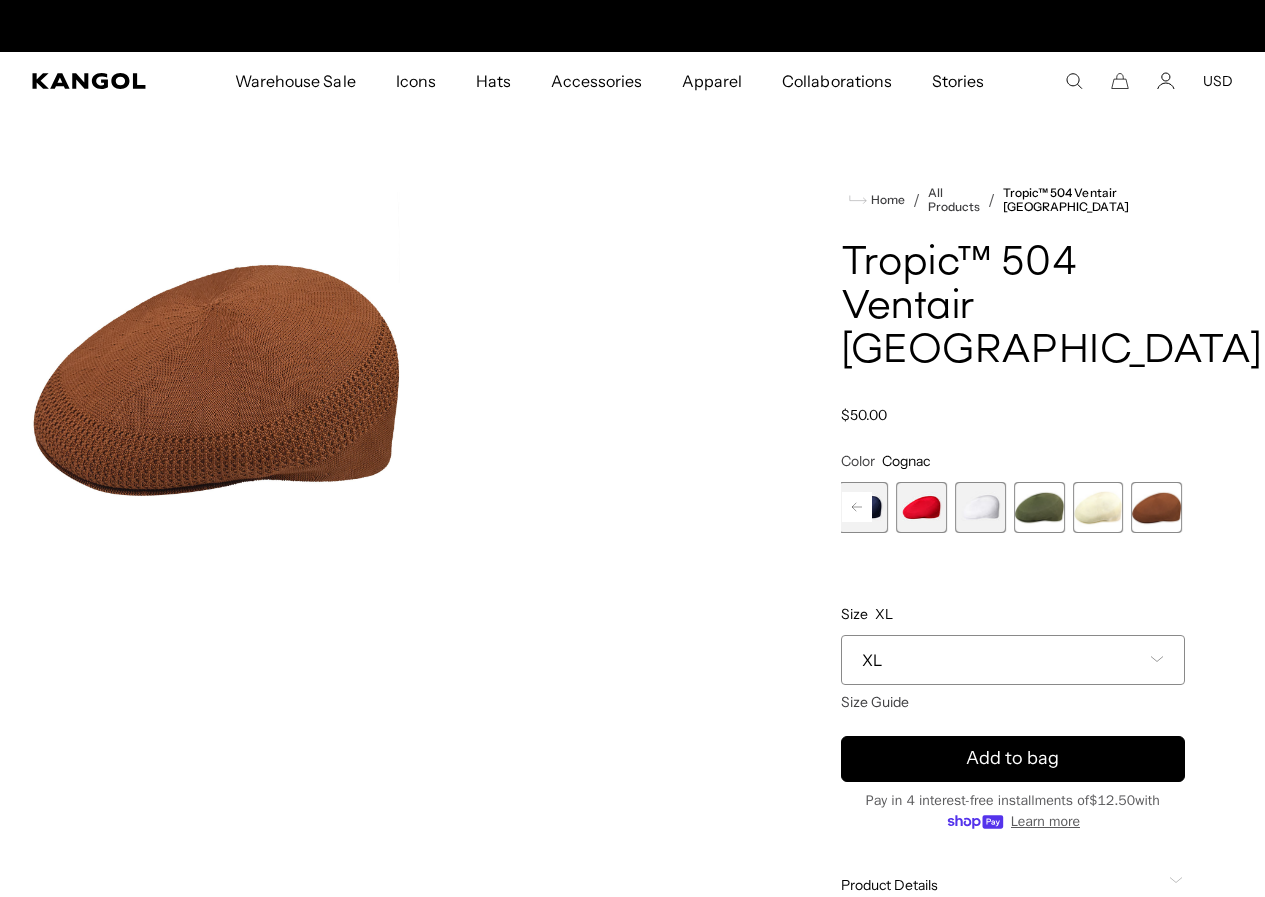 scroll, scrollTop: 0, scrollLeft: 0, axis: both 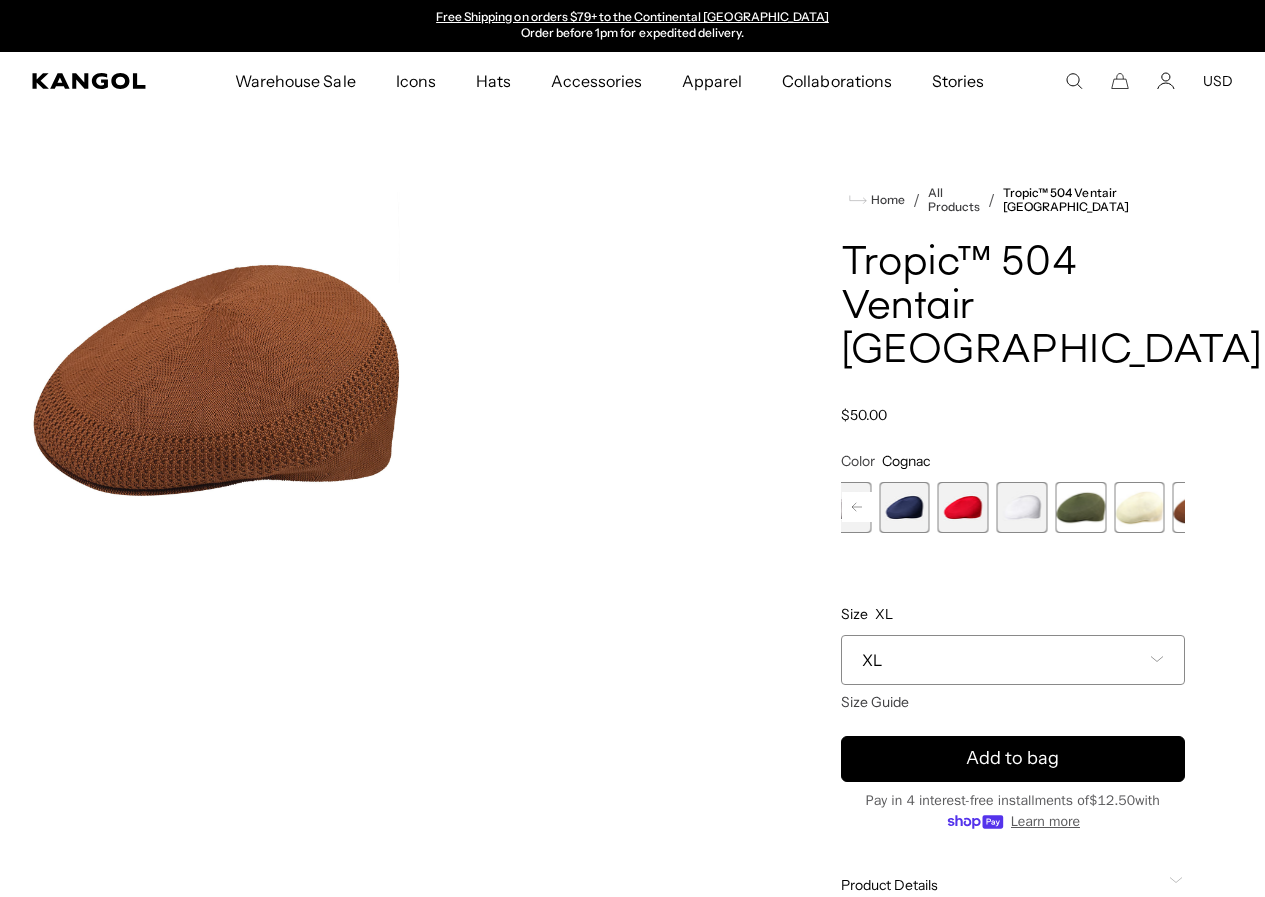 click 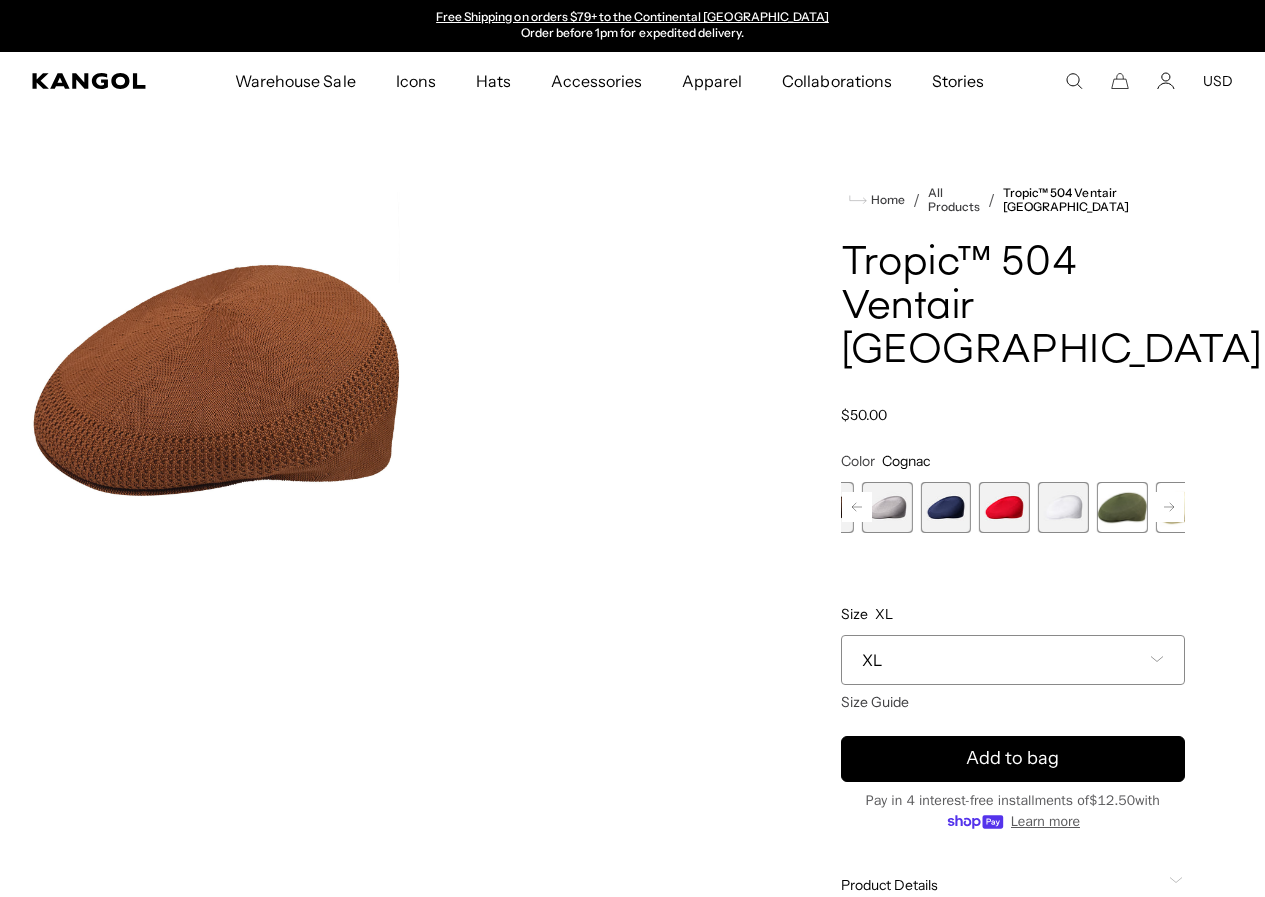 click at bounding box center (1122, 507) 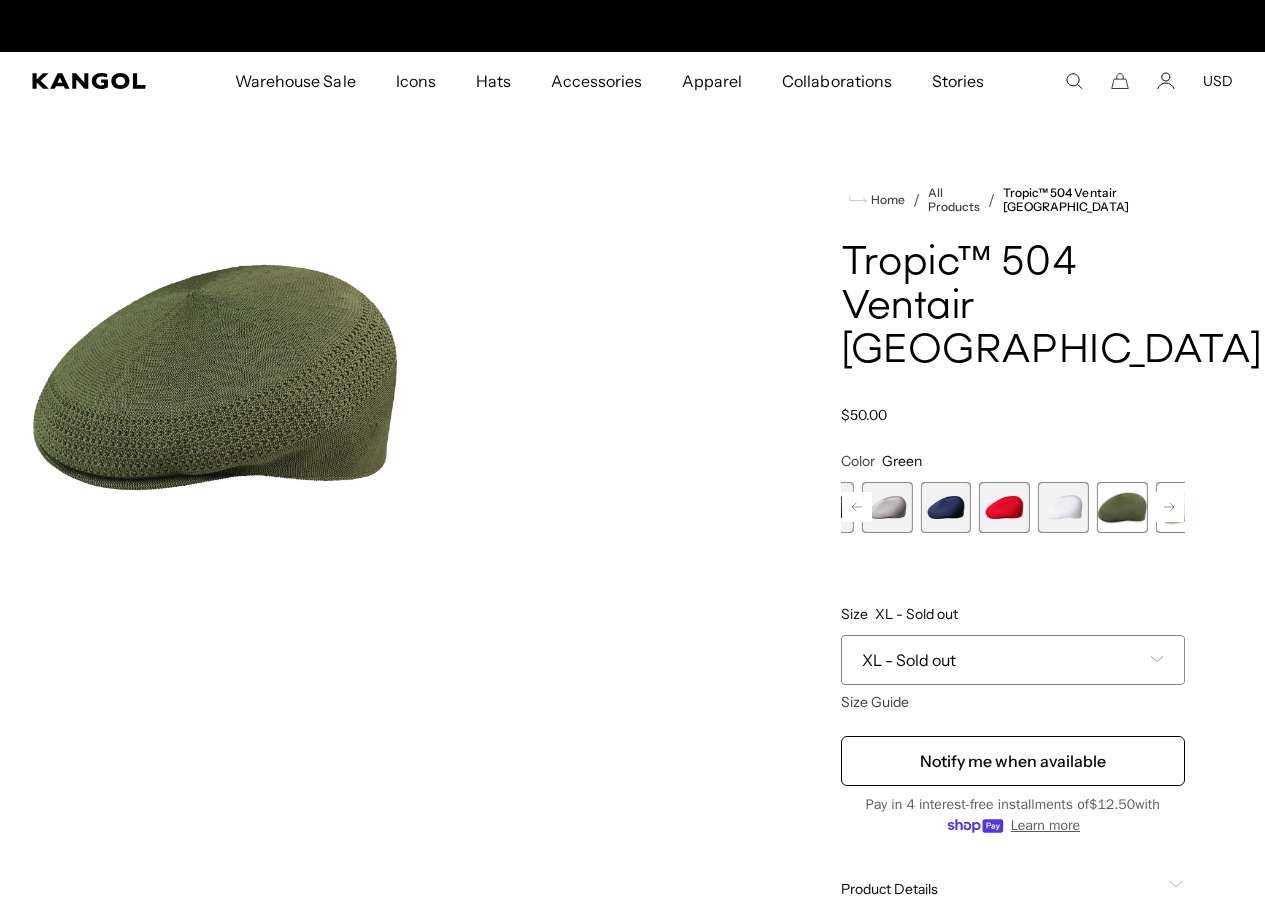 scroll, scrollTop: 0, scrollLeft: 412, axis: horizontal 